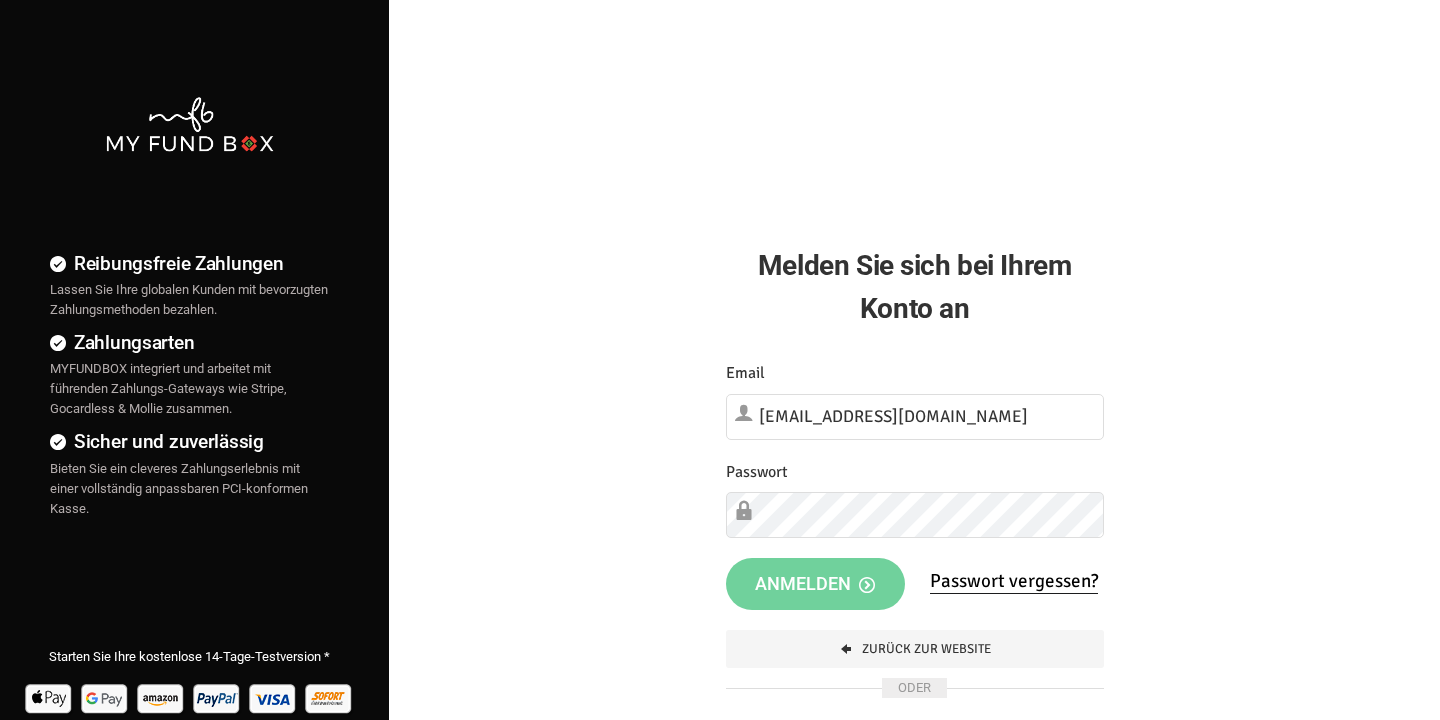 scroll, scrollTop: 0, scrollLeft: 0, axis: both 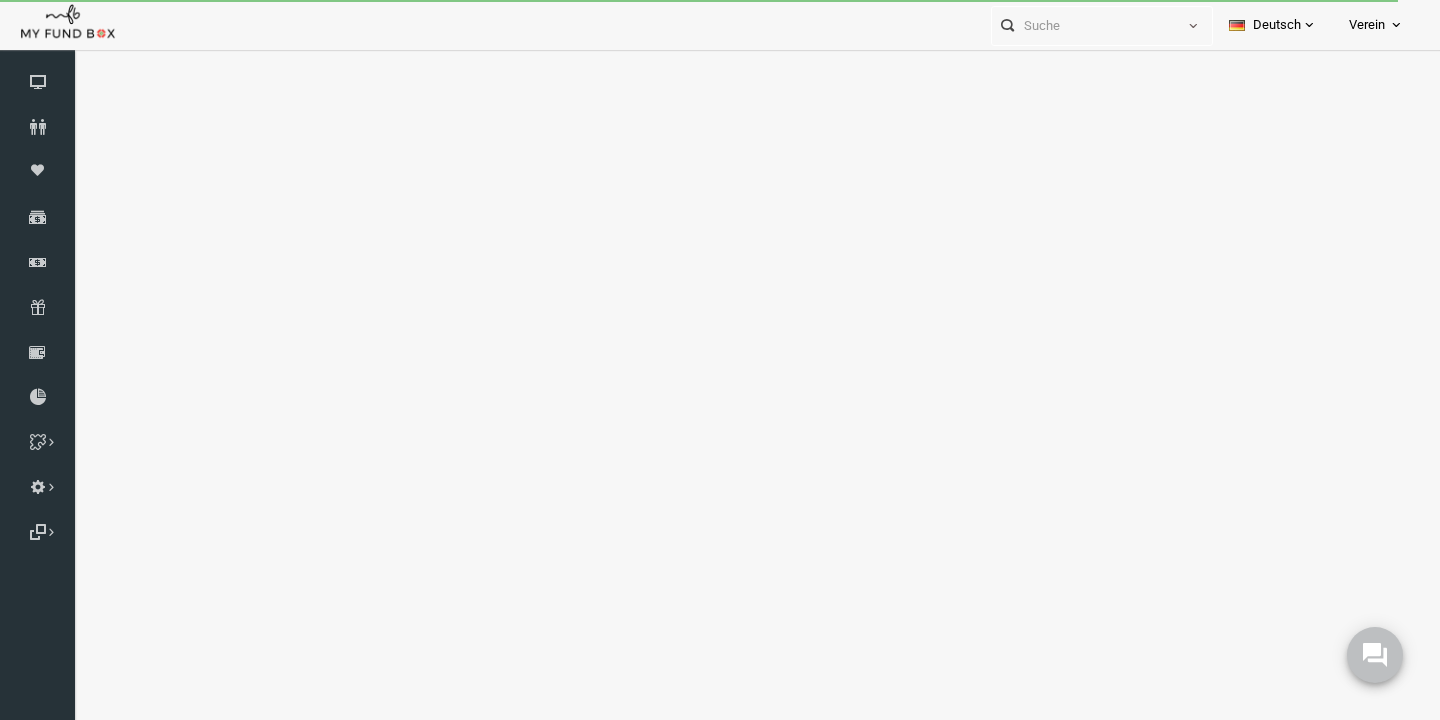 select on "100" 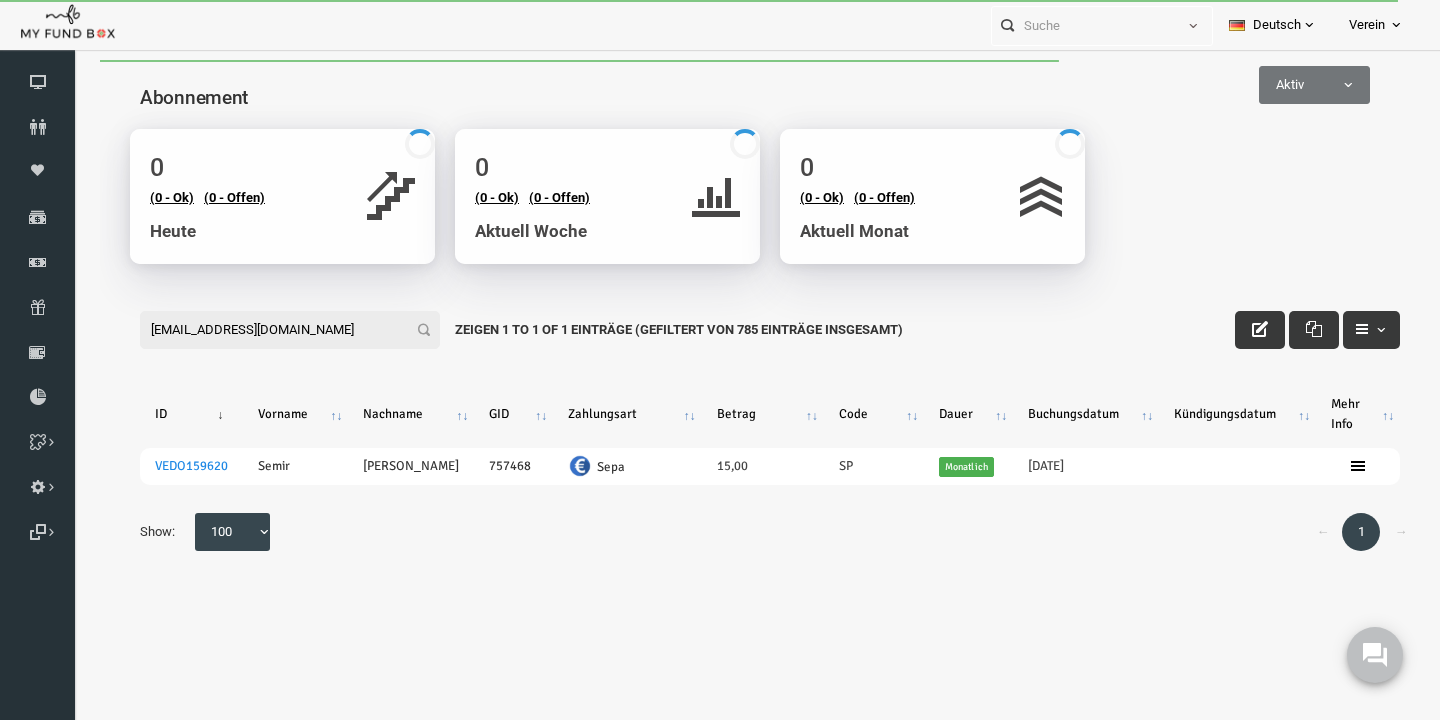 scroll, scrollTop: 0, scrollLeft: 0, axis: both 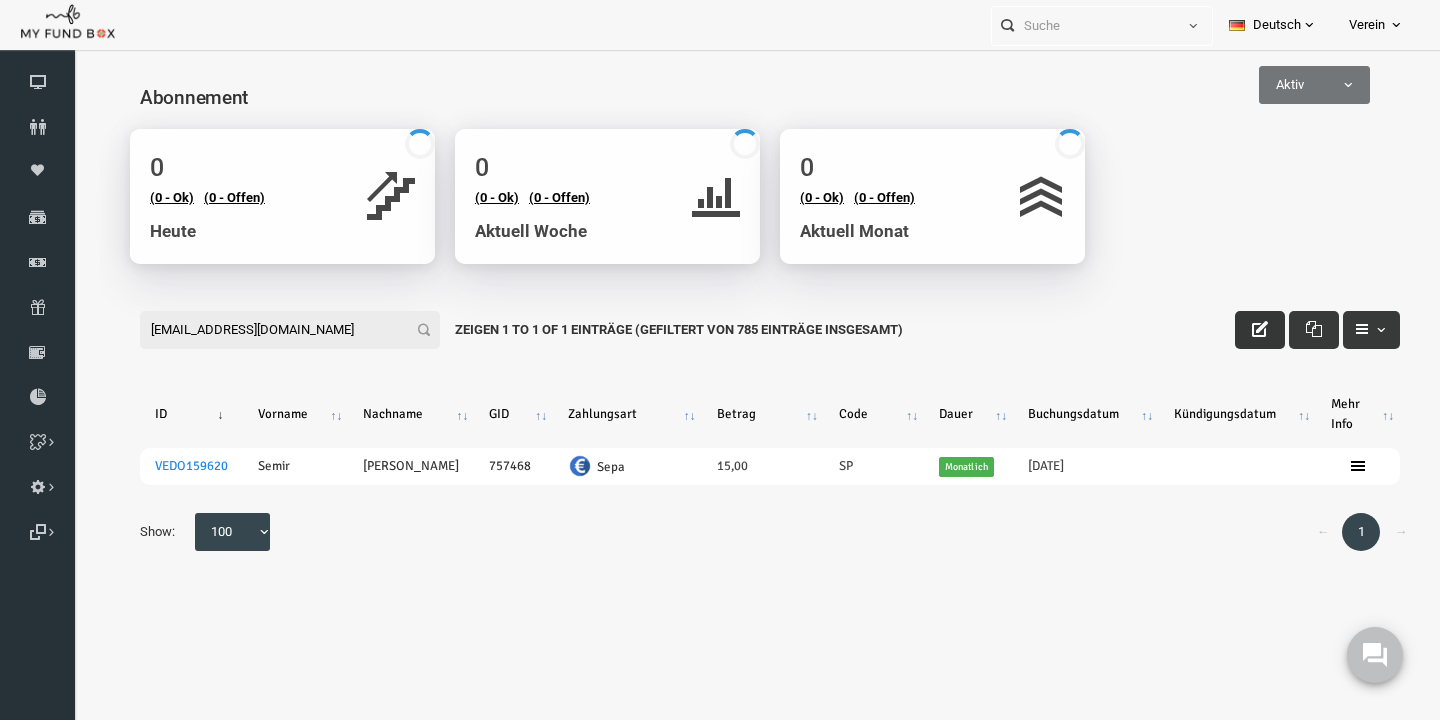 type on "semirhasanovic@hotmail.com" 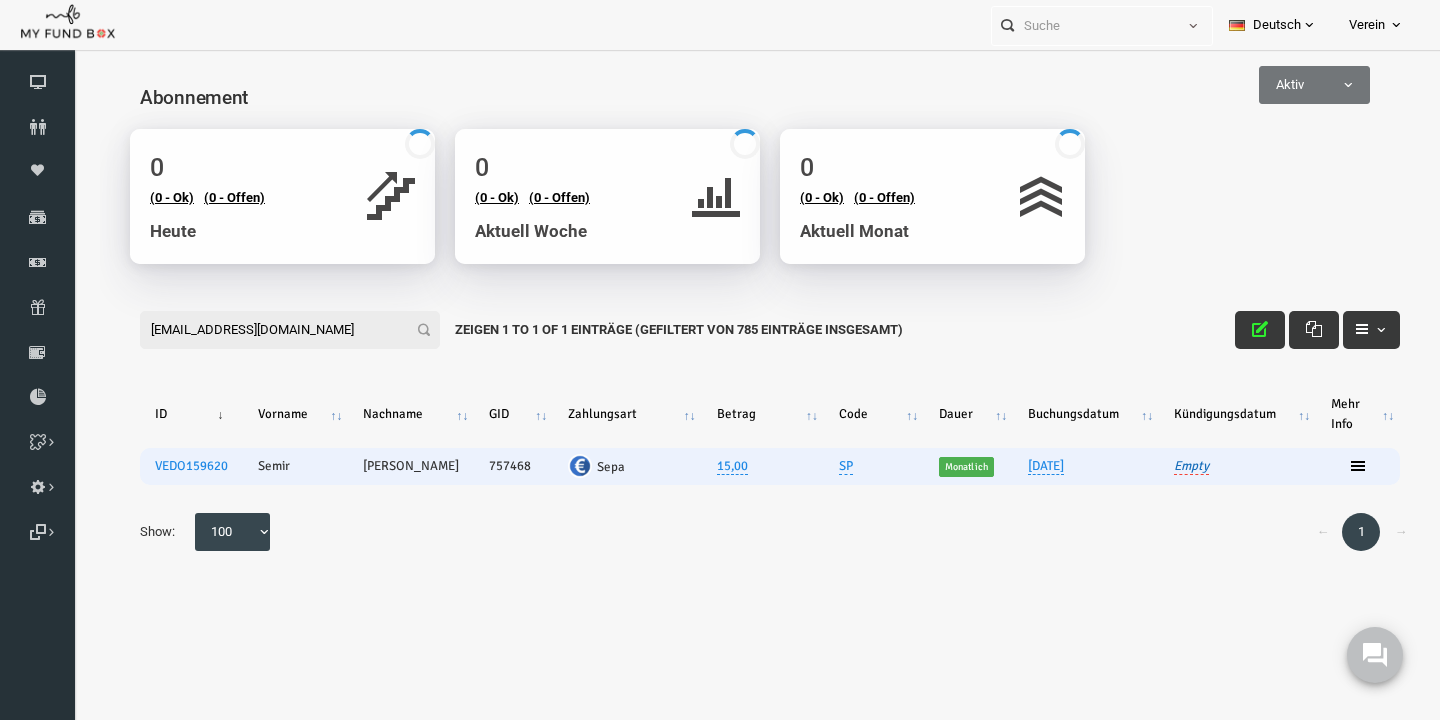 click on "Empty" at bounding box center [1163, 466] 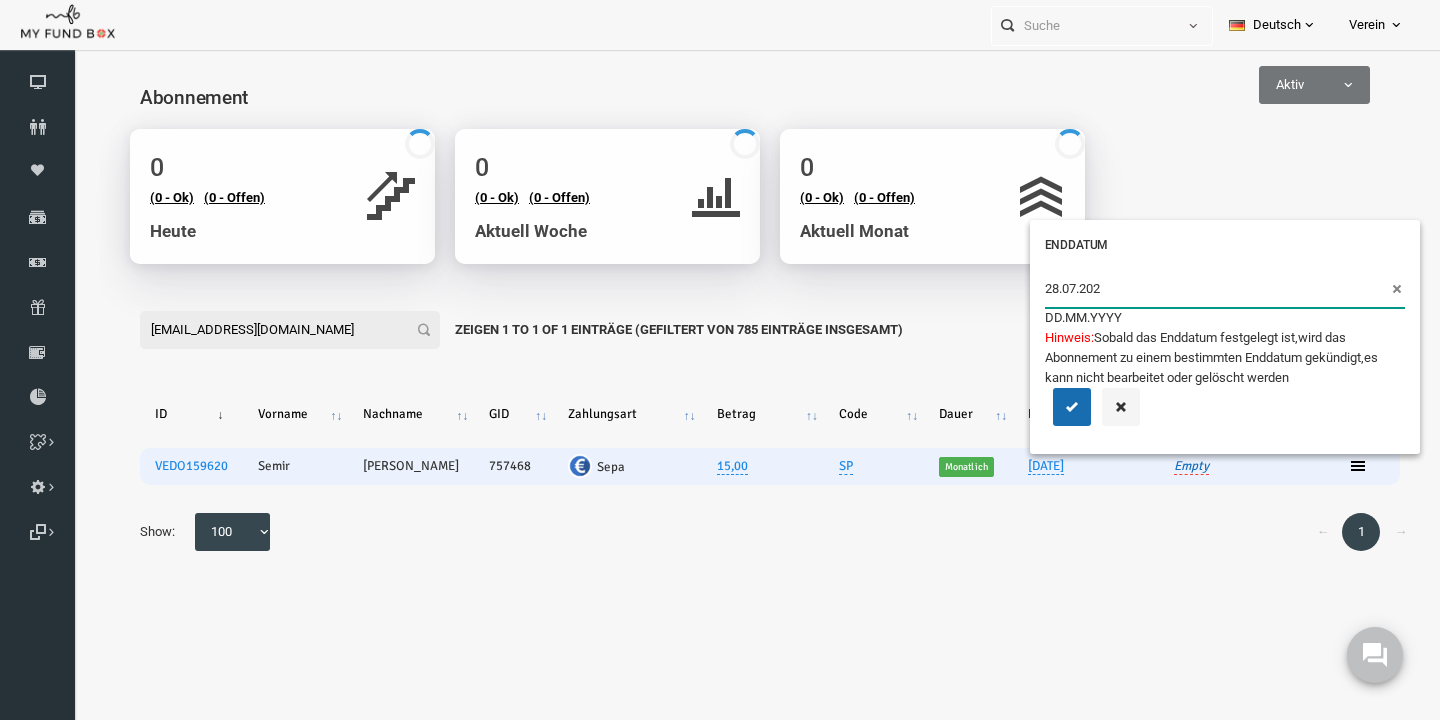 type on "28.07.2025" 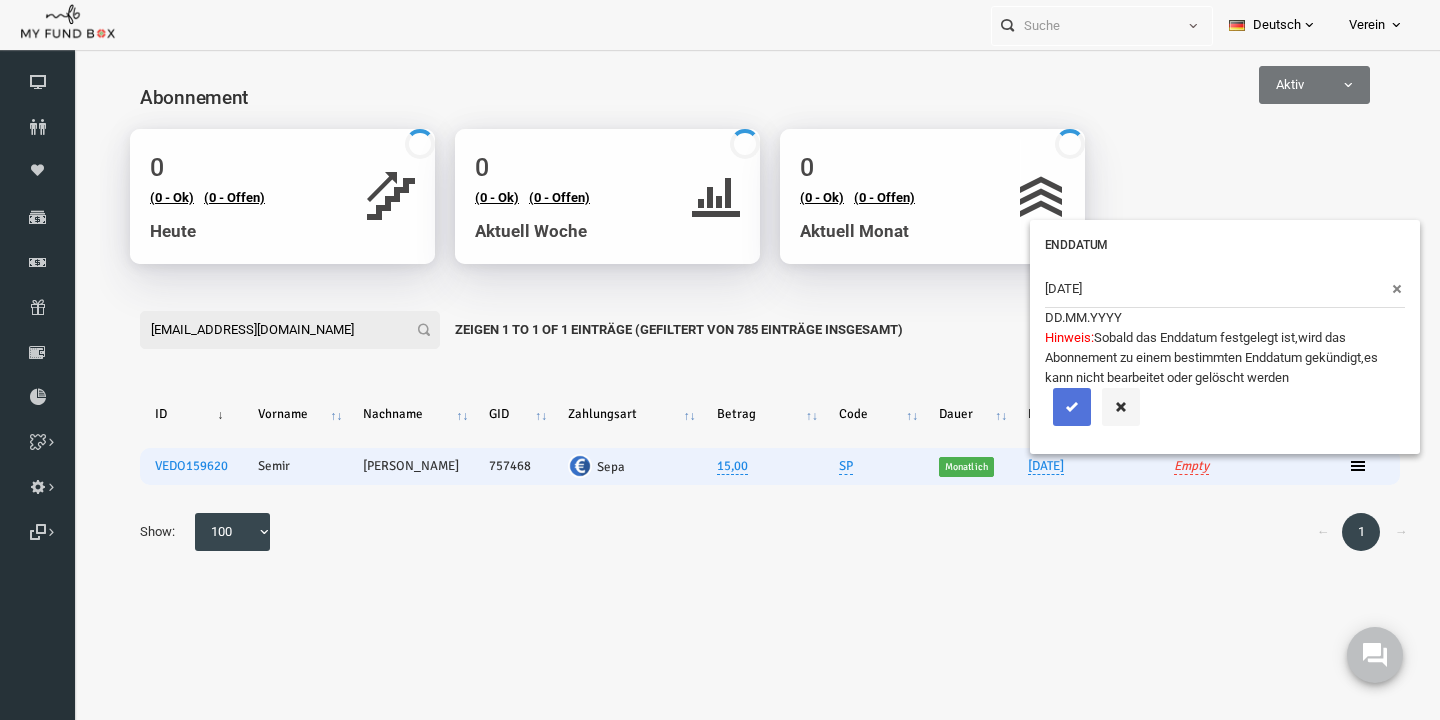 click at bounding box center (1044, 407) 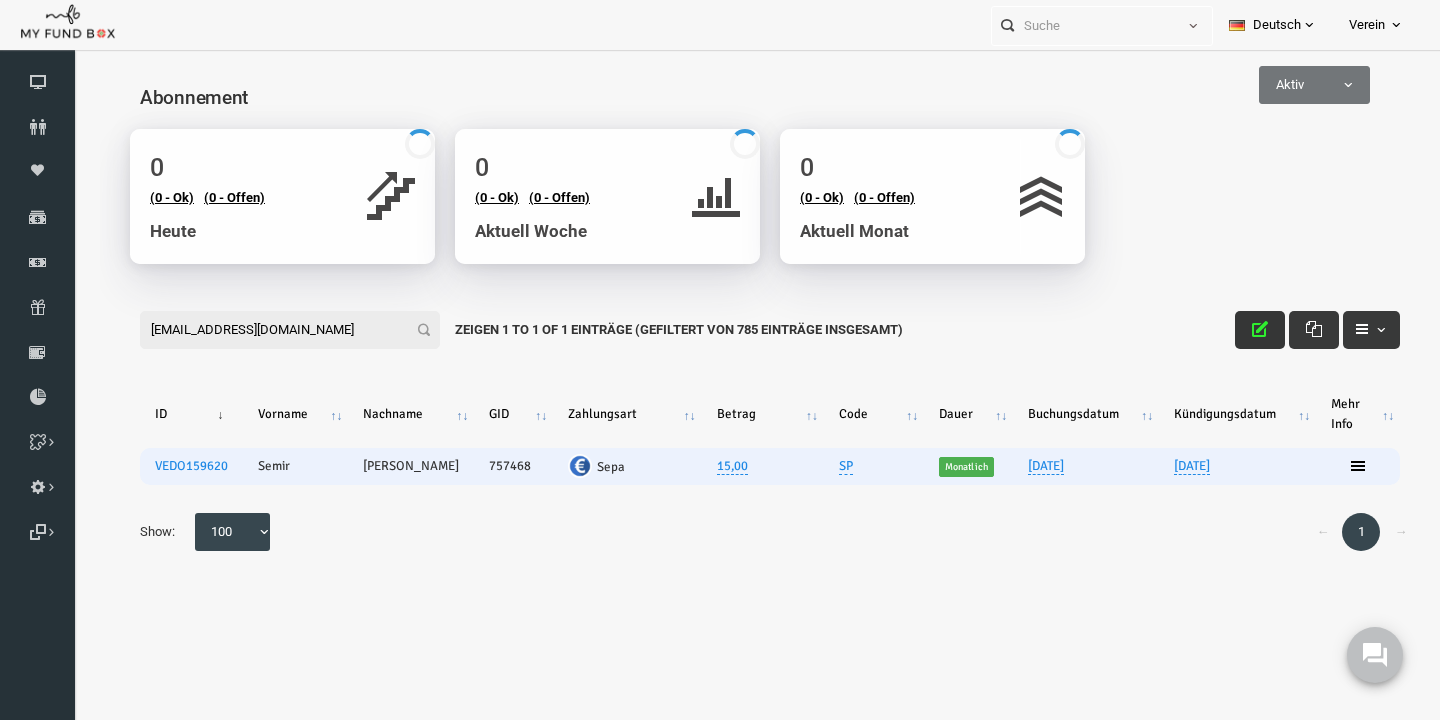 click at bounding box center (1232, 329) 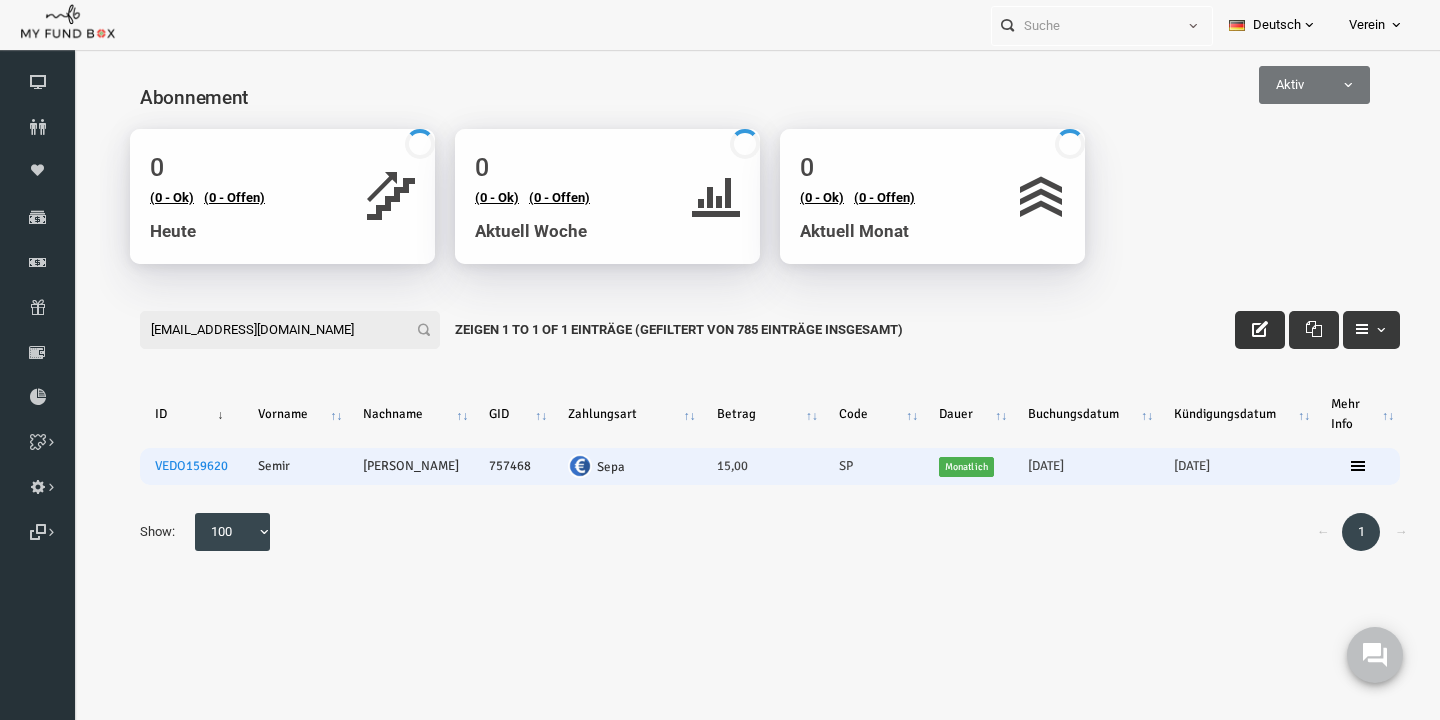 click on "semirhasanovic@hotmail.com" at bounding box center [262, 330] 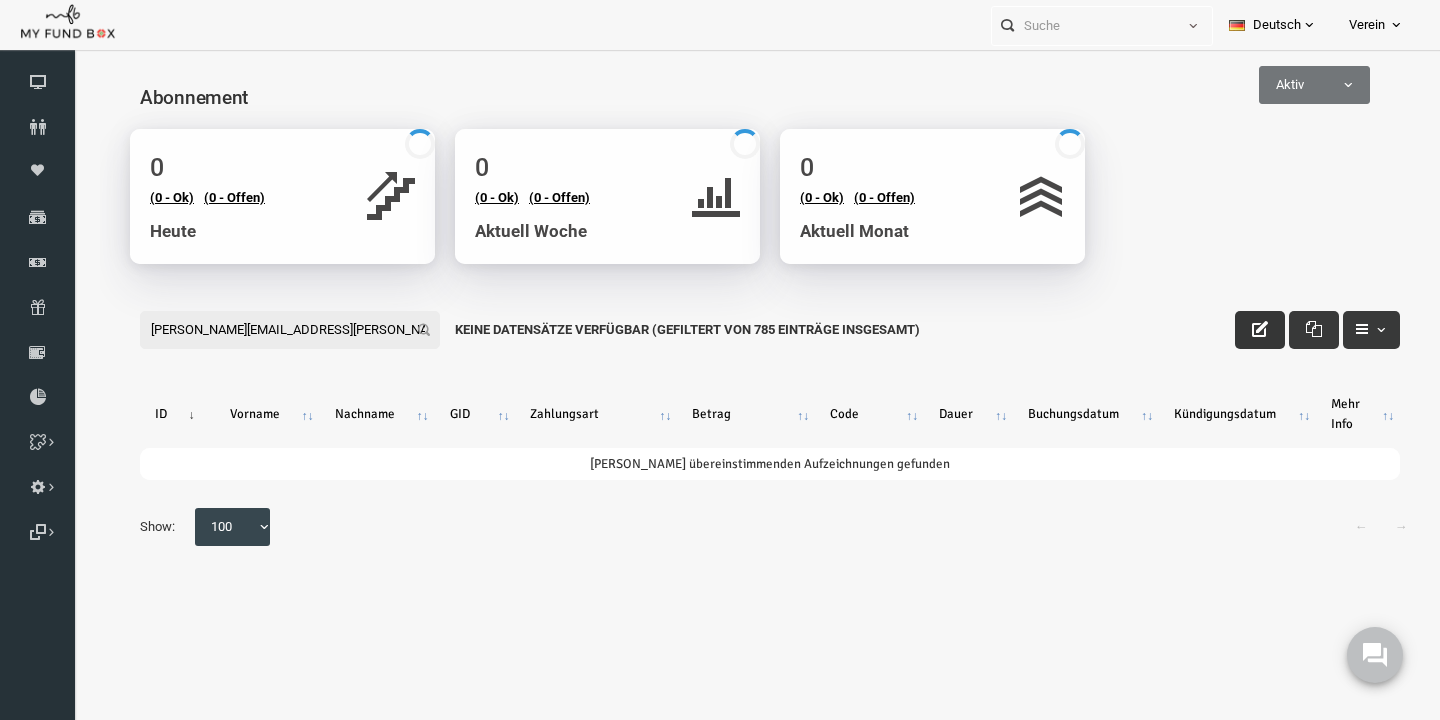 click on "fabian.hatzig@gmail.com" at bounding box center [262, 330] 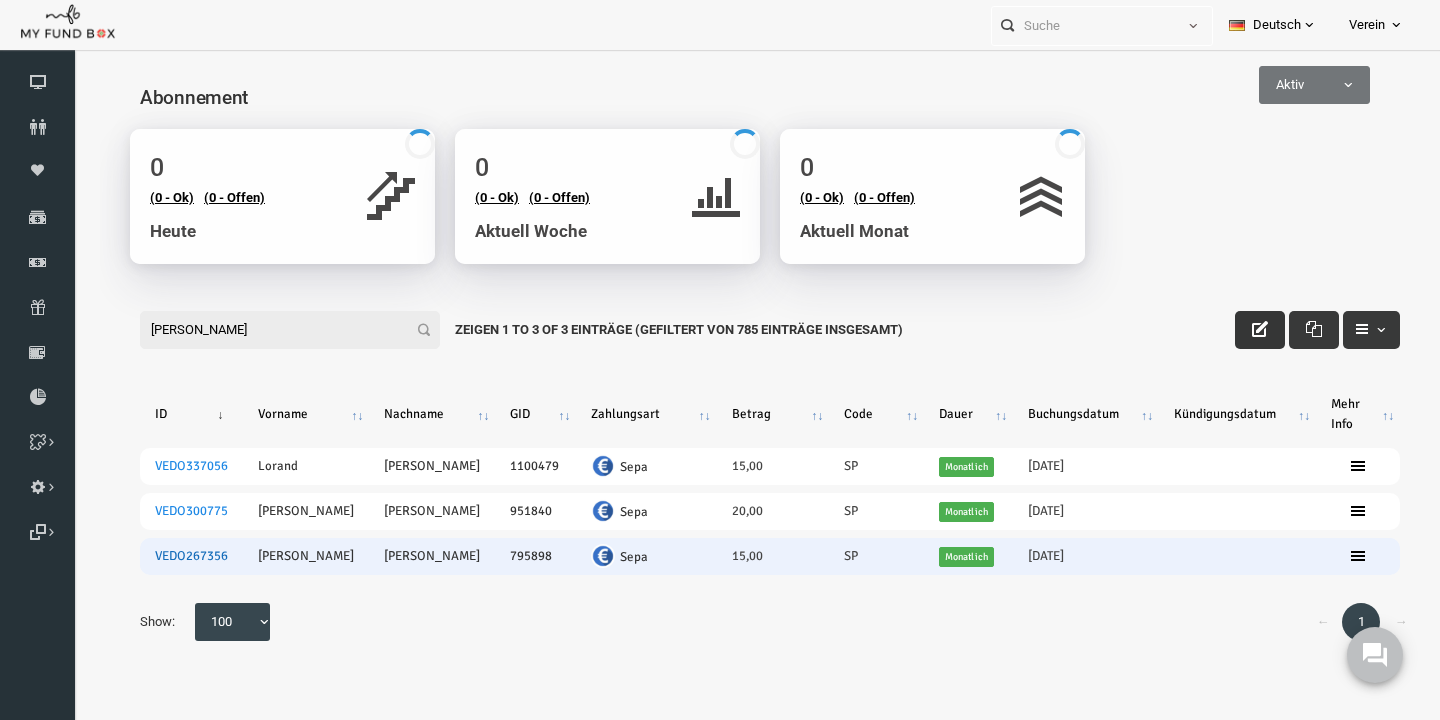 type on "fabian" 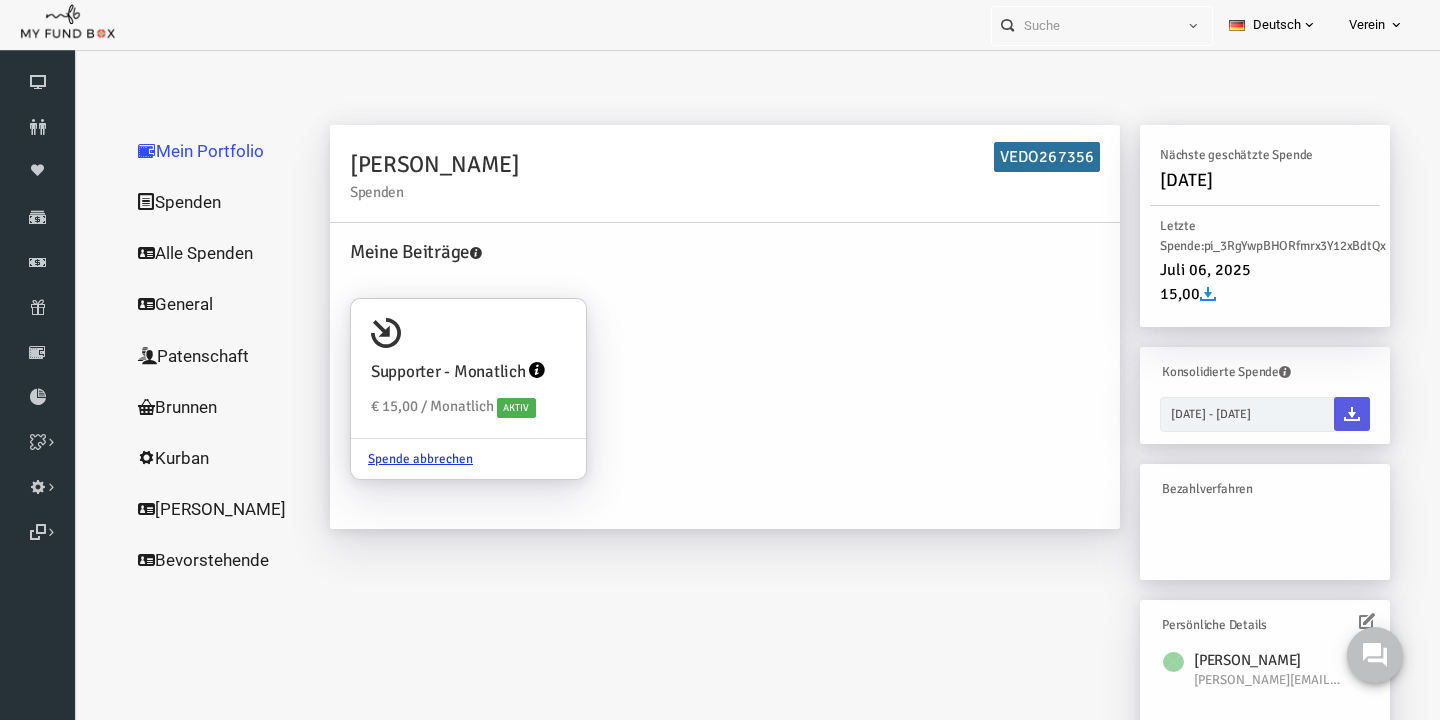scroll, scrollTop: 23, scrollLeft: 0, axis: vertical 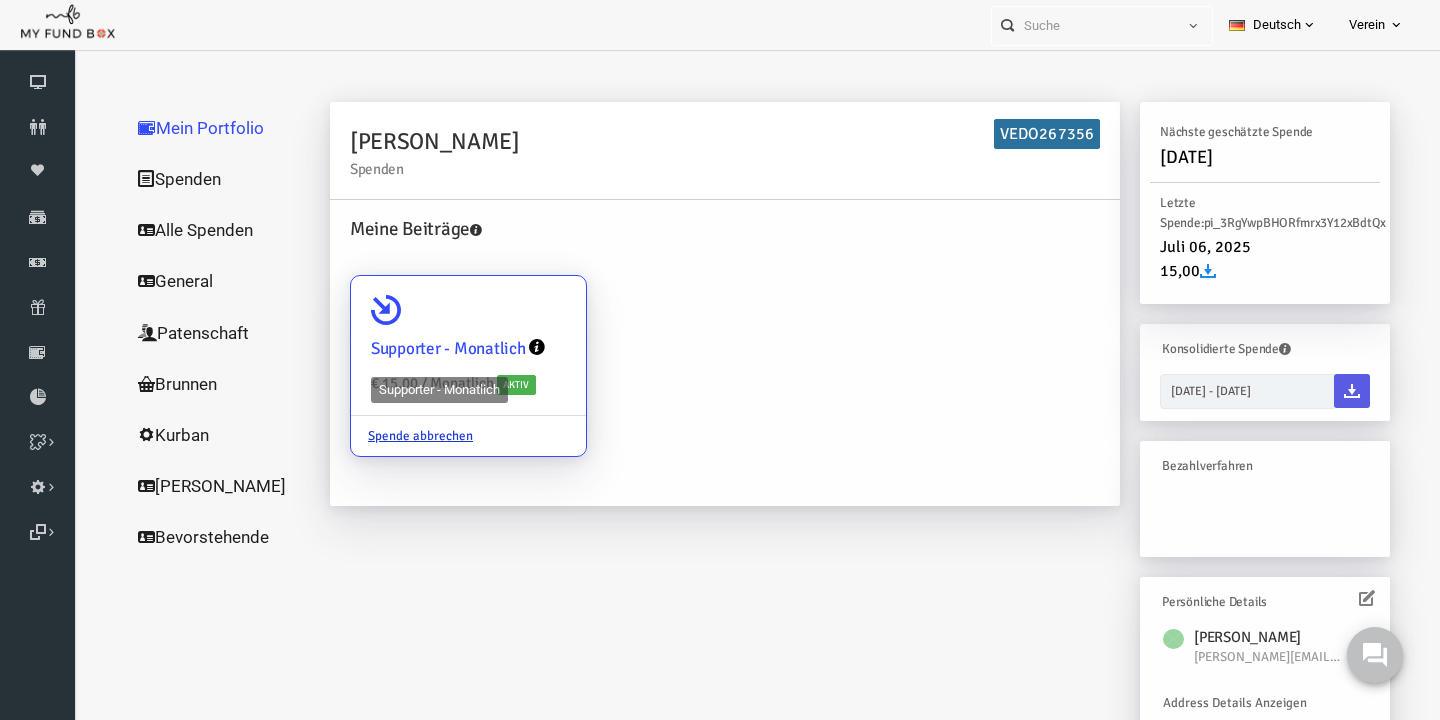 click at bounding box center (358, 310) 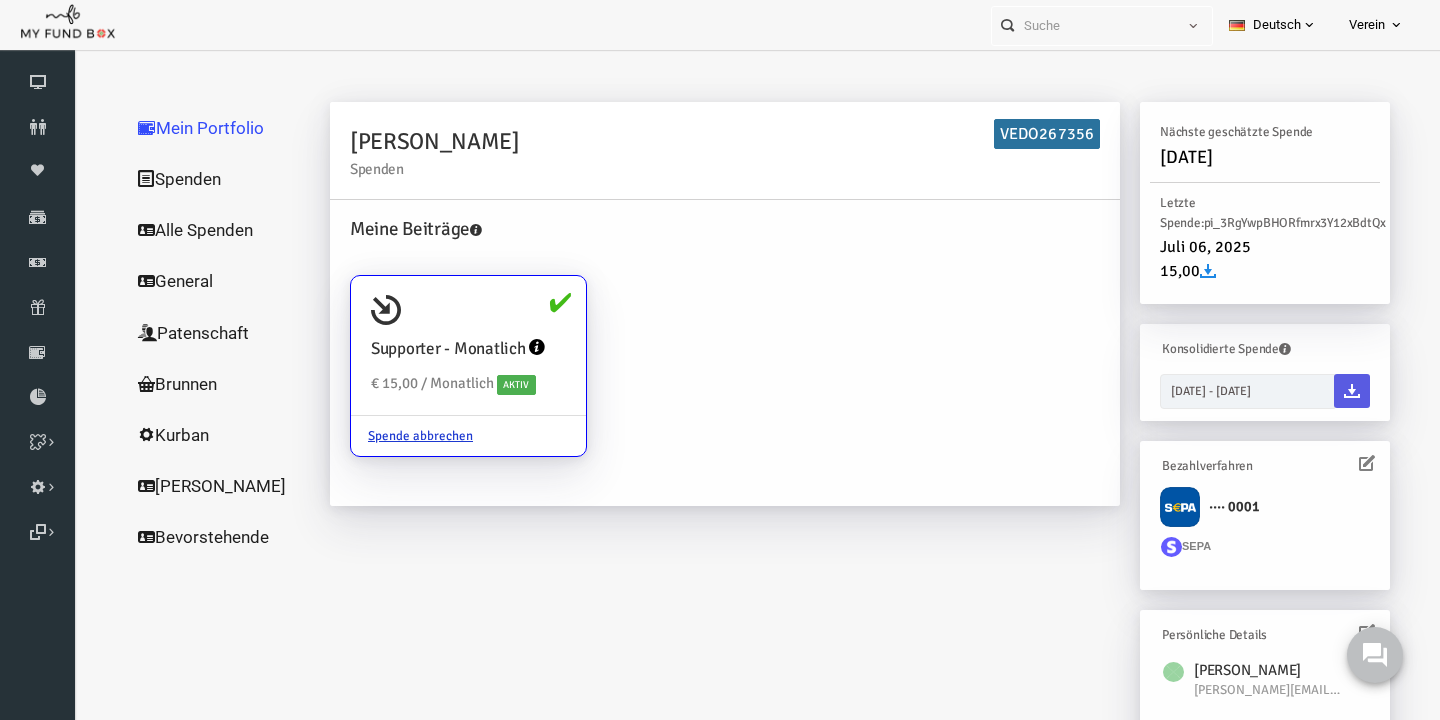 click at bounding box center [1339, 463] 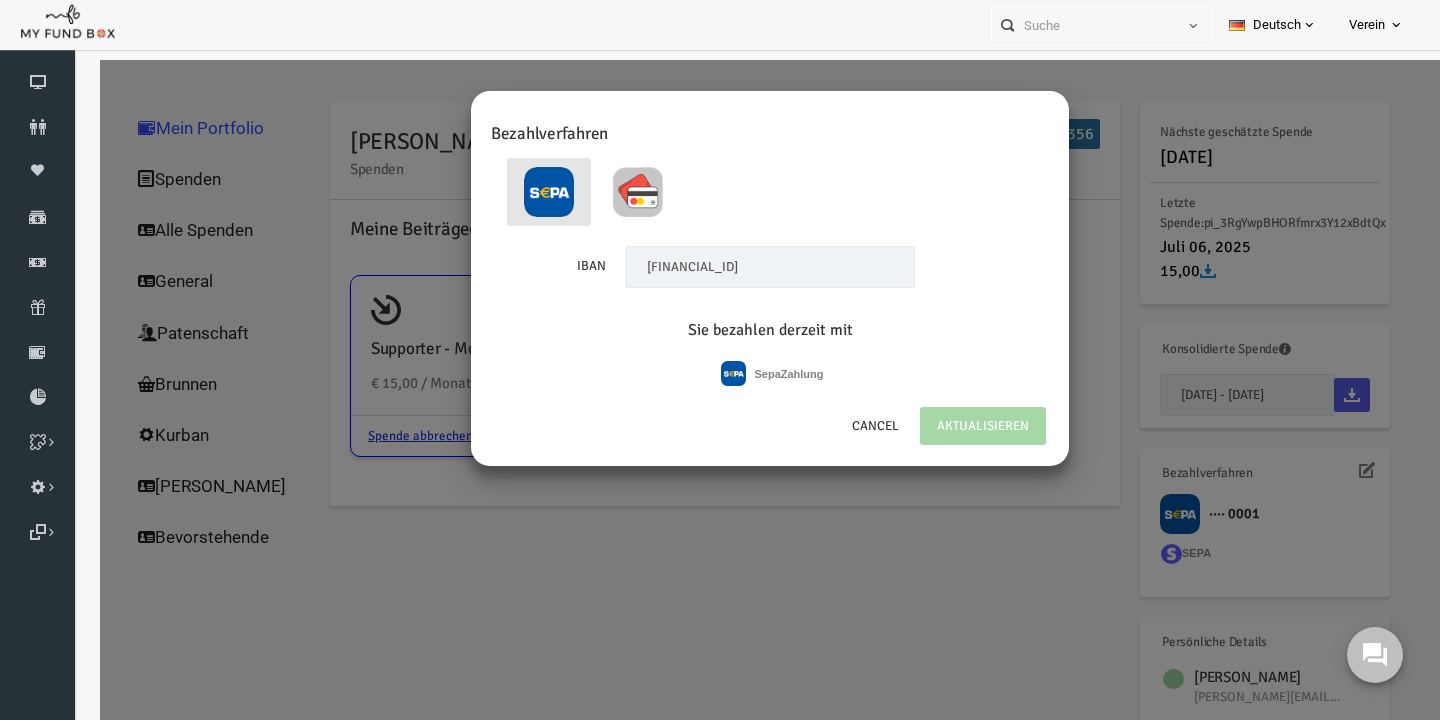 click at bounding box center [521, 192] 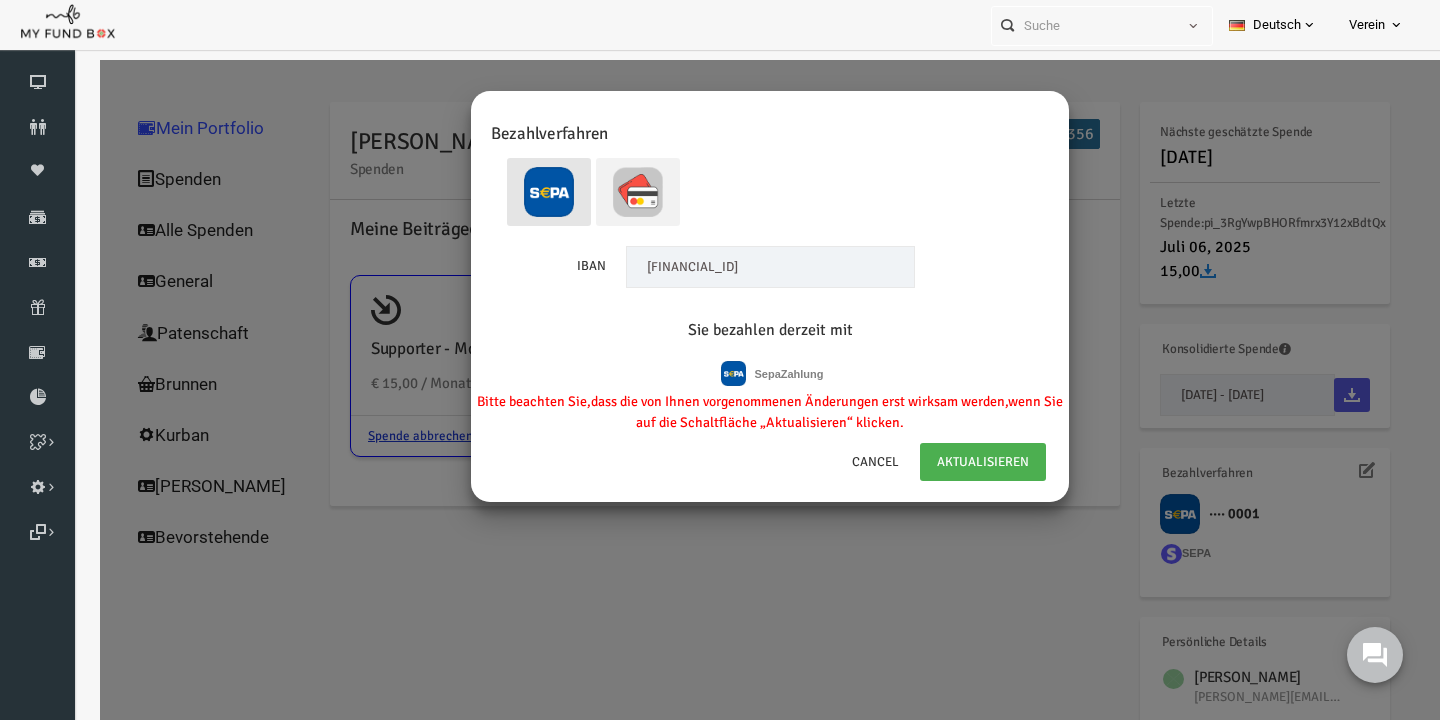 click at bounding box center [610, 192] 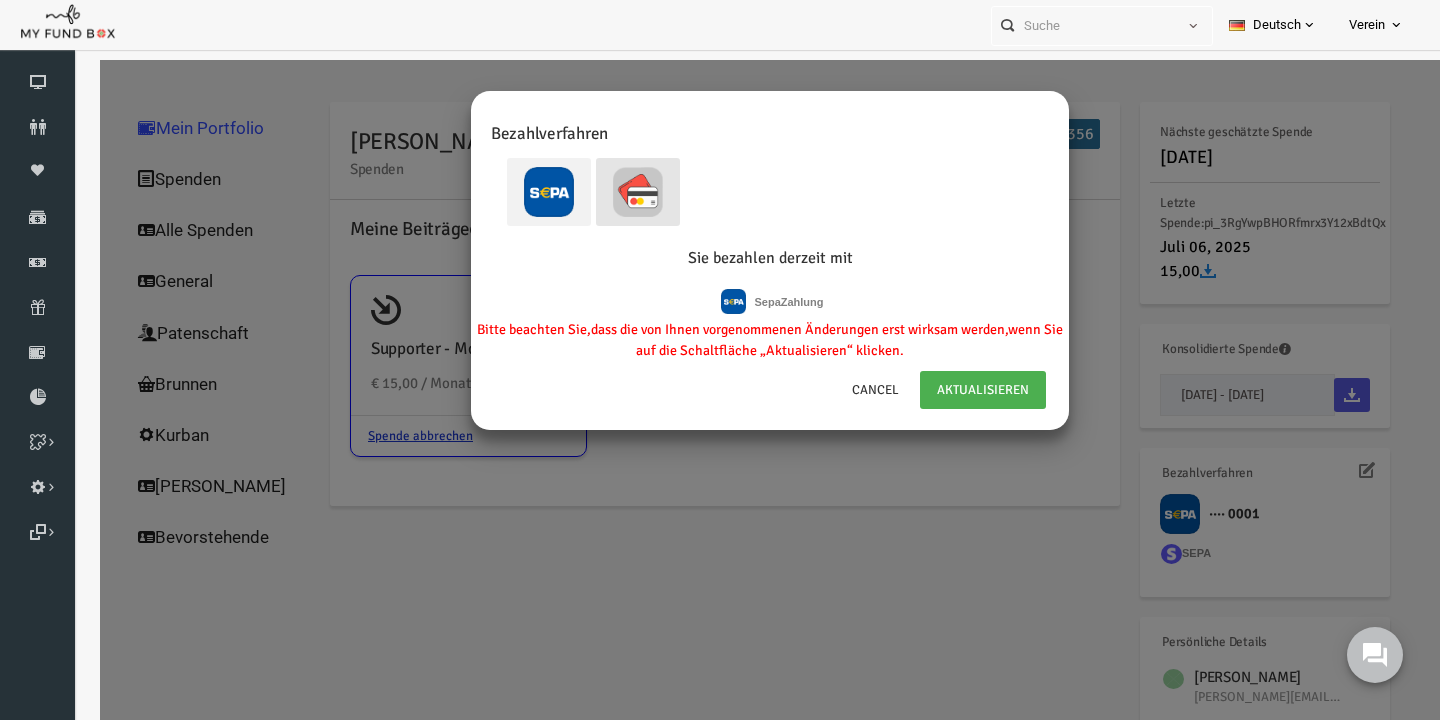 click at bounding box center (521, 192) 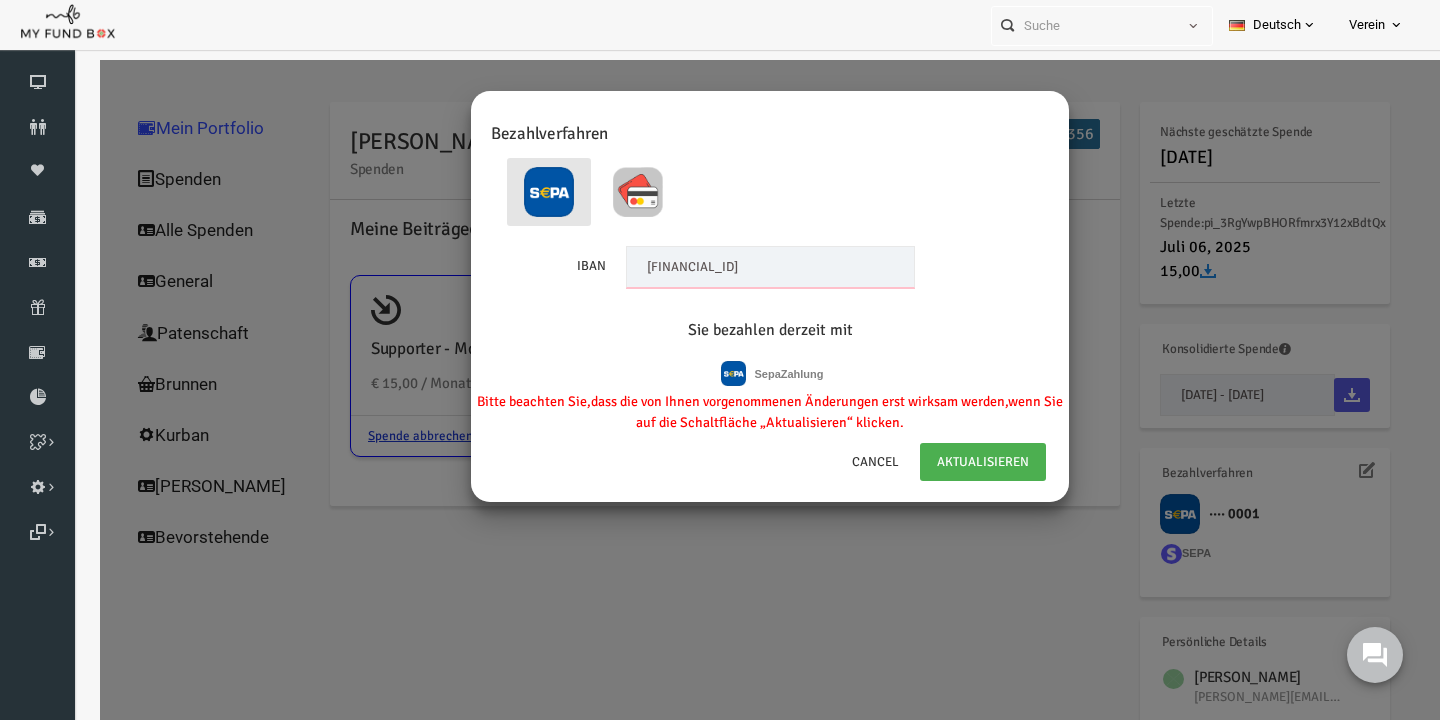 click on "DE29502345000546710001" at bounding box center [742, 267] 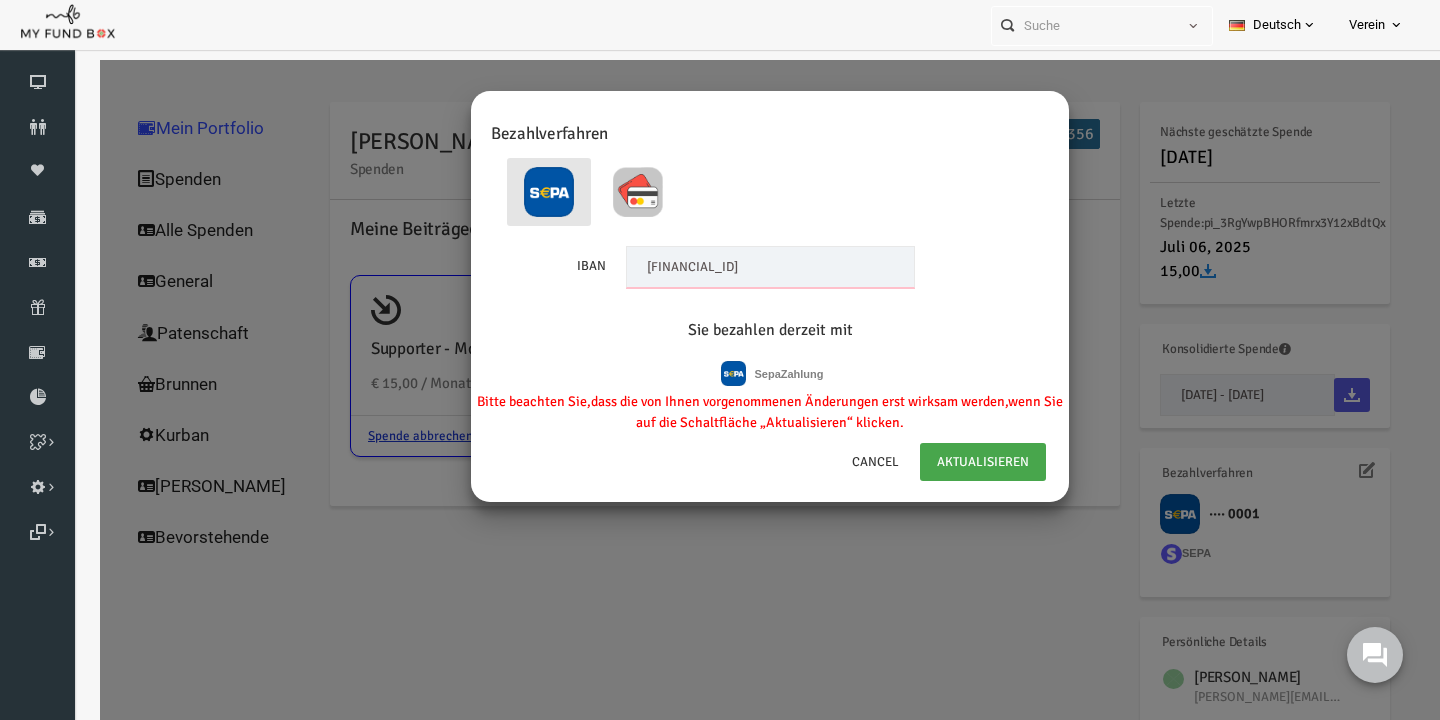 type on "DE79200505501274521671" 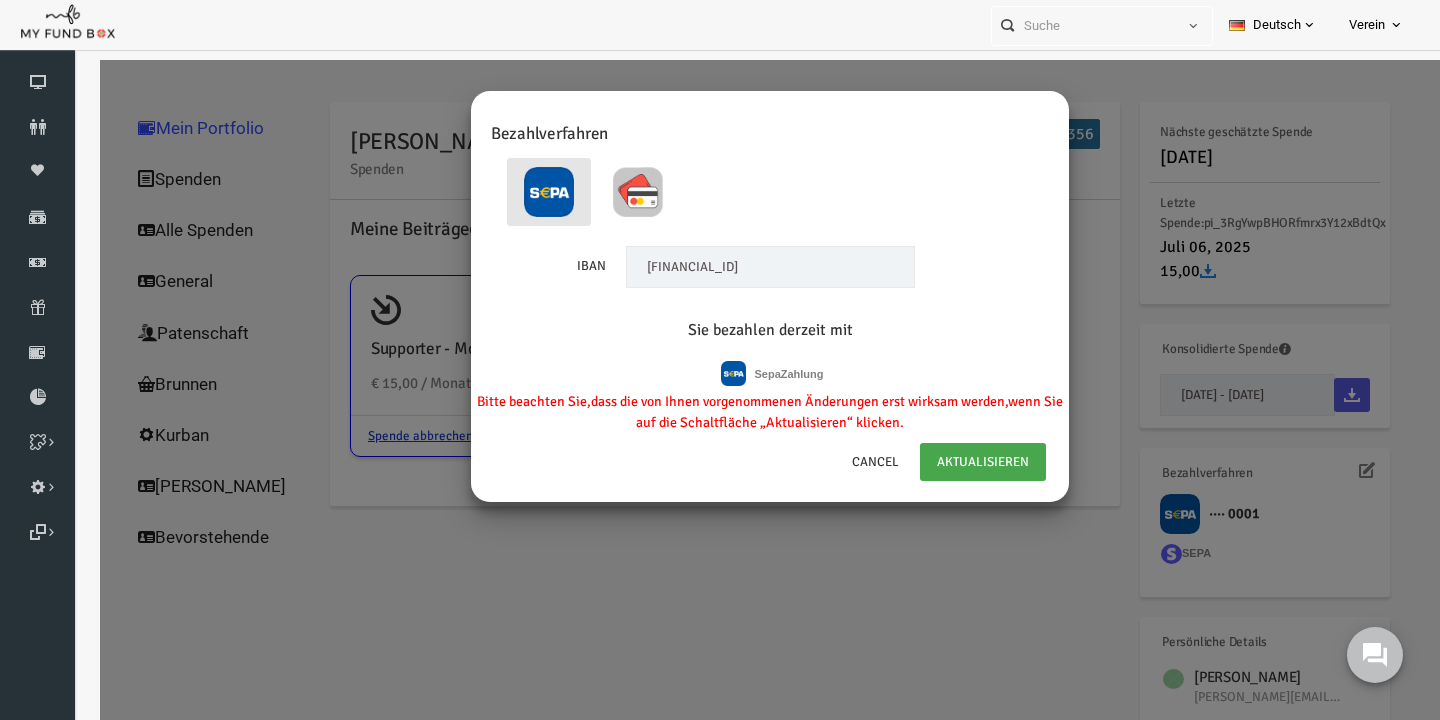 click on "AKTUALISIEREN" at bounding box center [955, 462] 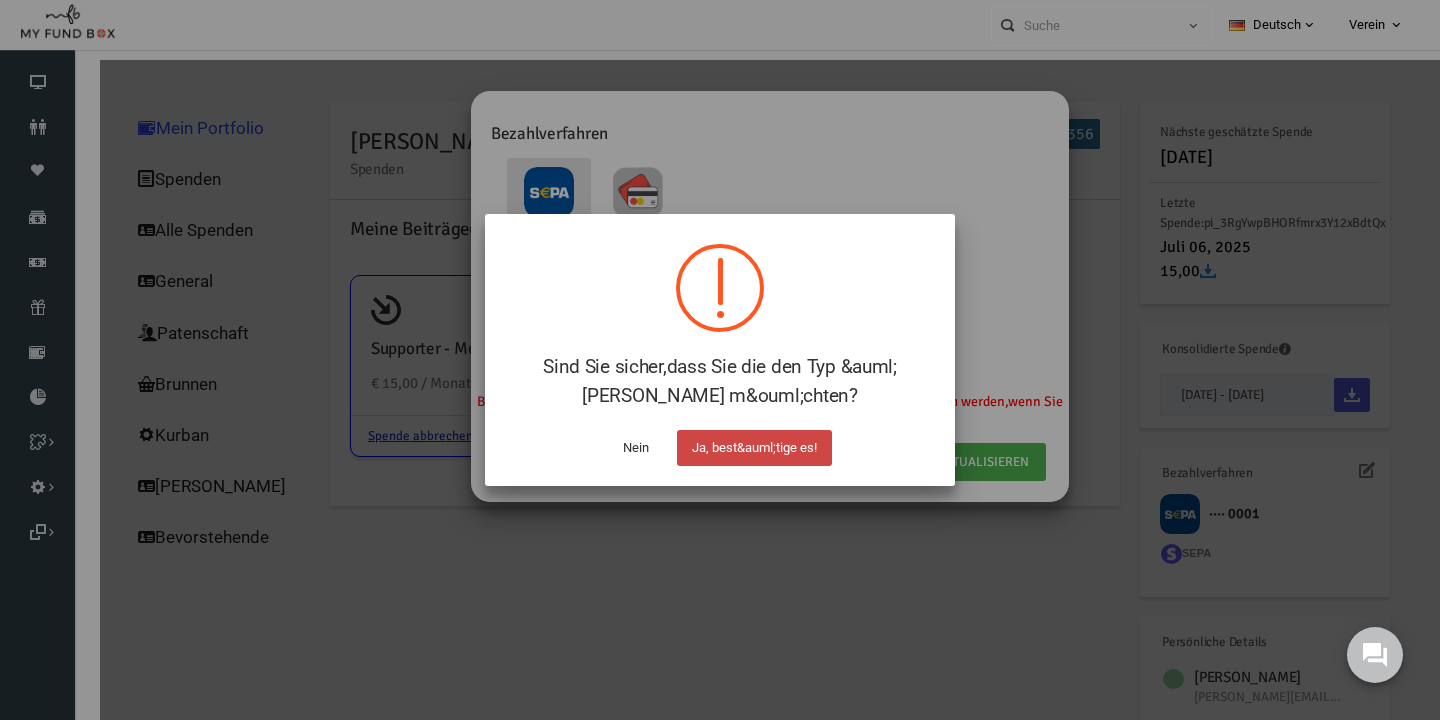 click on "Ja, best&auml;tige es!" at bounding box center (754, 448) 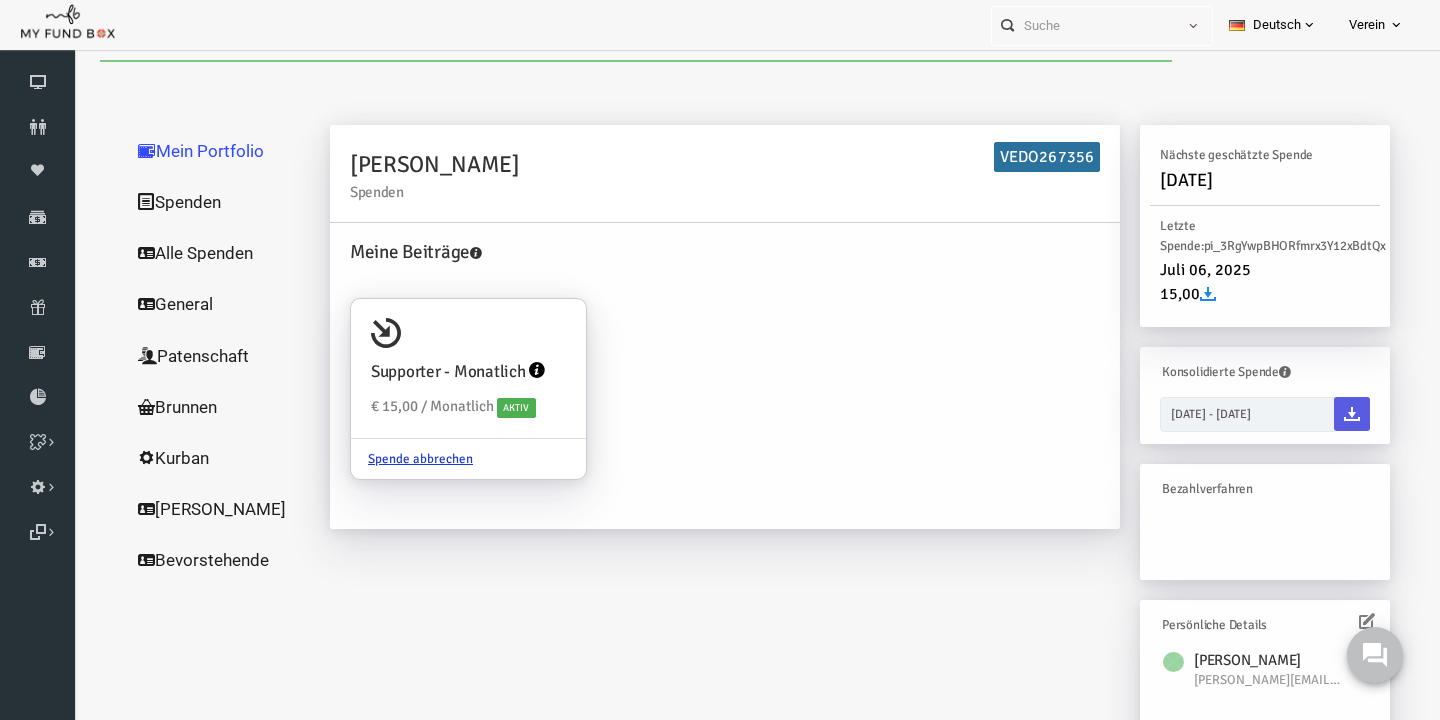 scroll, scrollTop: 0, scrollLeft: 0, axis: both 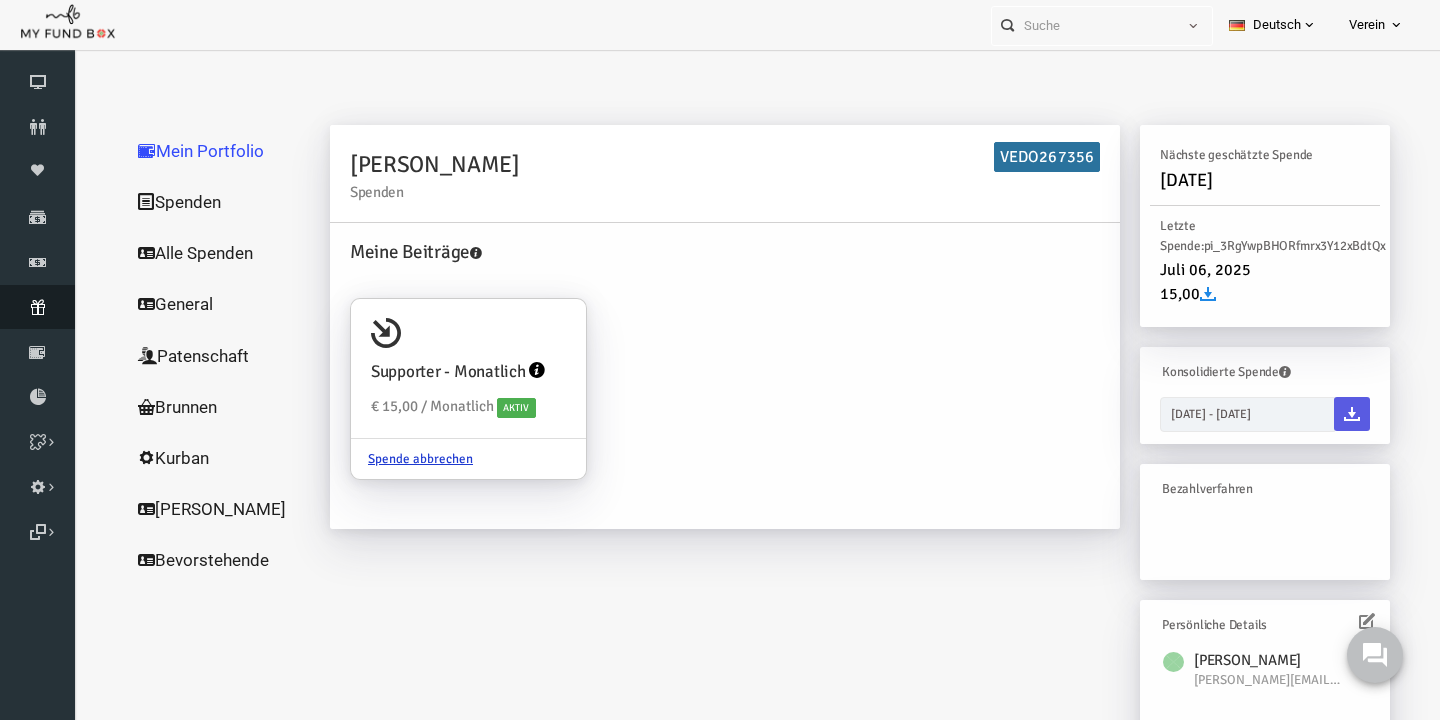 click on "Abonnement" at bounding box center [37, 307] 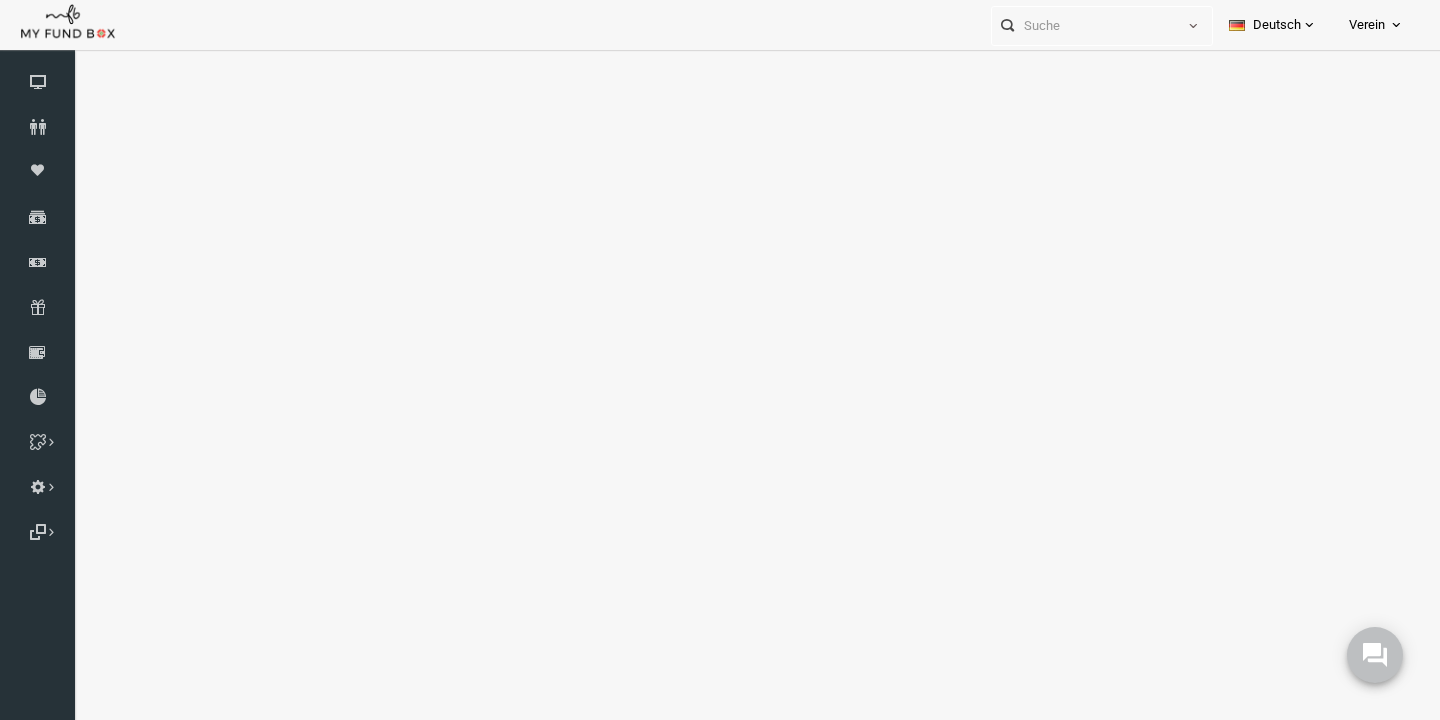 select on "100" 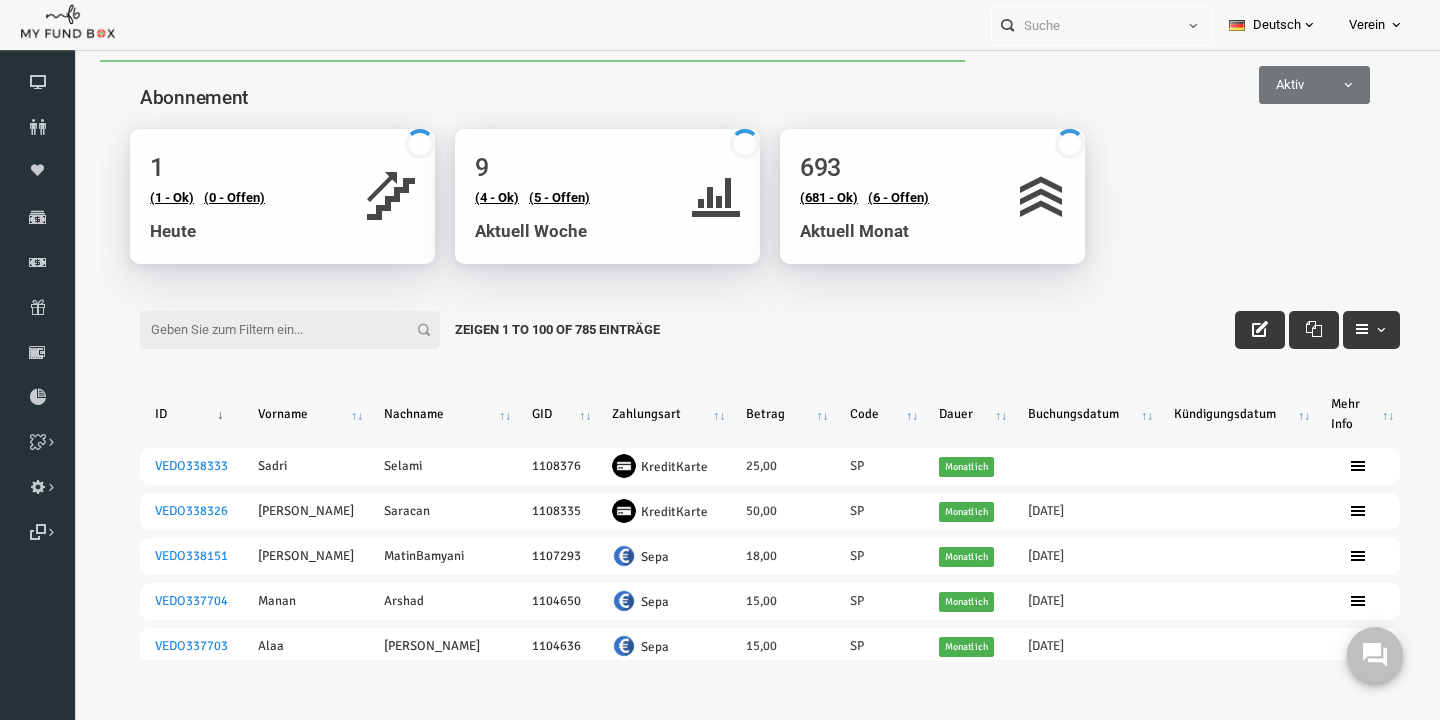 scroll, scrollTop: 0, scrollLeft: 0, axis: both 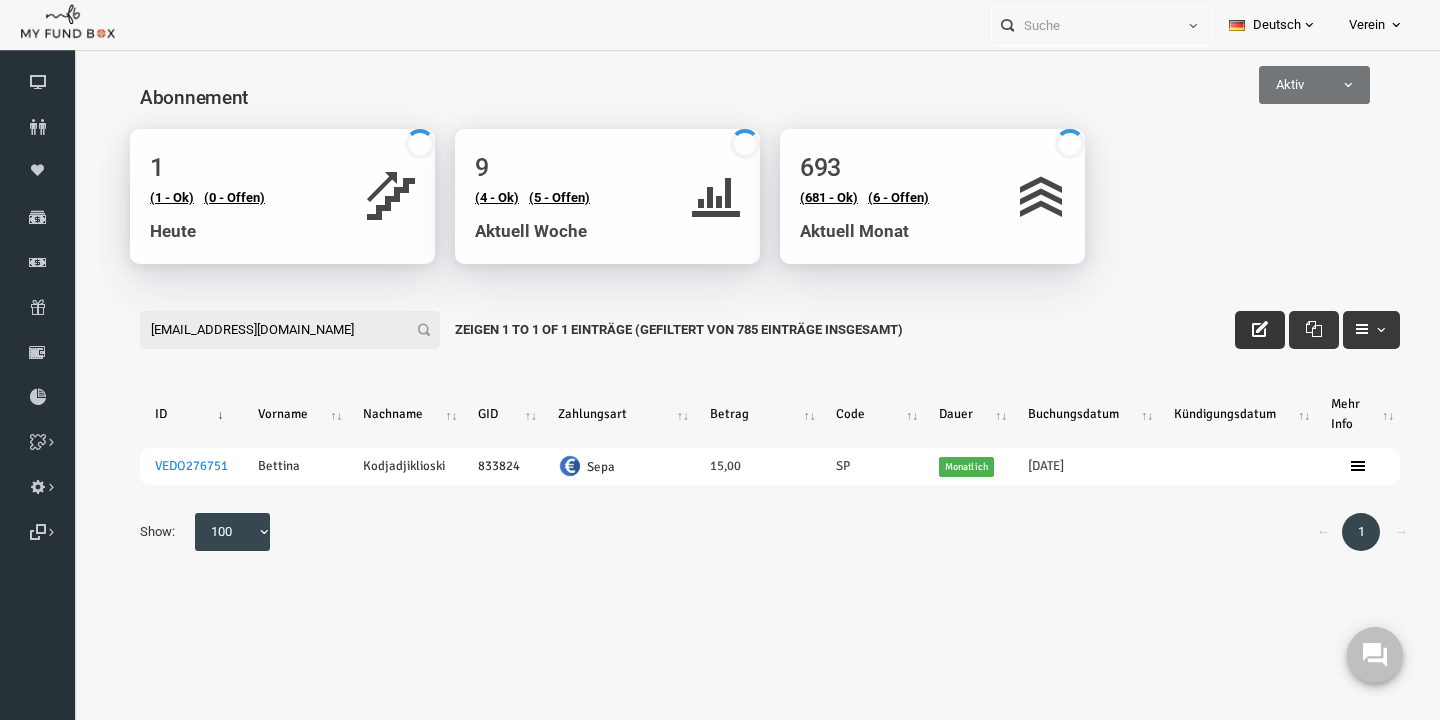 type on "bettinamcd@icloud.com" 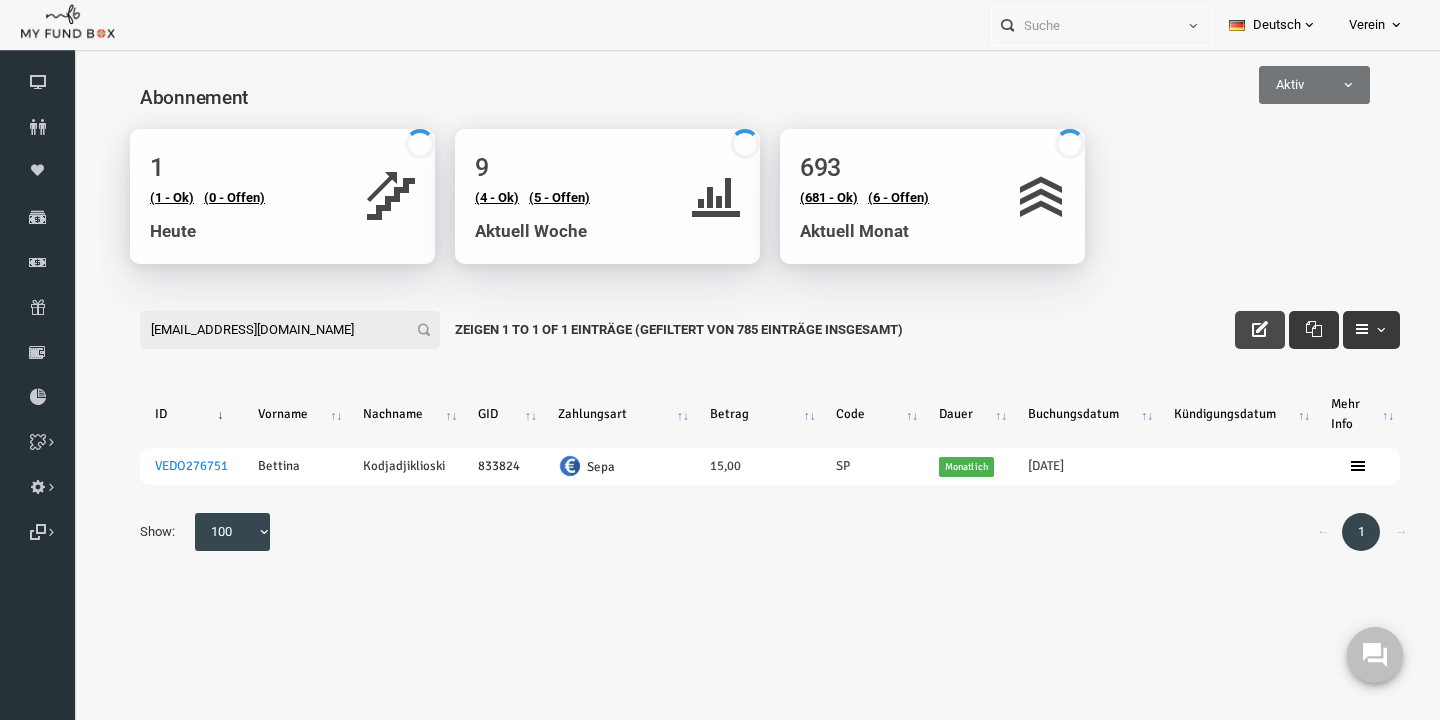 click at bounding box center (1232, 330) 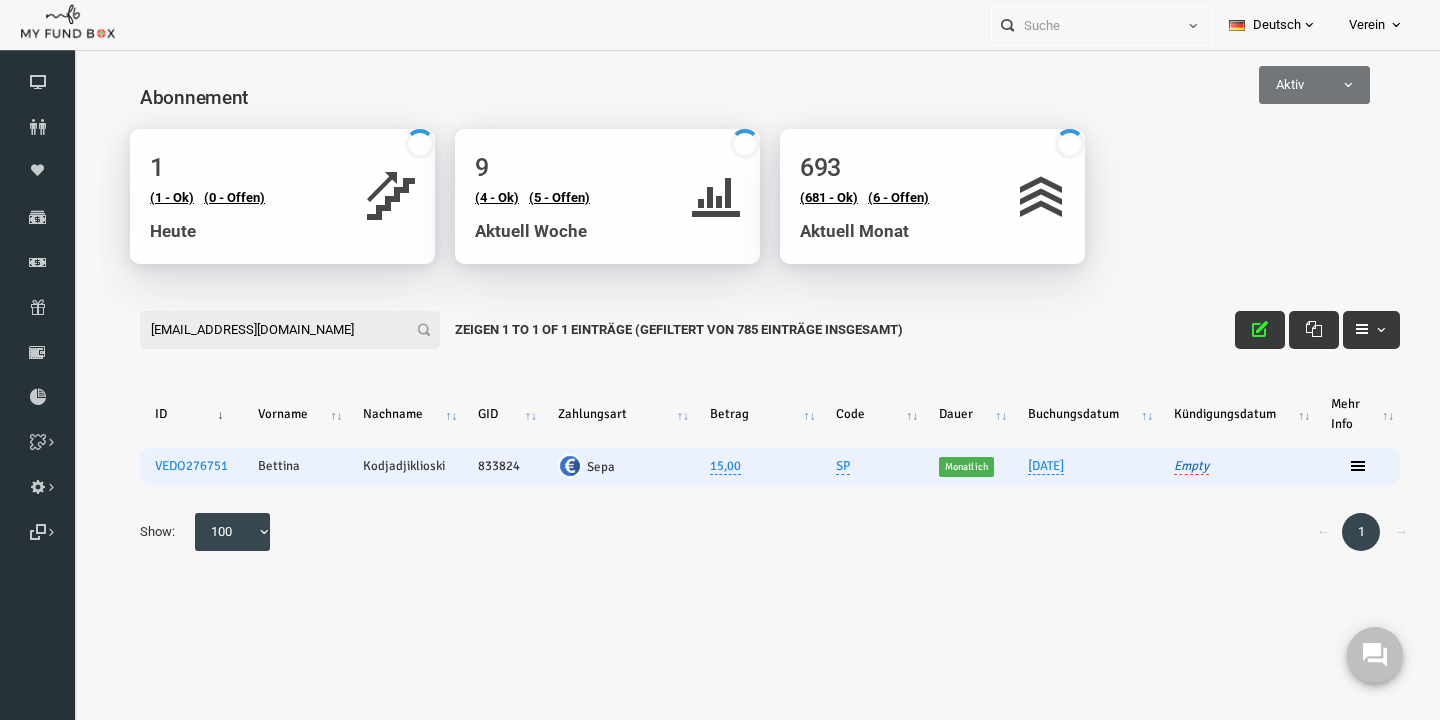 click on "Empty" at bounding box center (1163, 466) 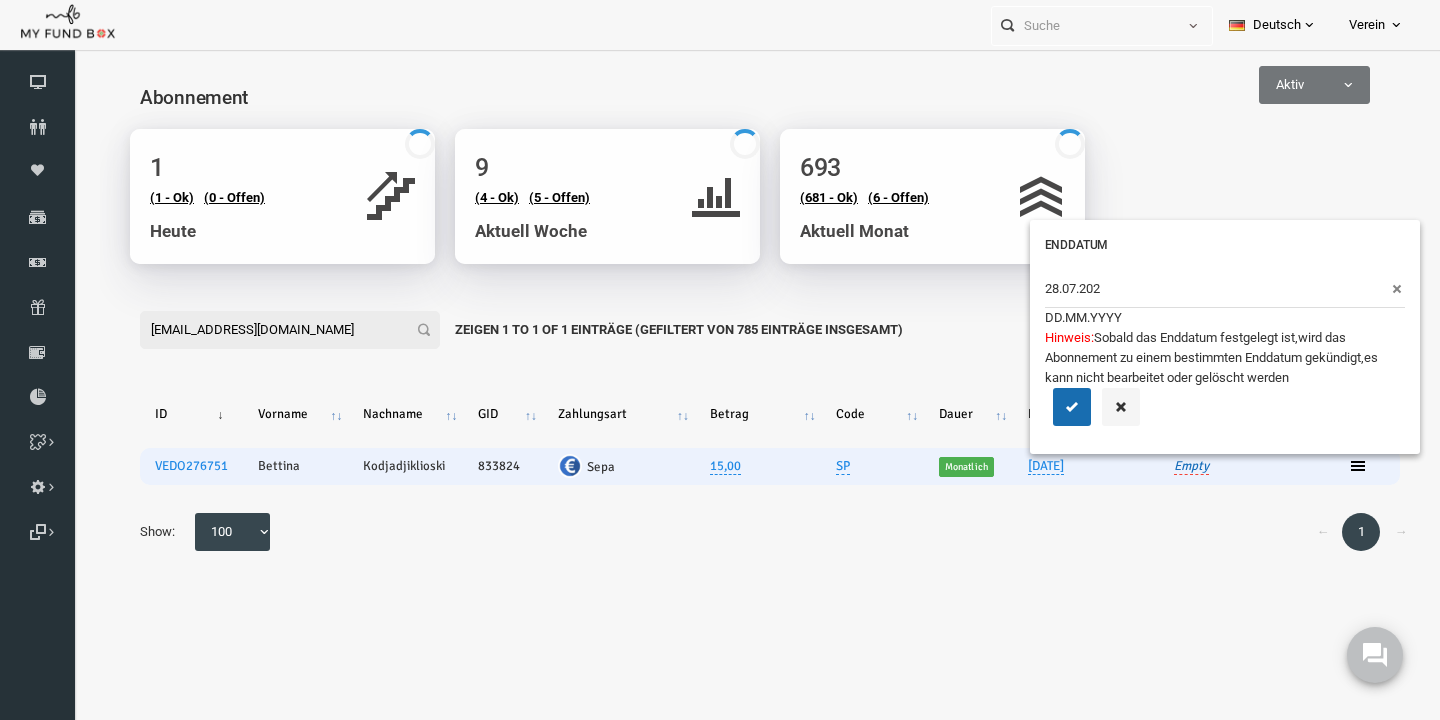 type on "28.07.2025" 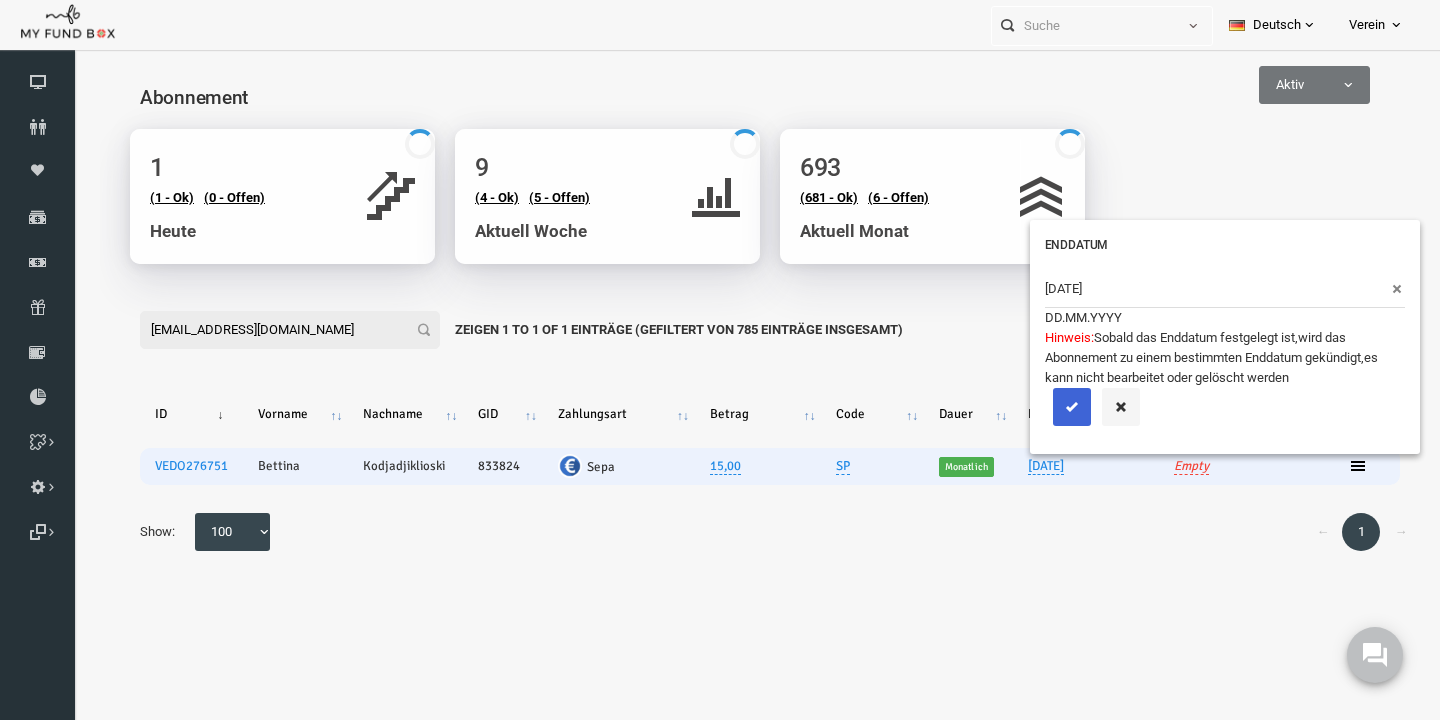 click at bounding box center (1044, 407) 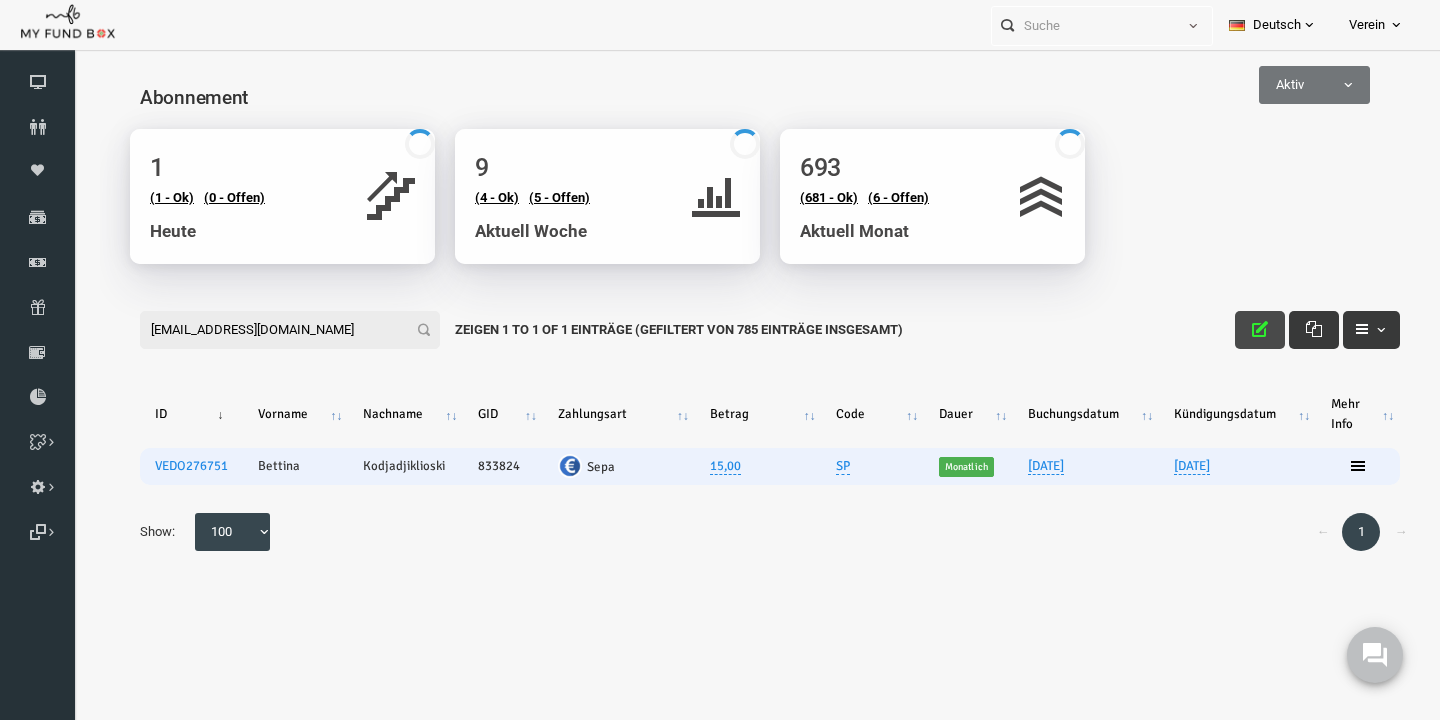 click at bounding box center (1232, 329) 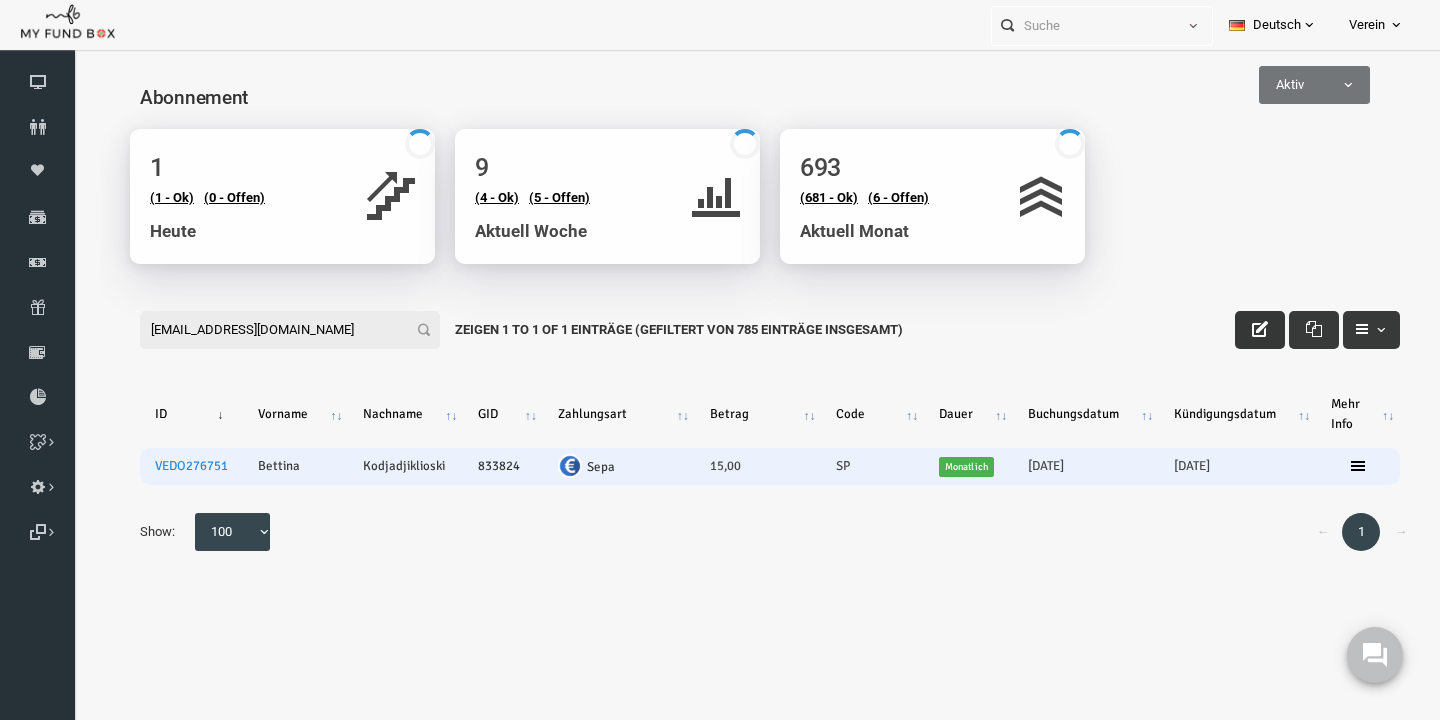 click on "bettinamcd@icloud.com" at bounding box center [262, 330] 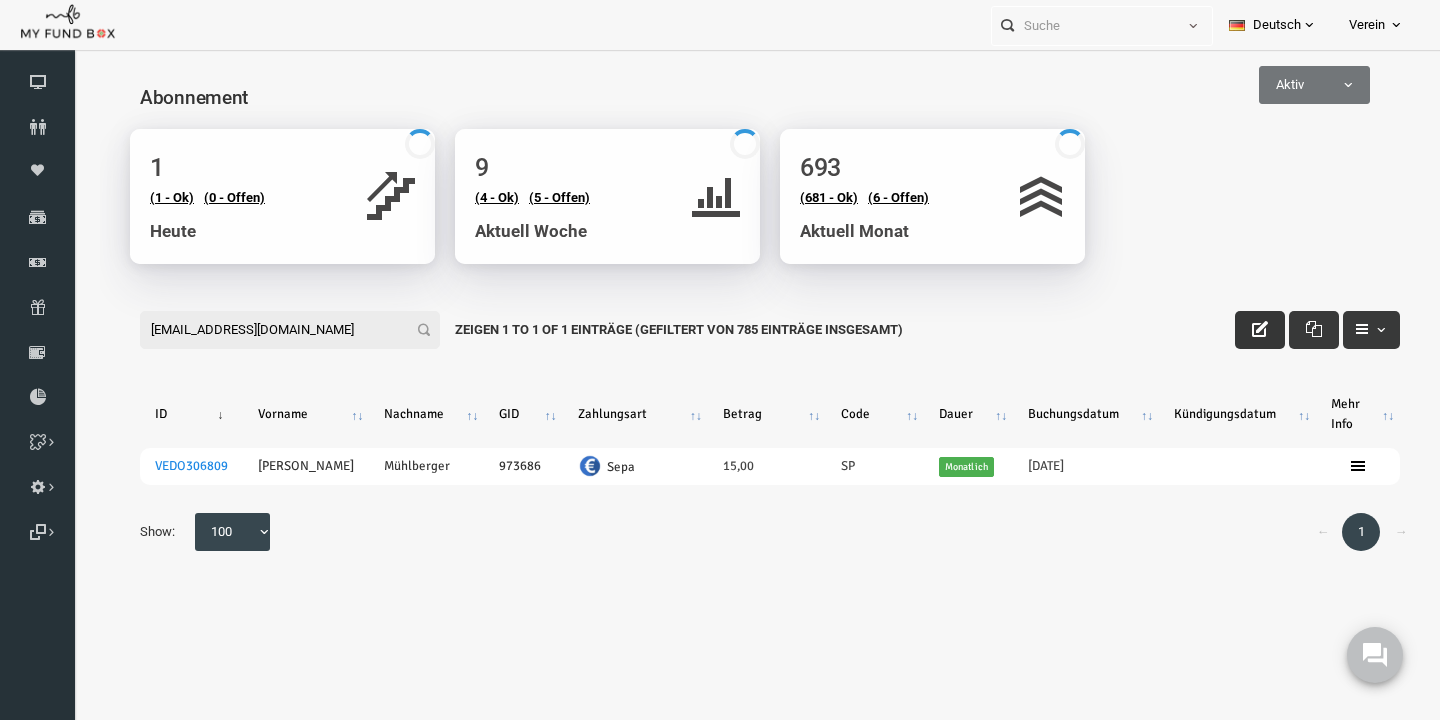 type on "acoleclark2@gmail.com" 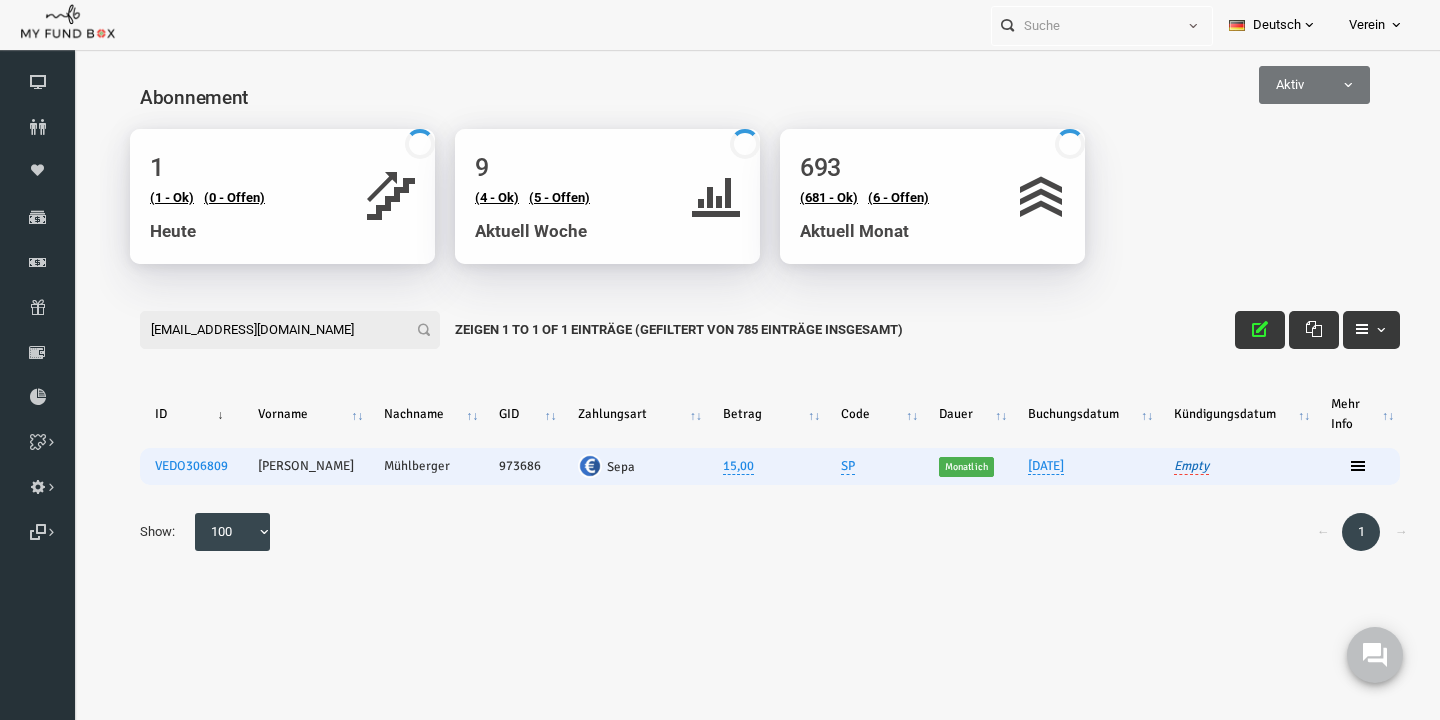 click on "Empty" at bounding box center (1163, 466) 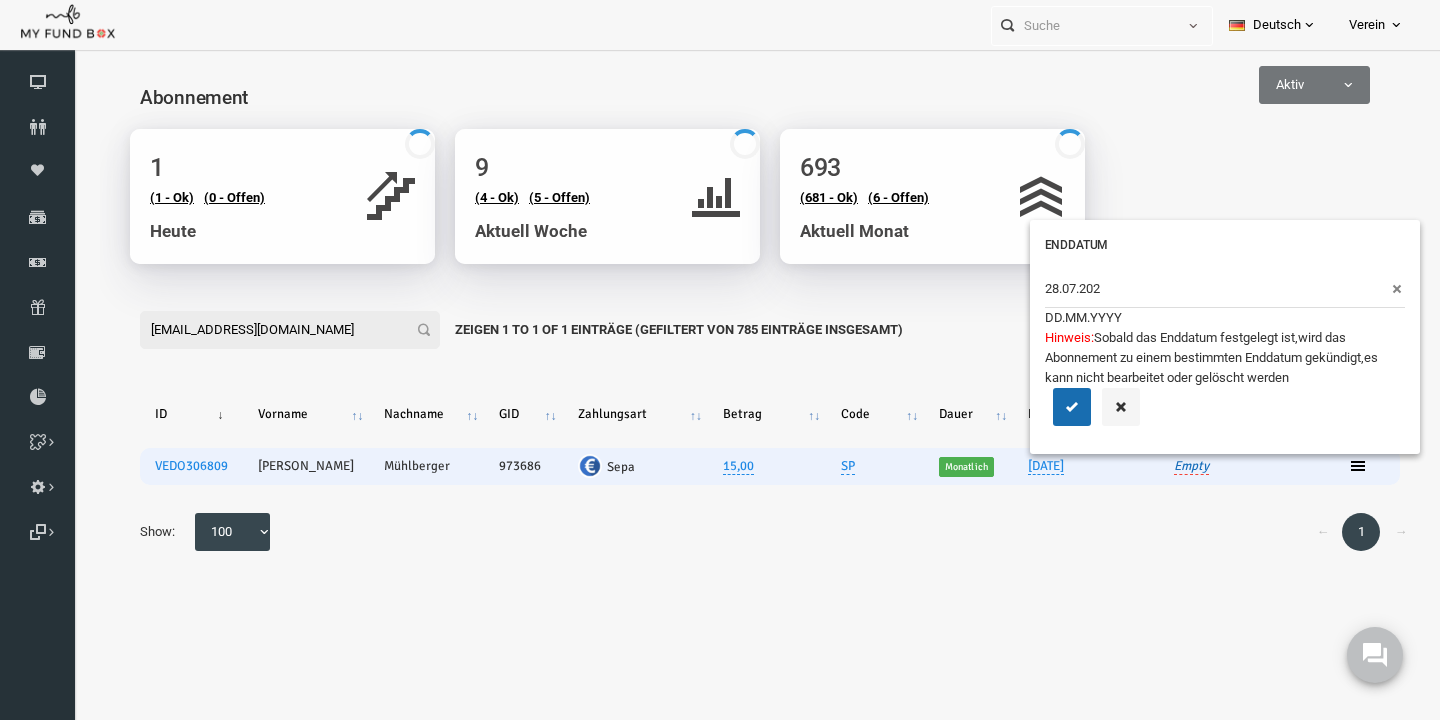 type on "28.07.2025" 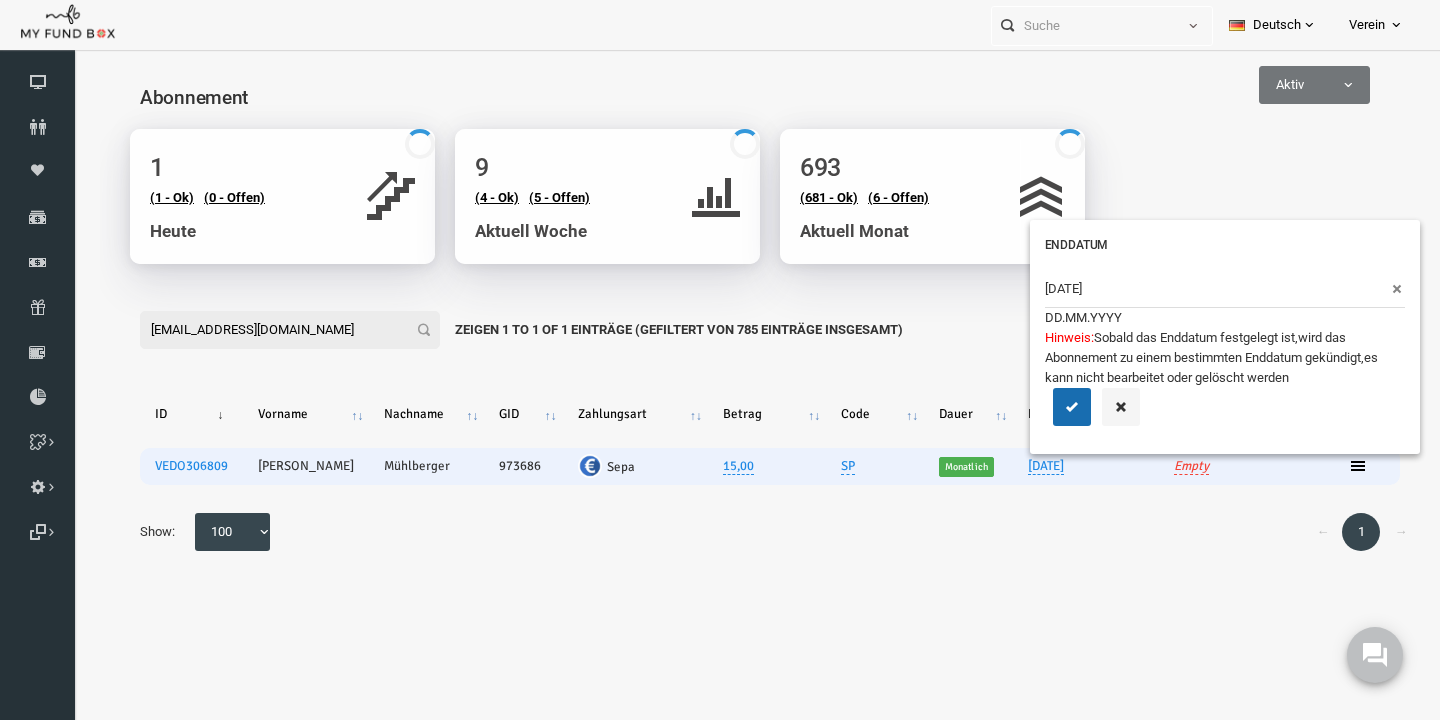click on "28.07.2025 DD.MM.YYYY    Hinweis:  Sobald das Enddatum festgelegt ist,wird das Abonnement zu einem bestimmten Enddatum gekündigt,es kann nicht bearbeitet oder gelöscht werden" at bounding box center [1197, 354] 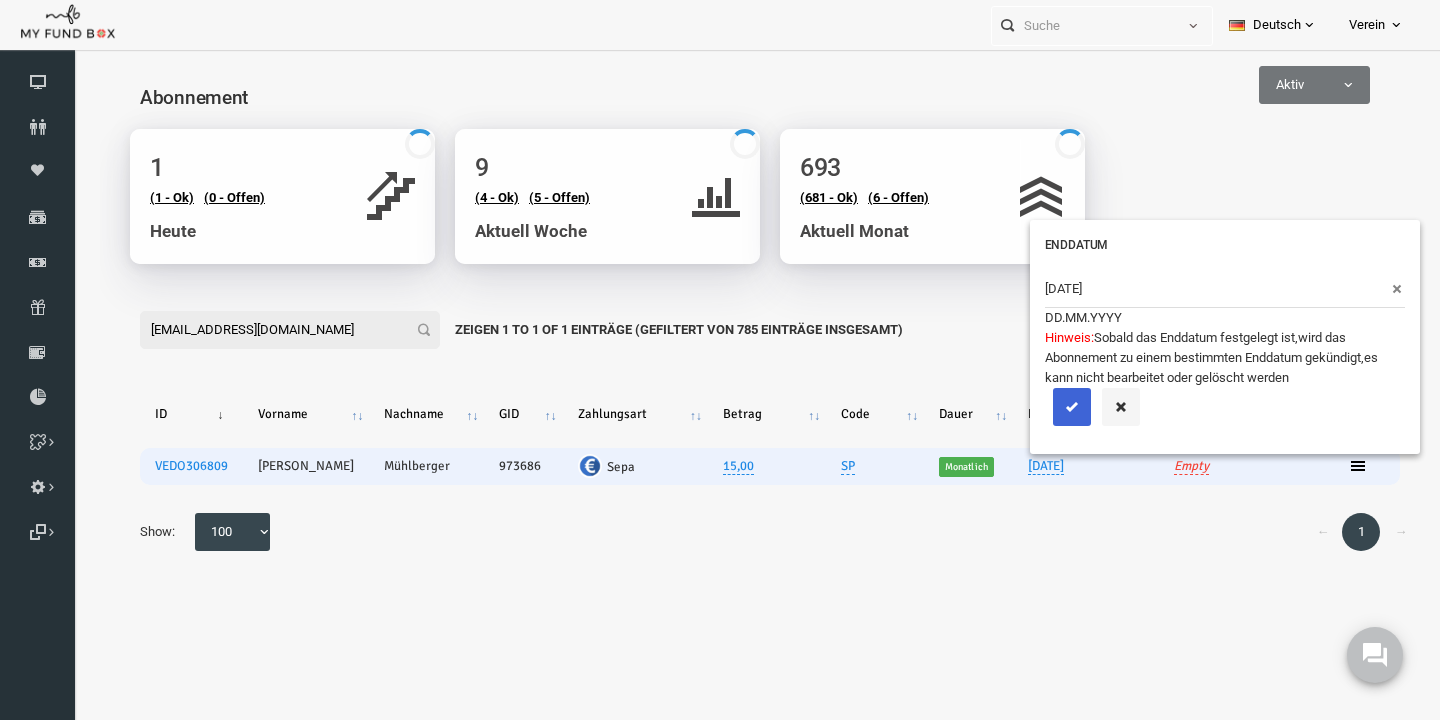 click at bounding box center [1044, 407] 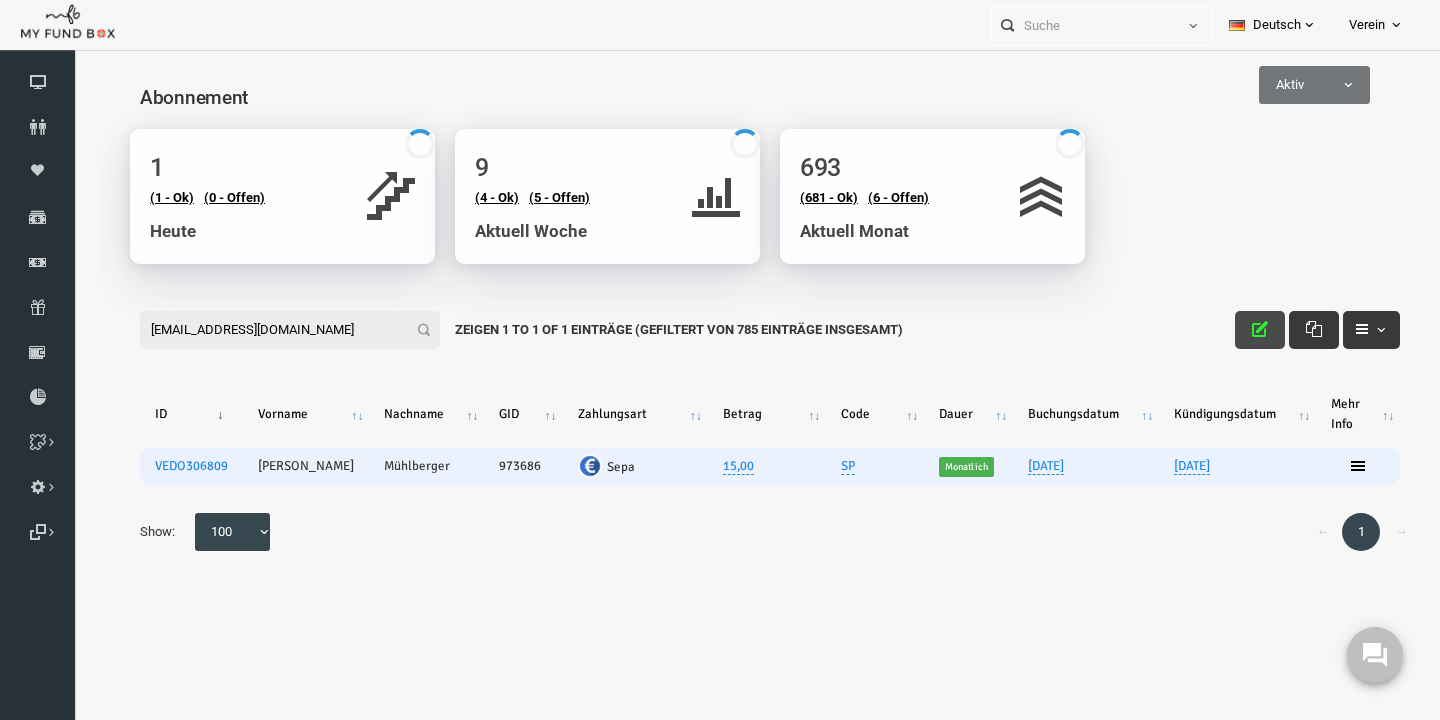 click at bounding box center [1232, 329] 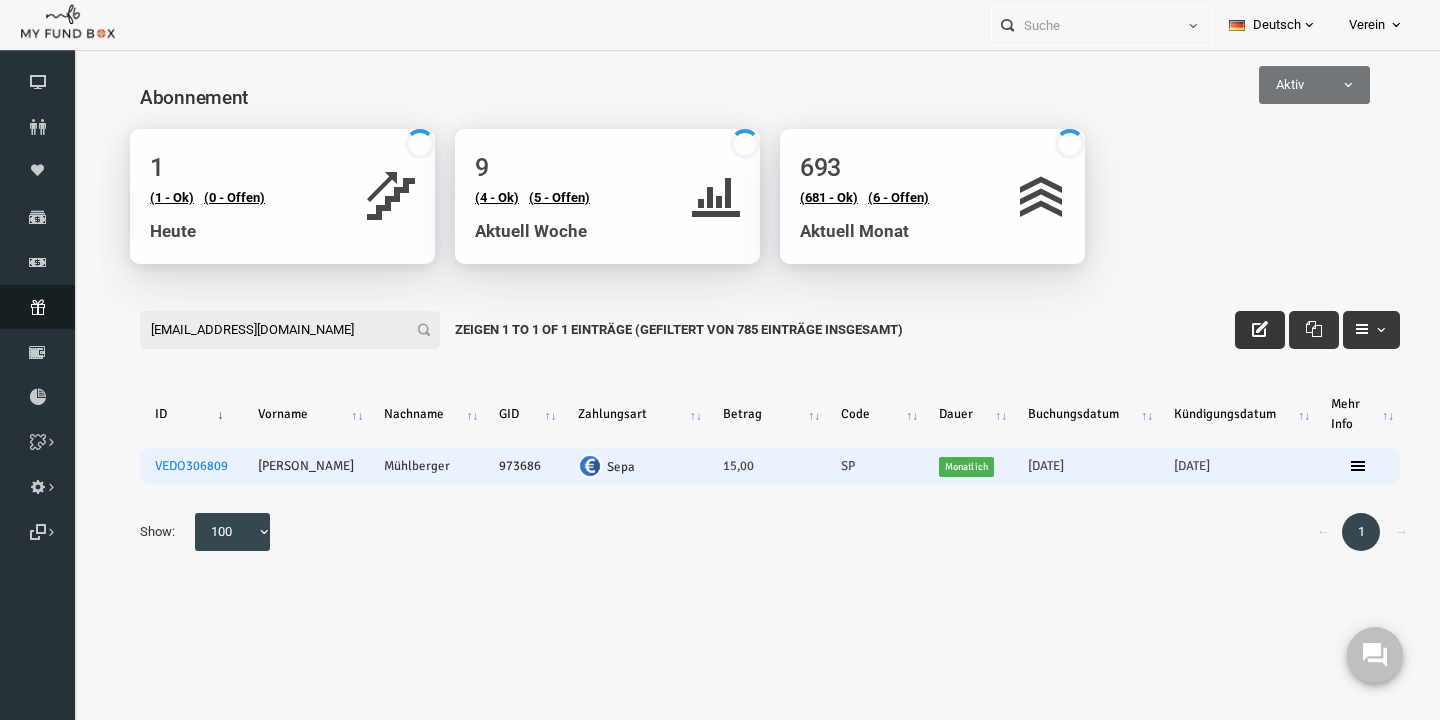 click at bounding box center [37, 307] 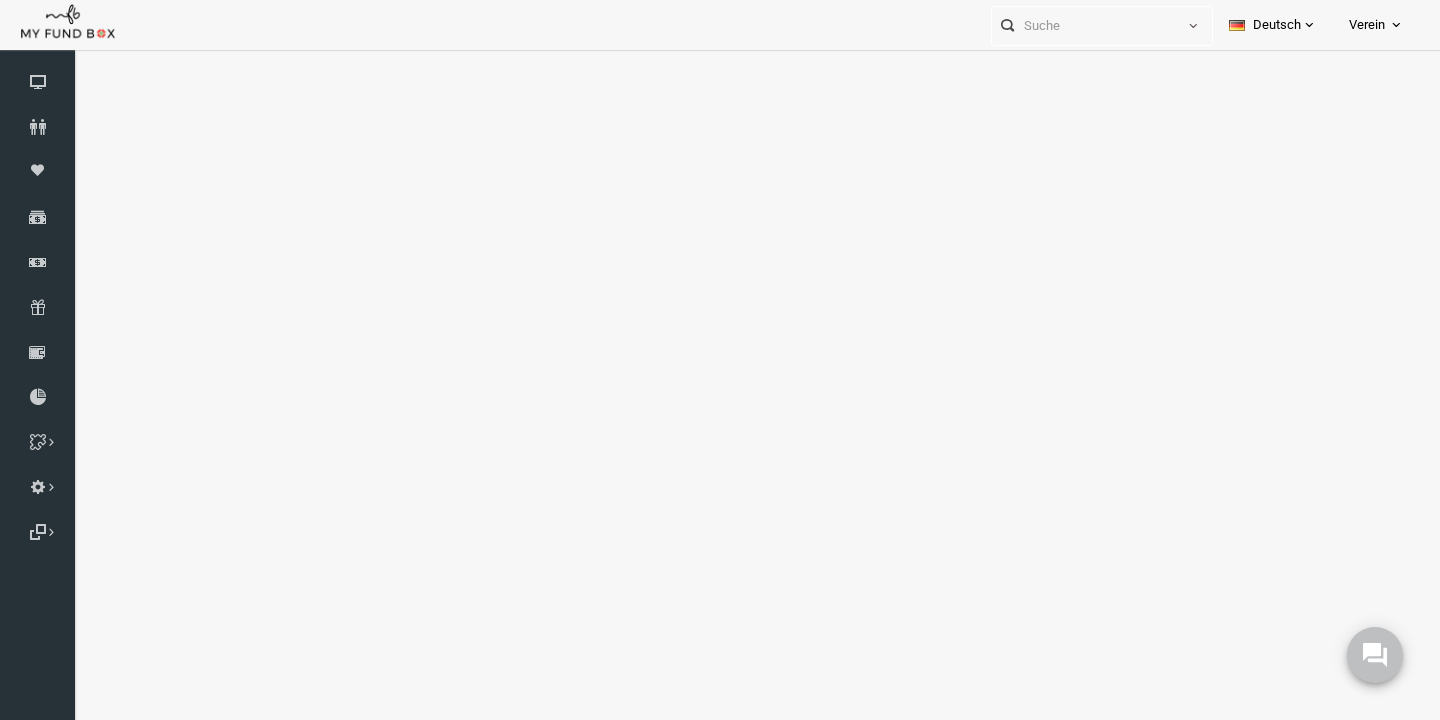 select on "100" 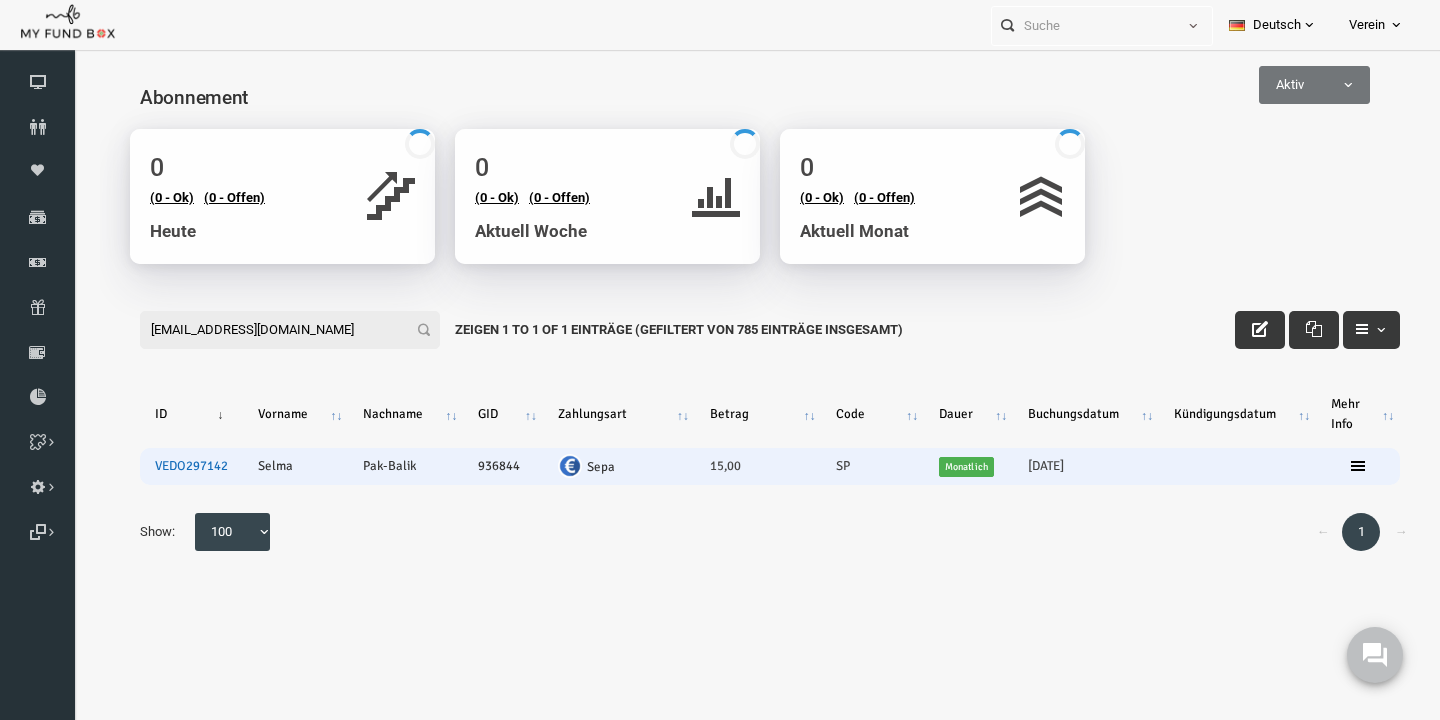 scroll, scrollTop: 0, scrollLeft: 0, axis: both 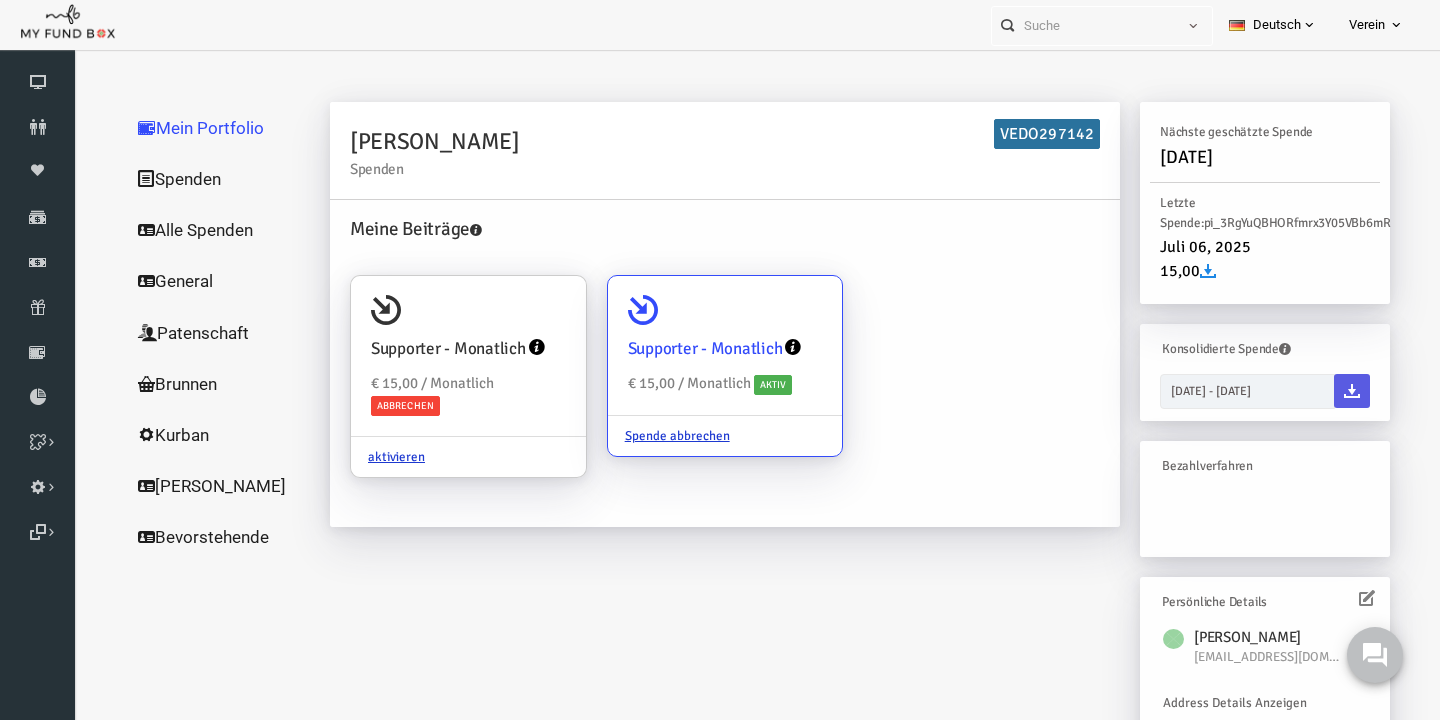 click at bounding box center (615, 310) 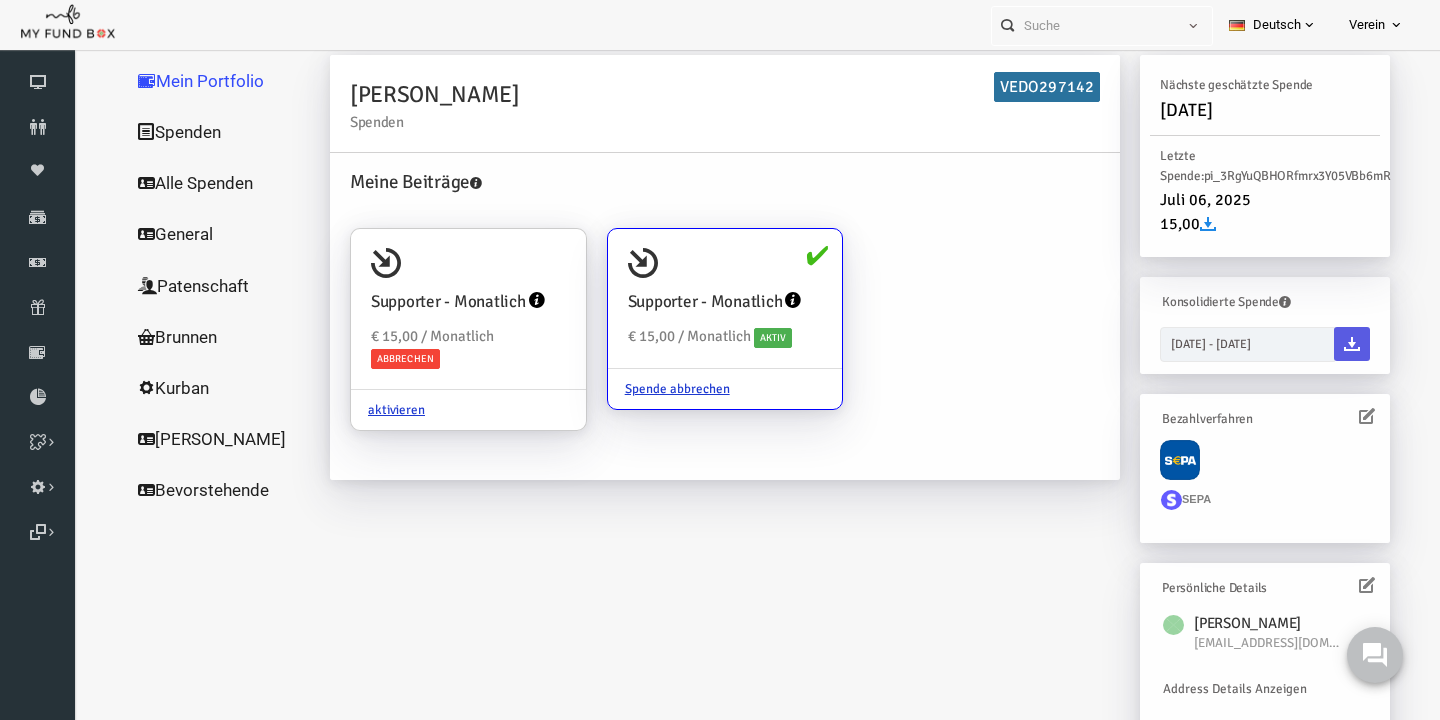 scroll, scrollTop: 0, scrollLeft: 0, axis: both 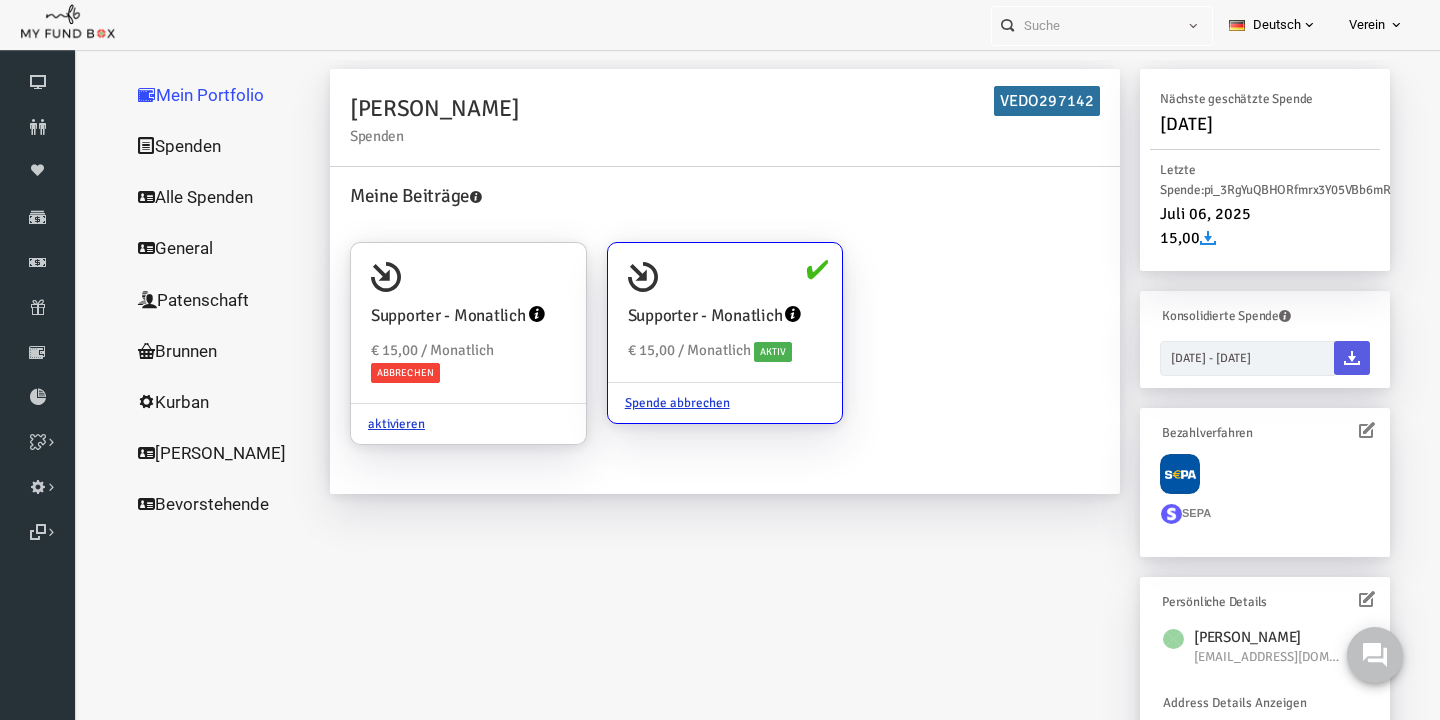 click on "Alle Spenden" at bounding box center (192, 197) 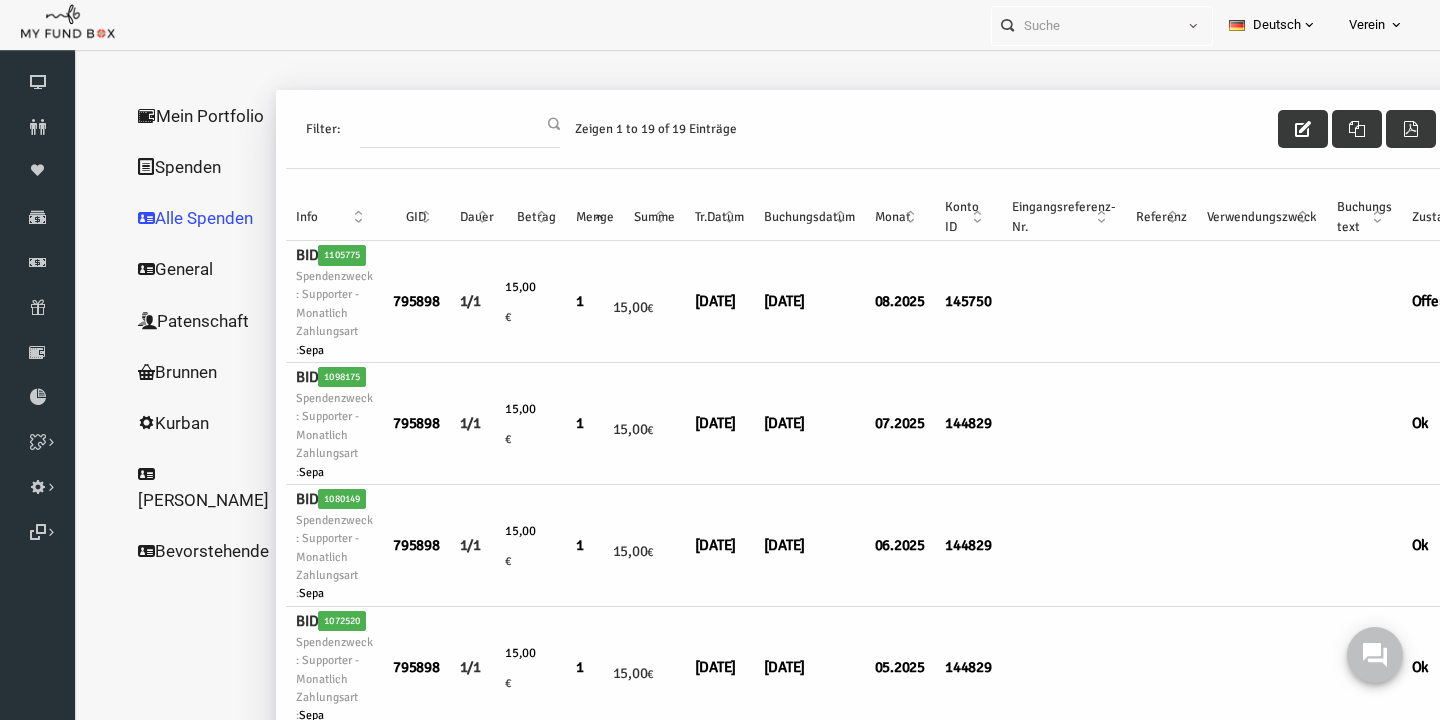click on "Spenden" at bounding box center [175, 167] 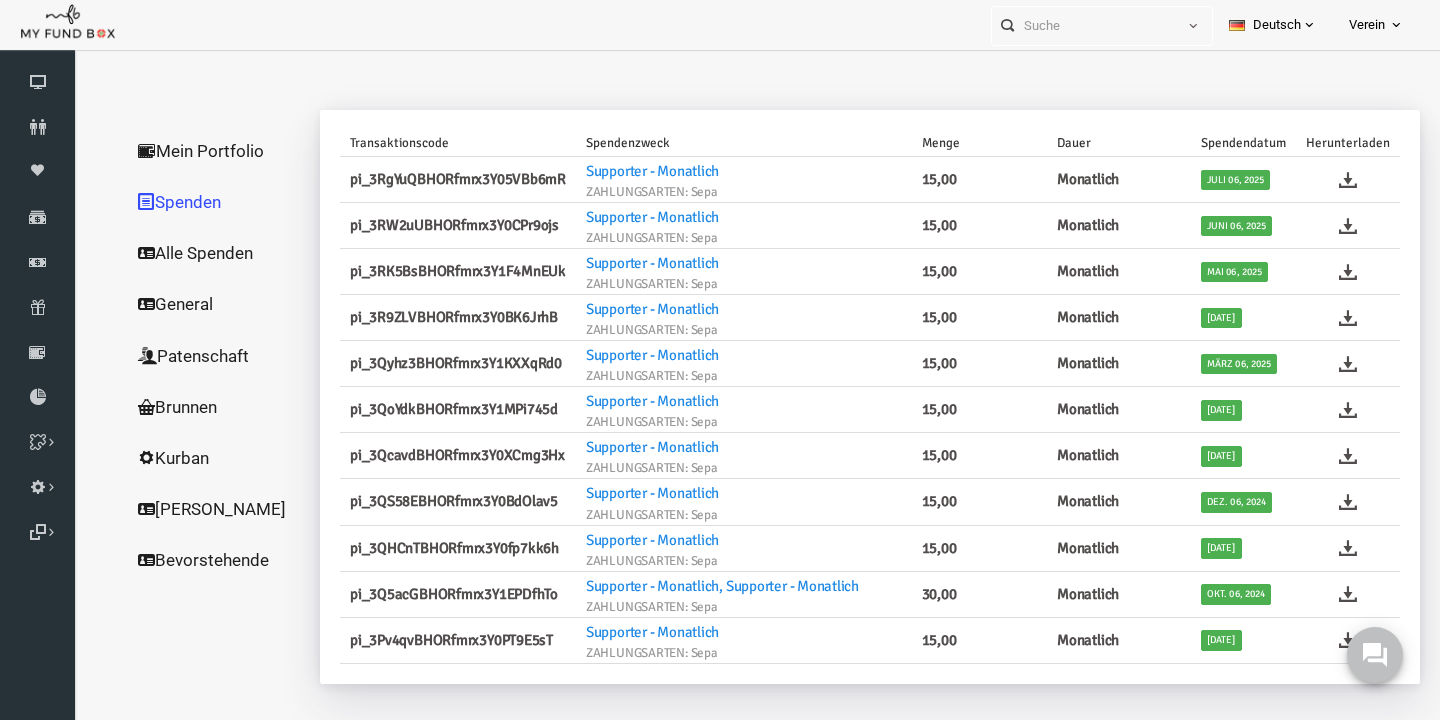 scroll, scrollTop: 0, scrollLeft: 0, axis: both 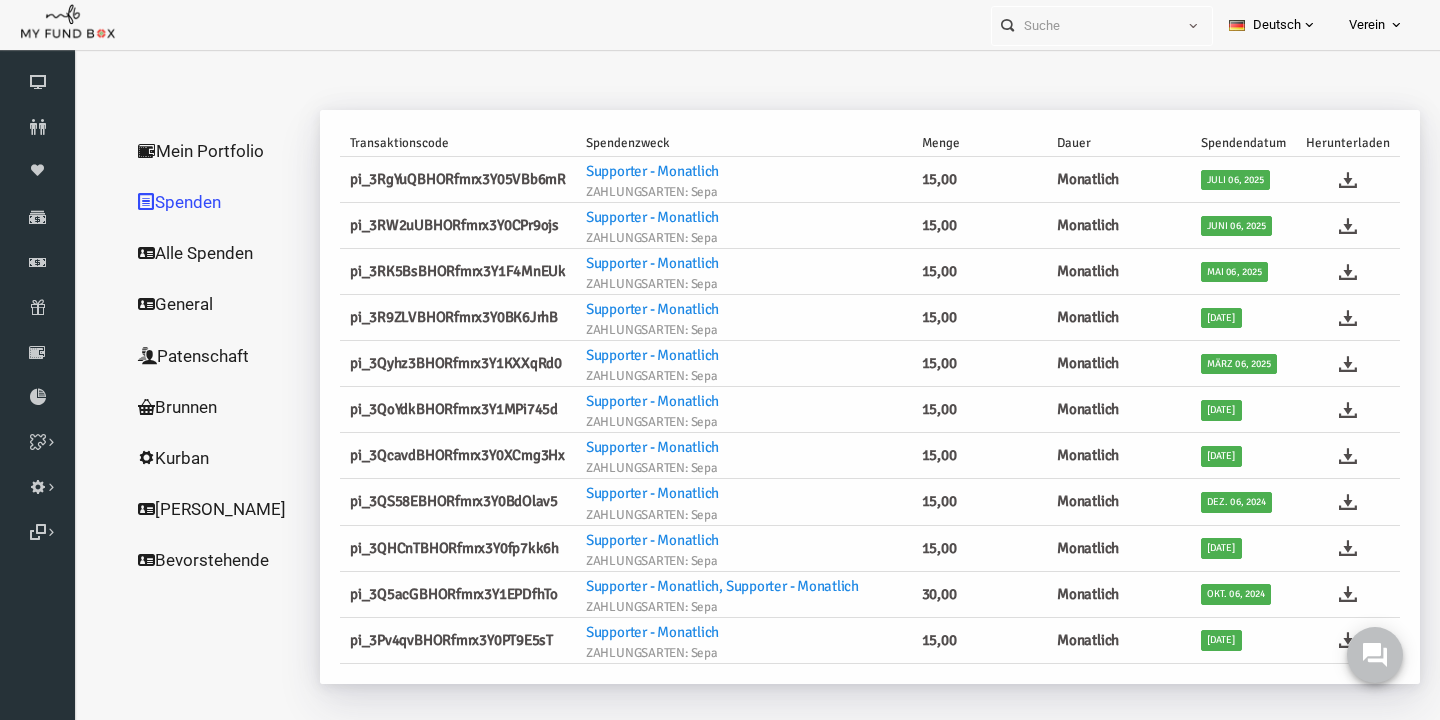 click on "Mein Portfolio" at bounding box center [192, 151] 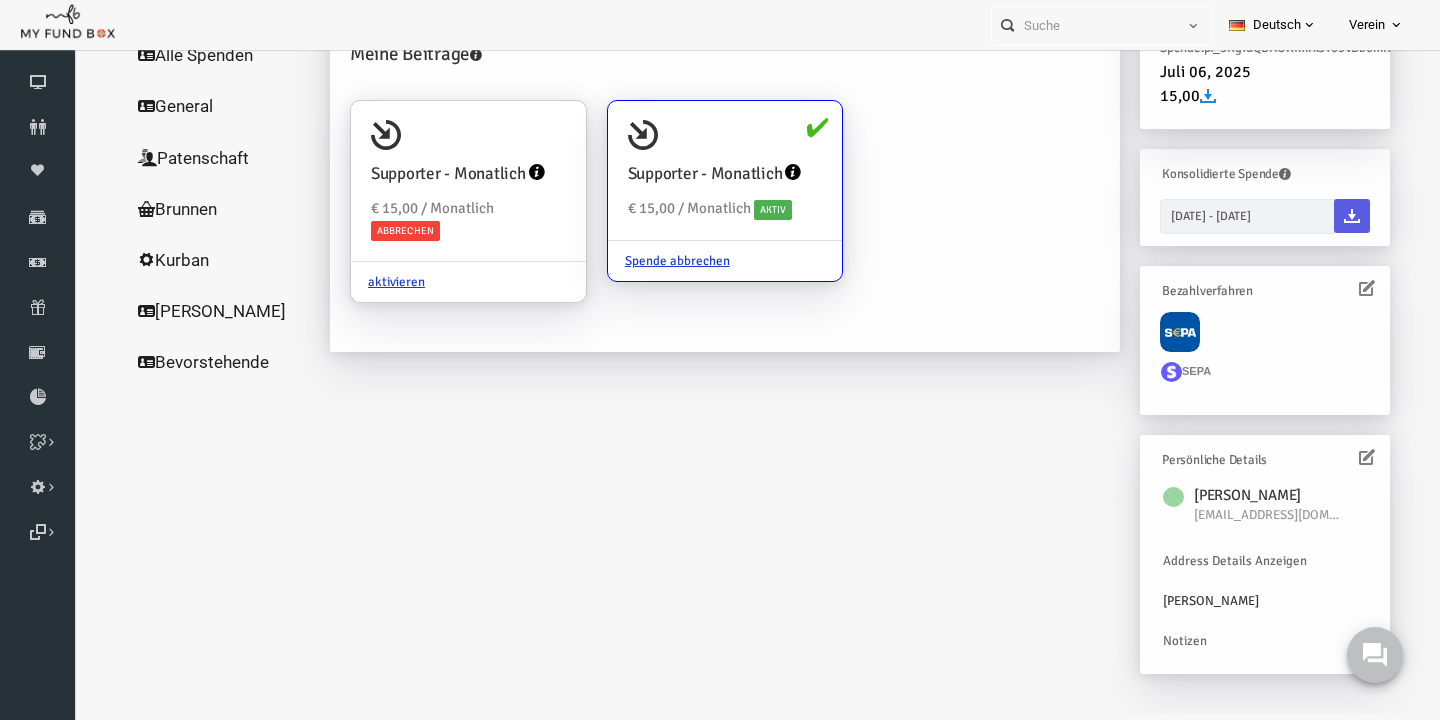 scroll, scrollTop: 0, scrollLeft: 0, axis: both 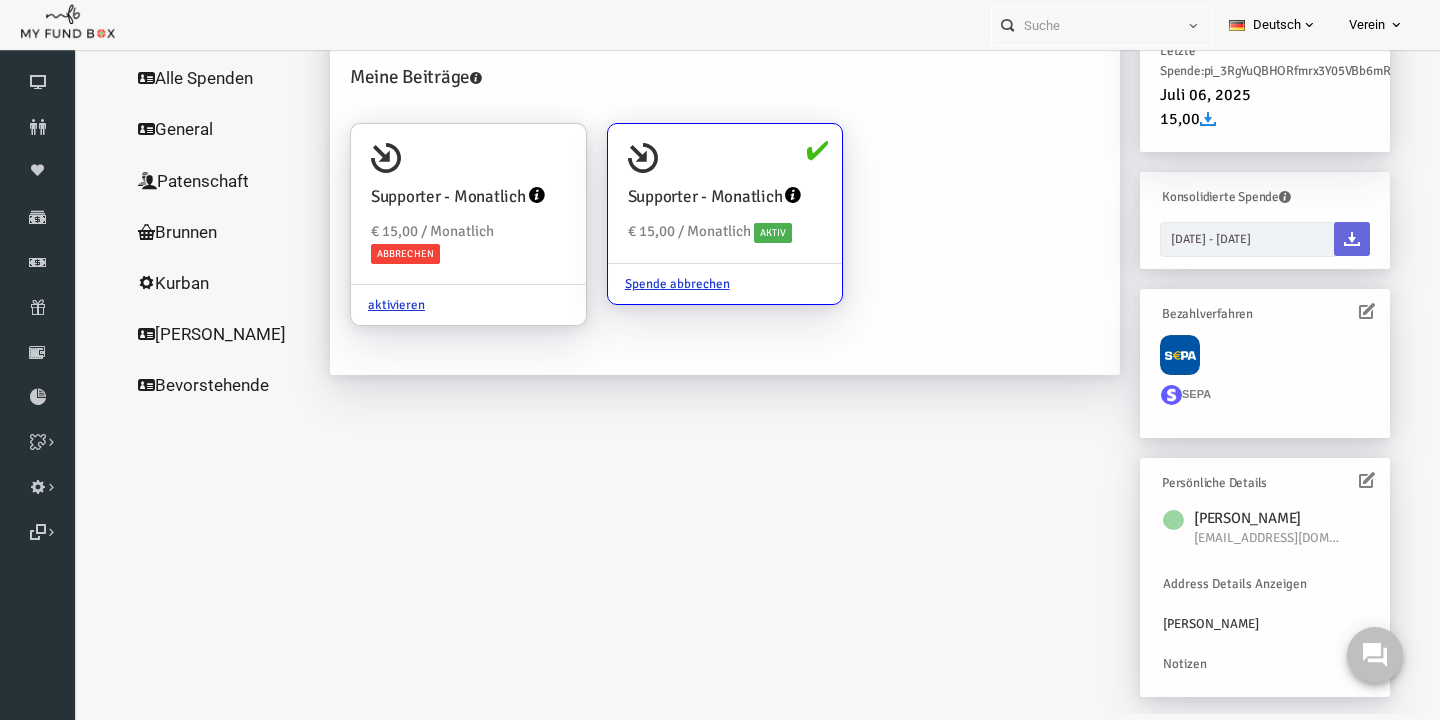 click at bounding box center [1324, 239] 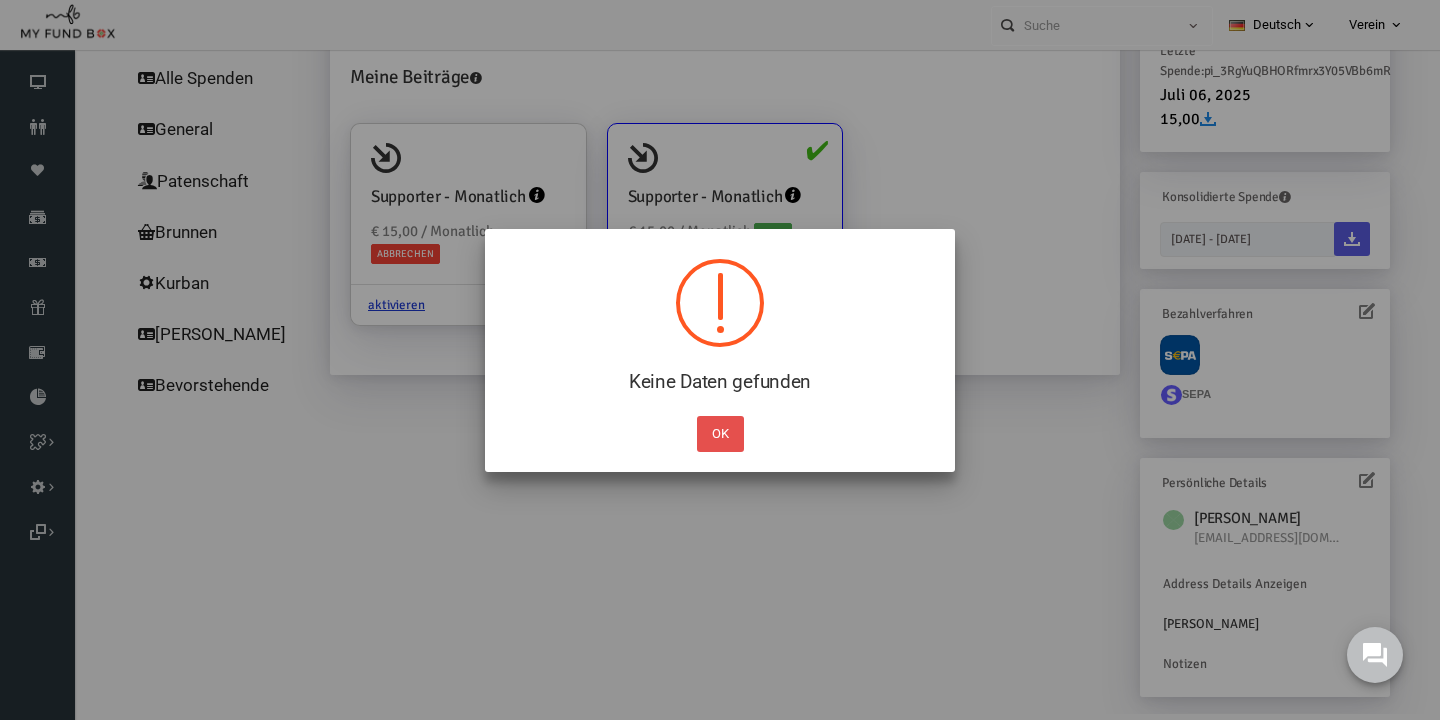 click on "OK" at bounding box center [720, 434] 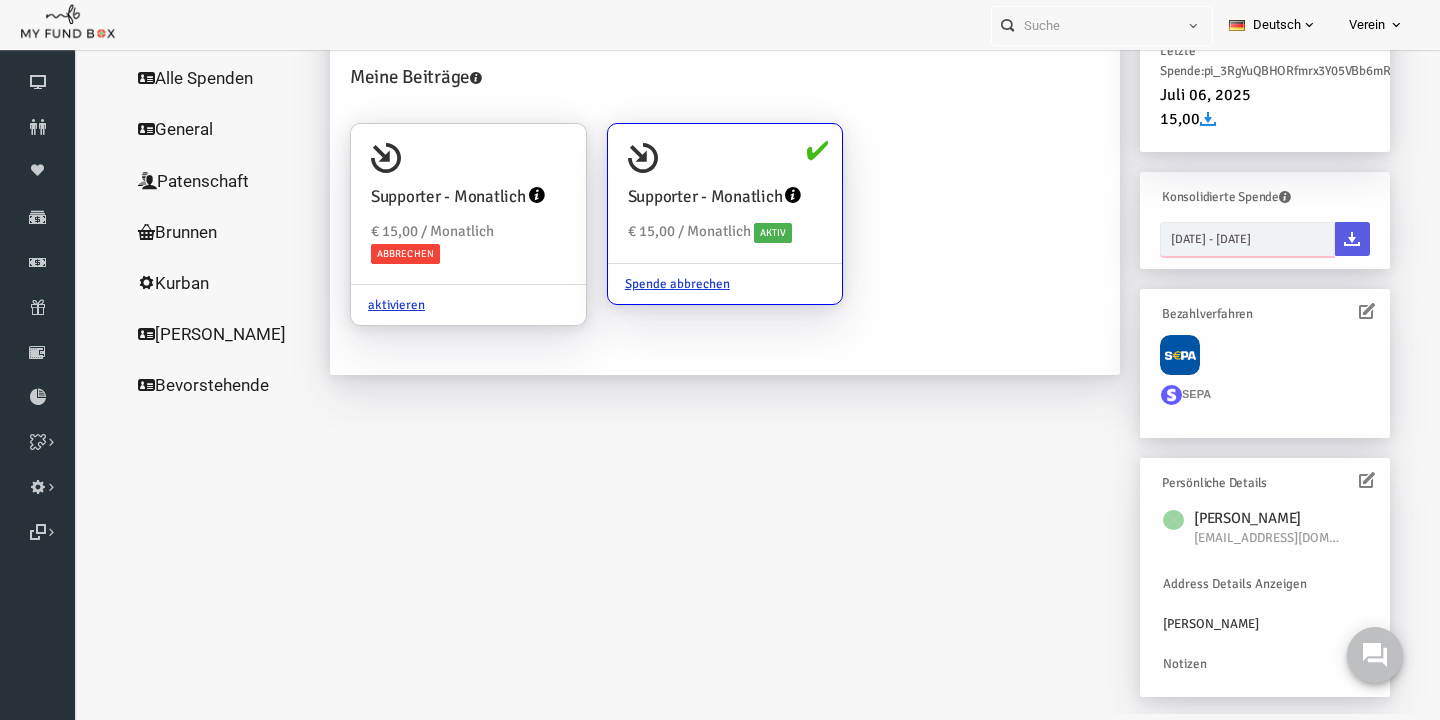 click on "28-07-2025 - 28-07-2025" at bounding box center [1219, 239] 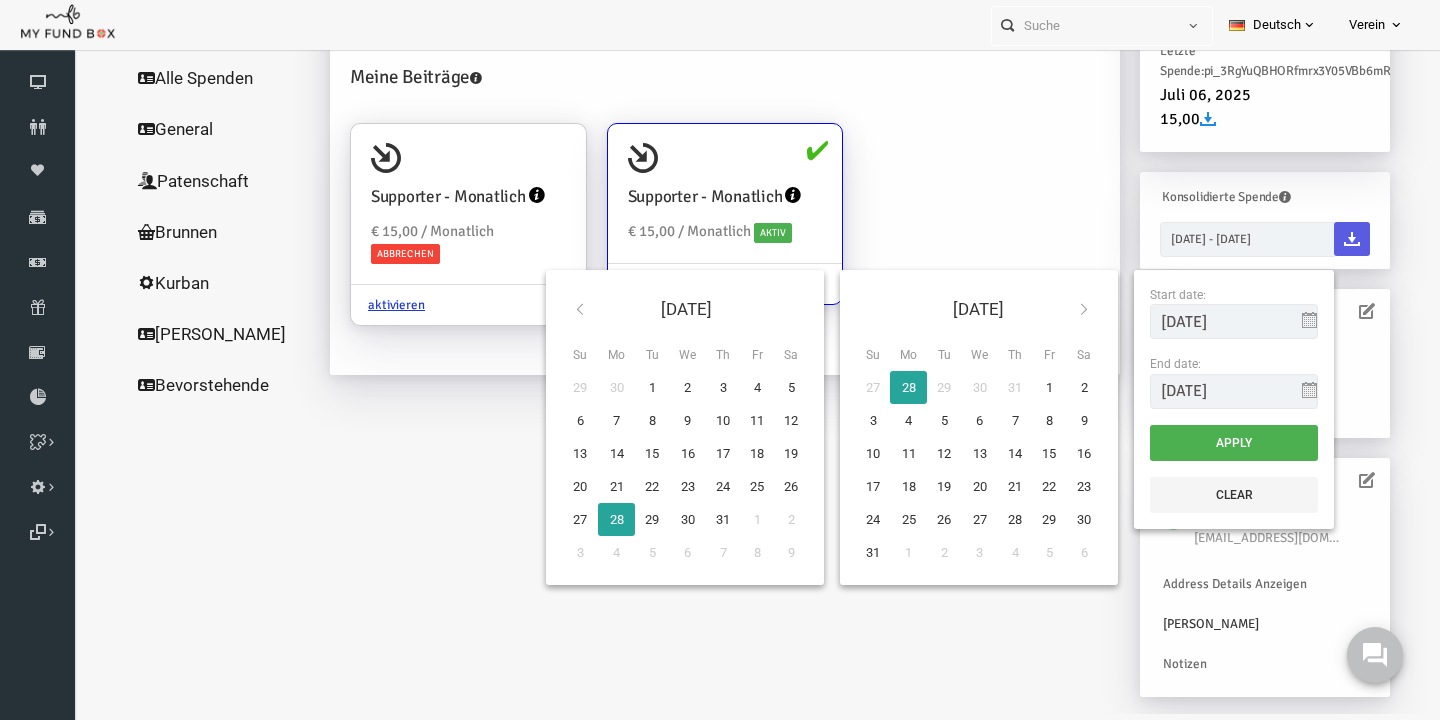 click at bounding box center (552, 309) 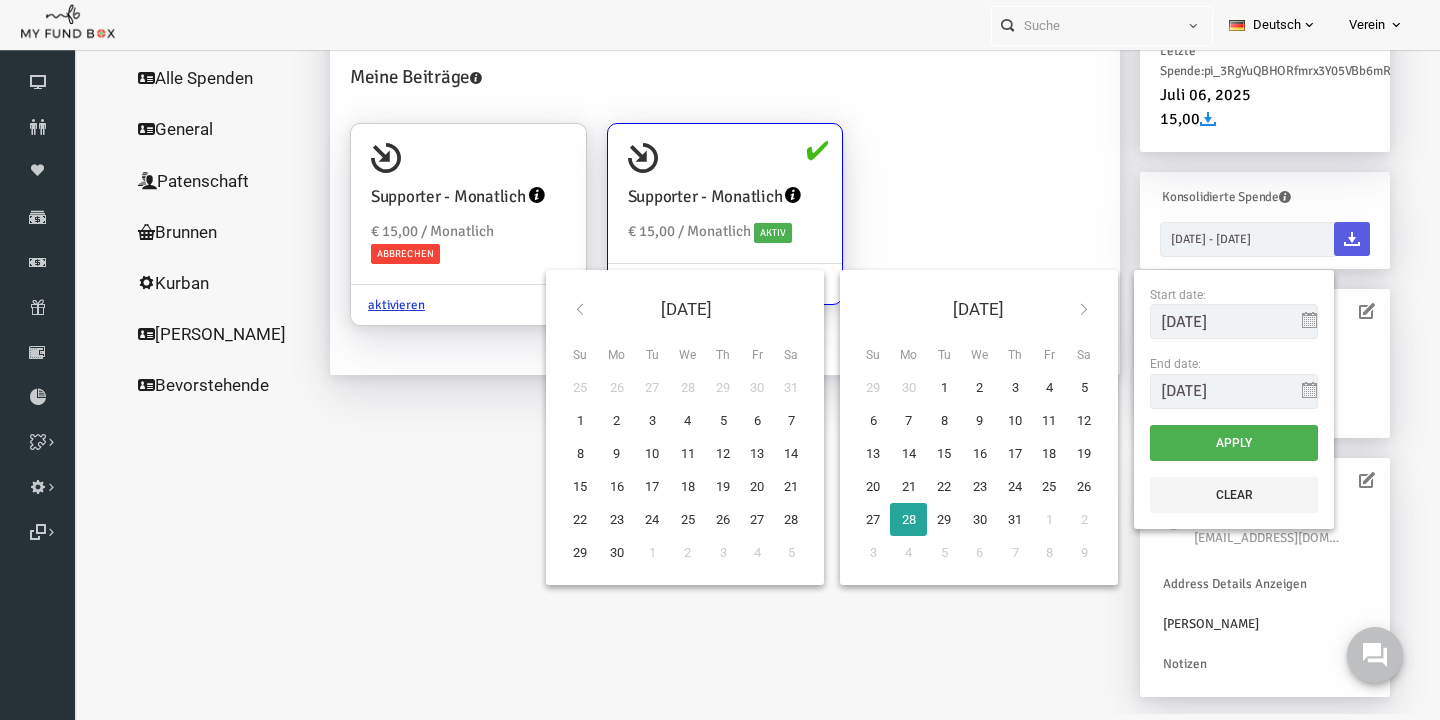 click at bounding box center (552, 309) 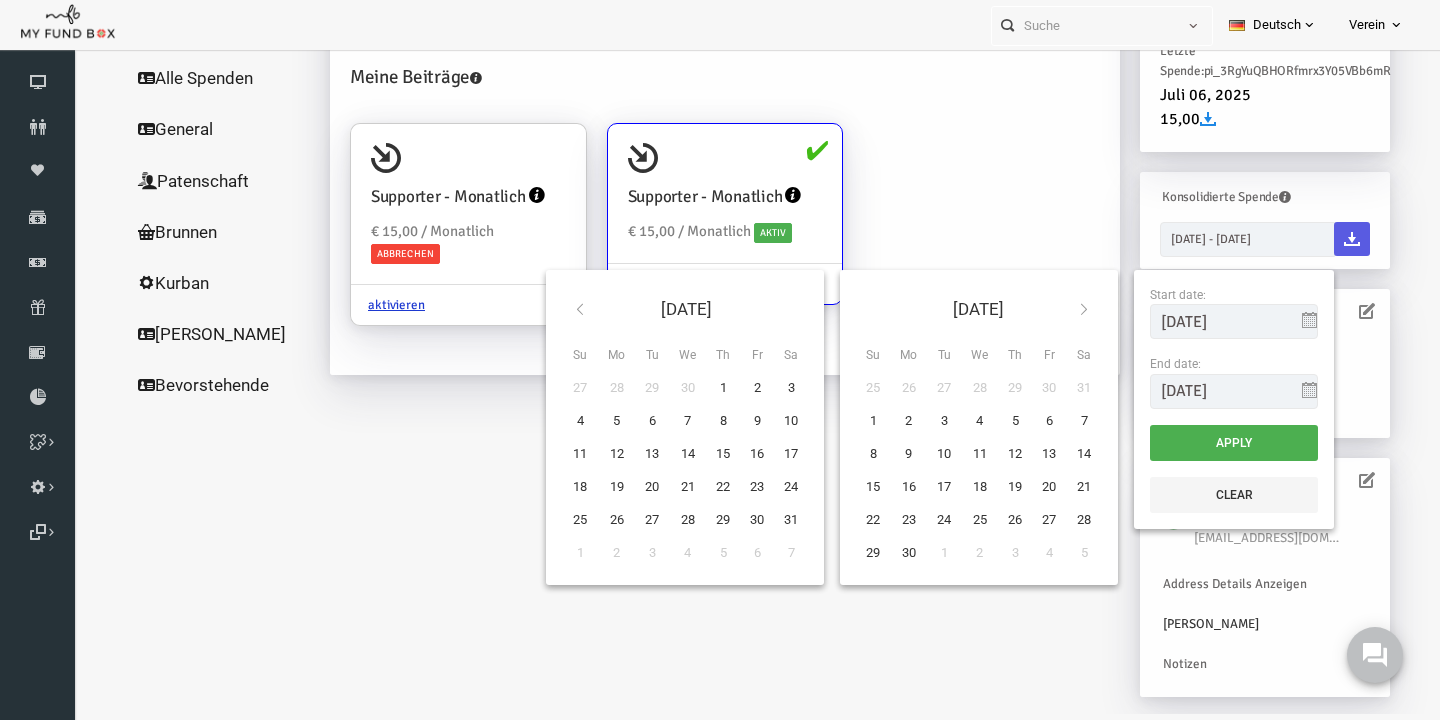 click at bounding box center (552, 309) 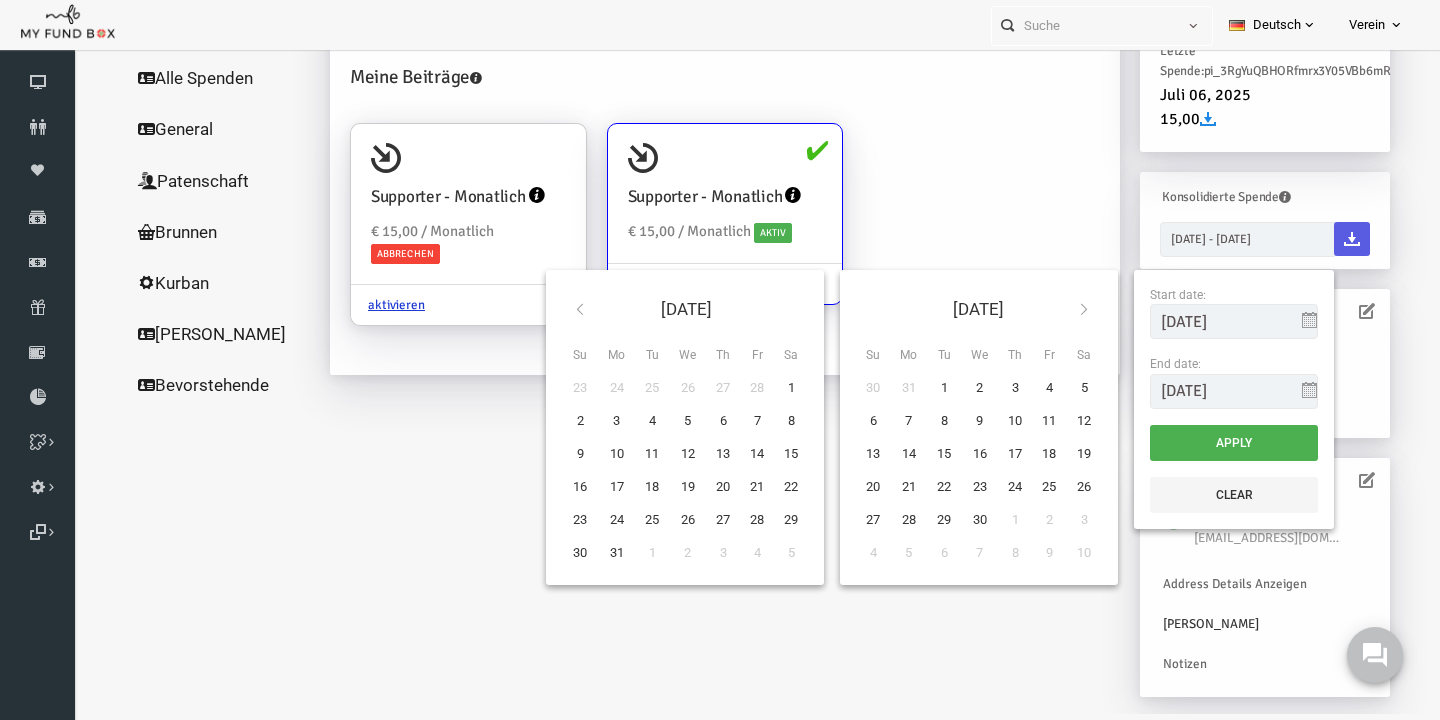 click at bounding box center [552, 309] 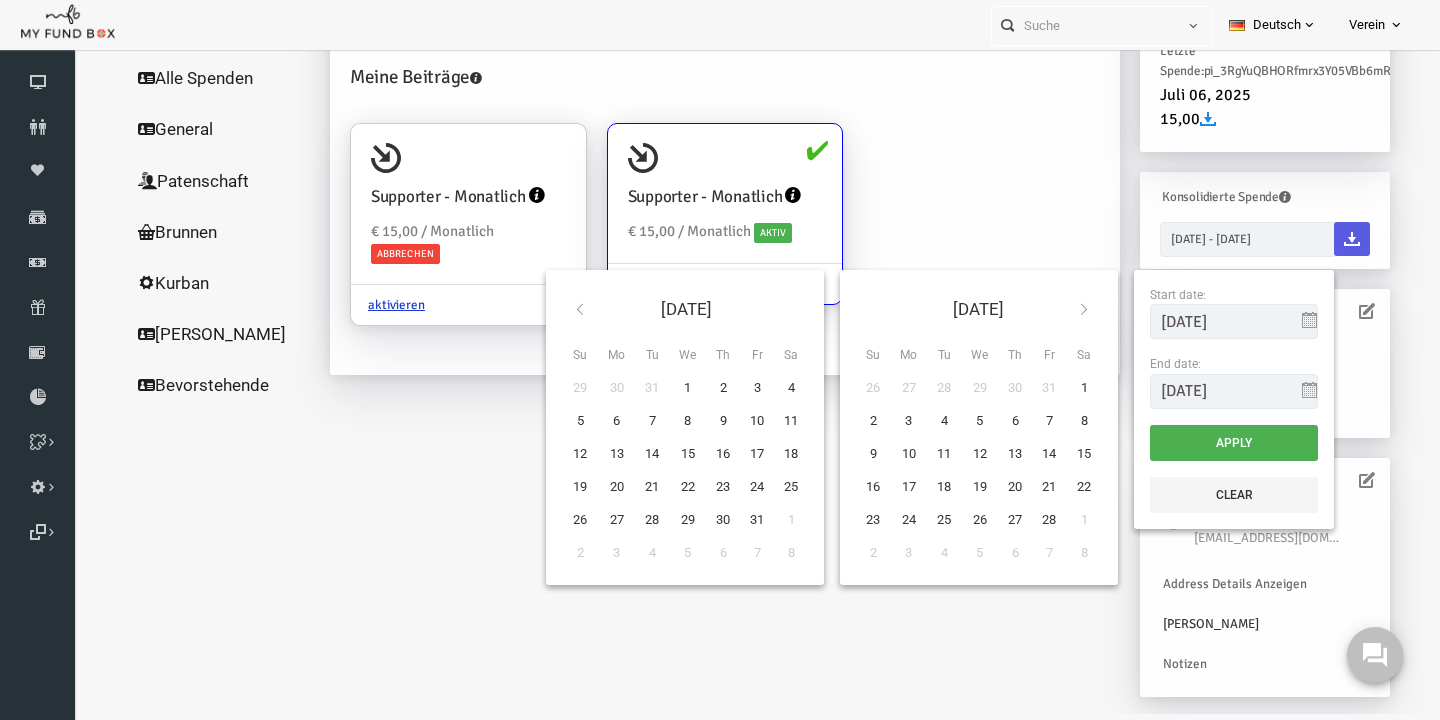 click at bounding box center (552, 309) 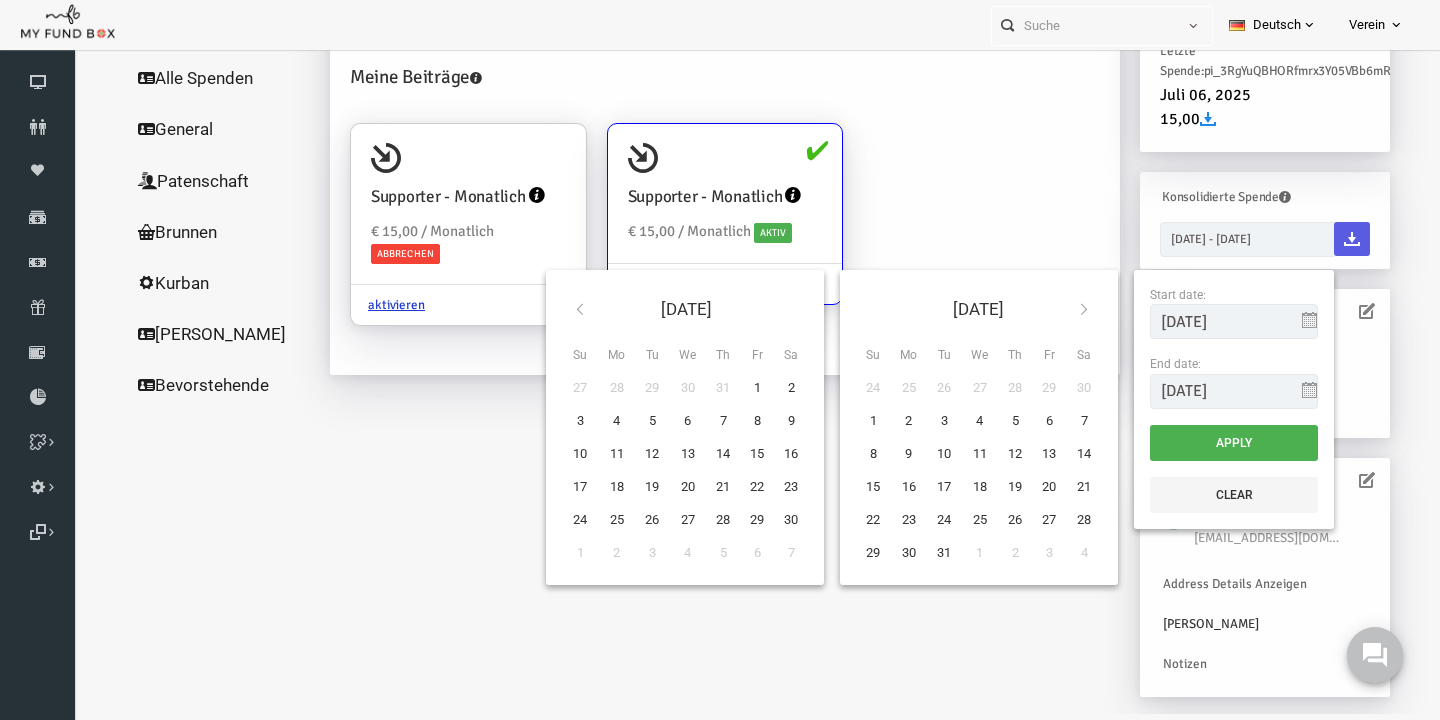 click at bounding box center (552, 309) 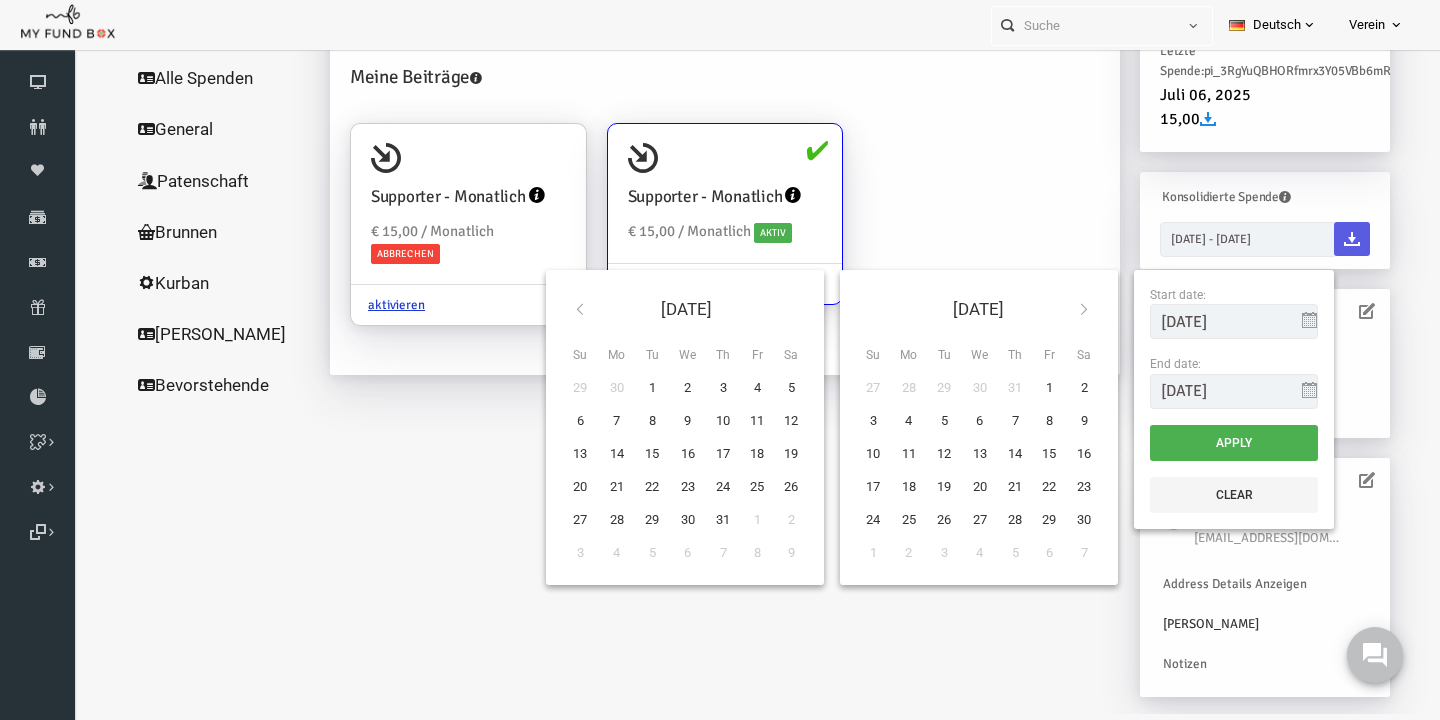 click at bounding box center [552, 309] 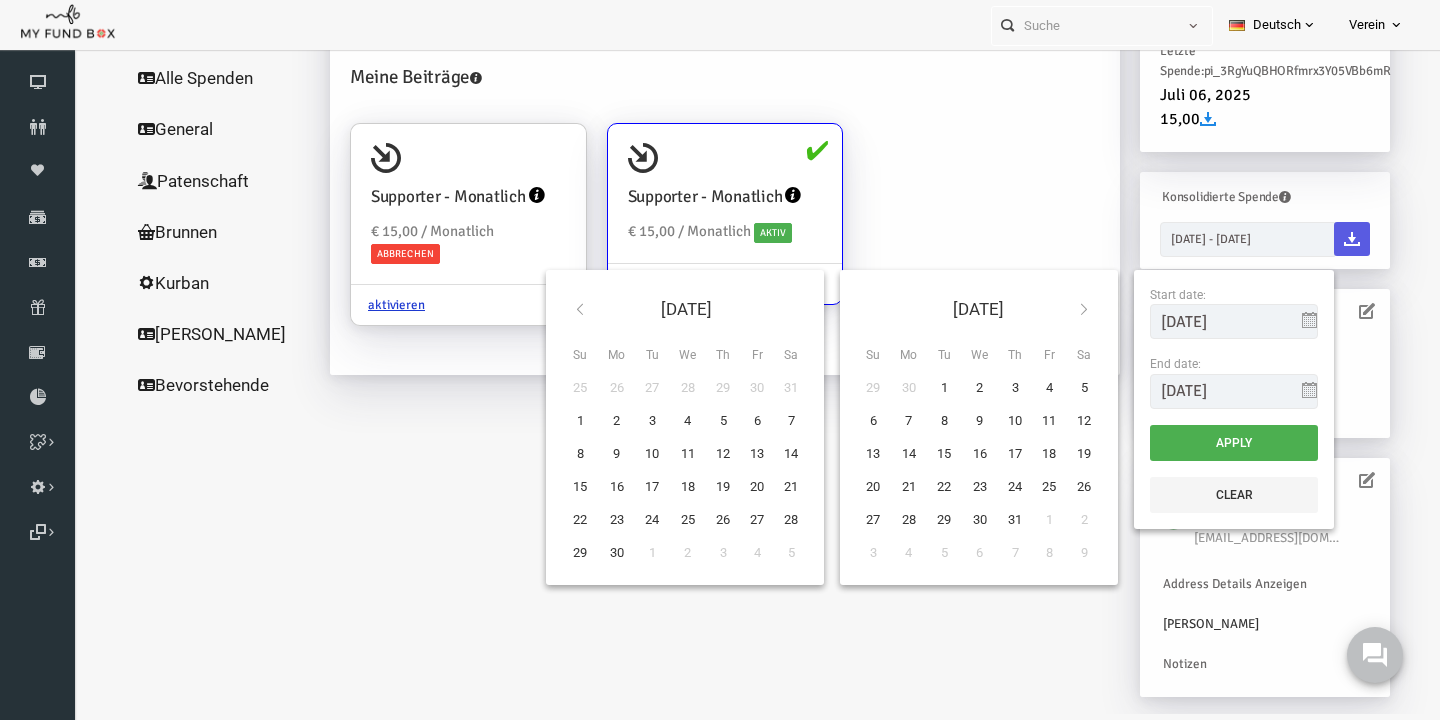 click at bounding box center (552, 309) 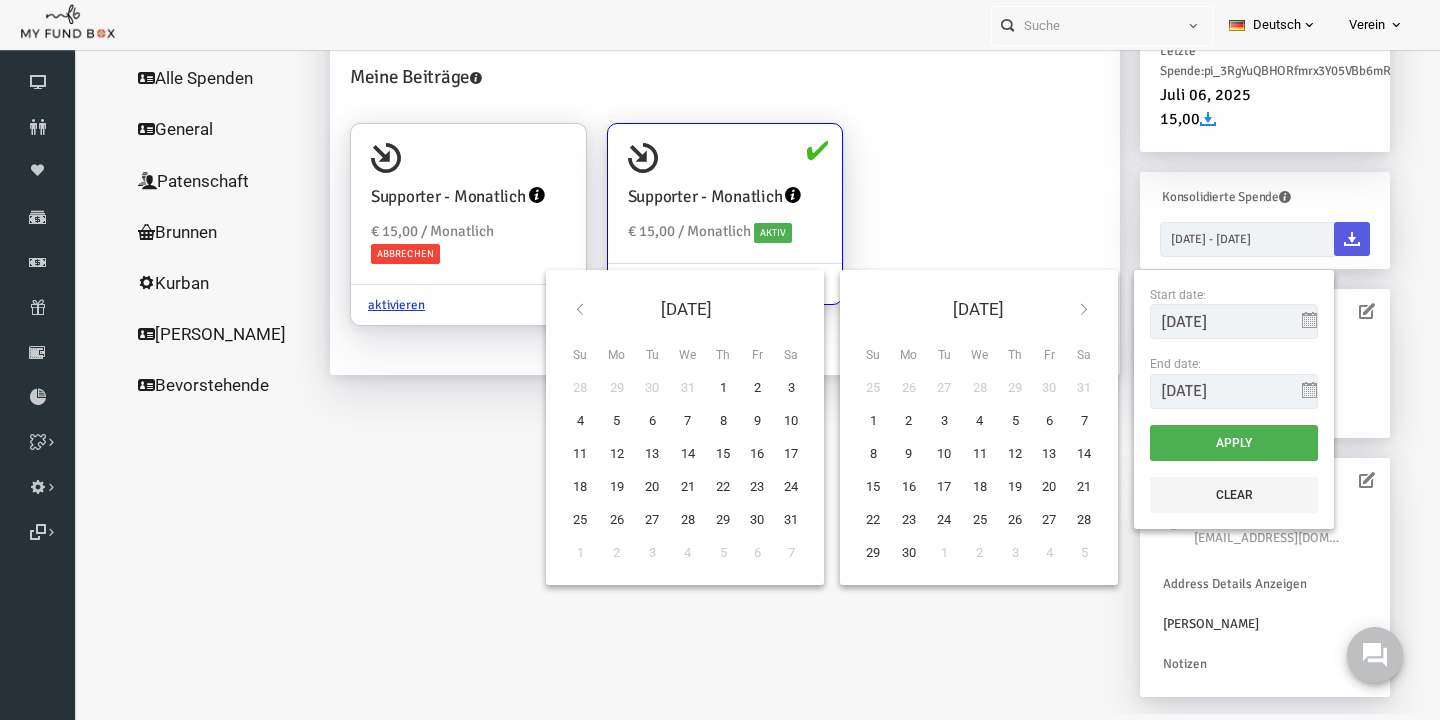 click at bounding box center [552, 309] 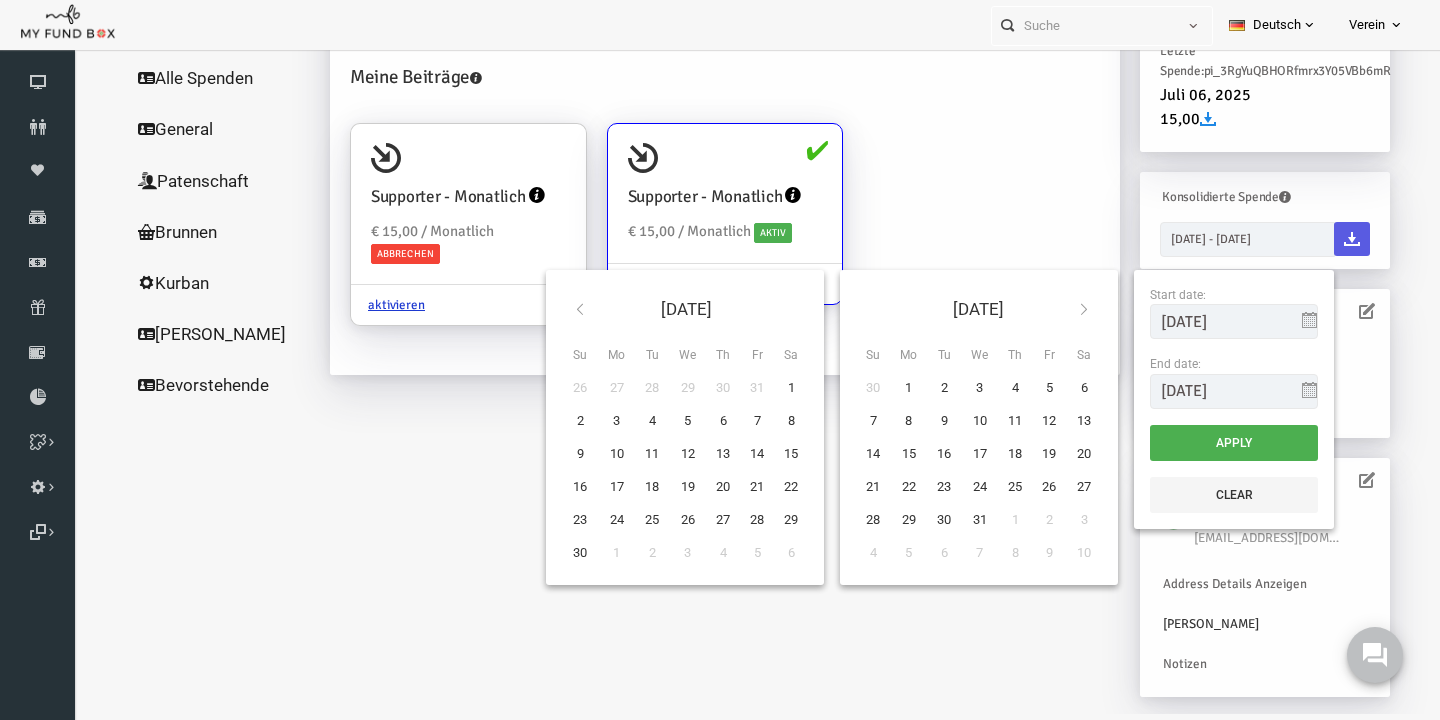 click at bounding box center (552, 309) 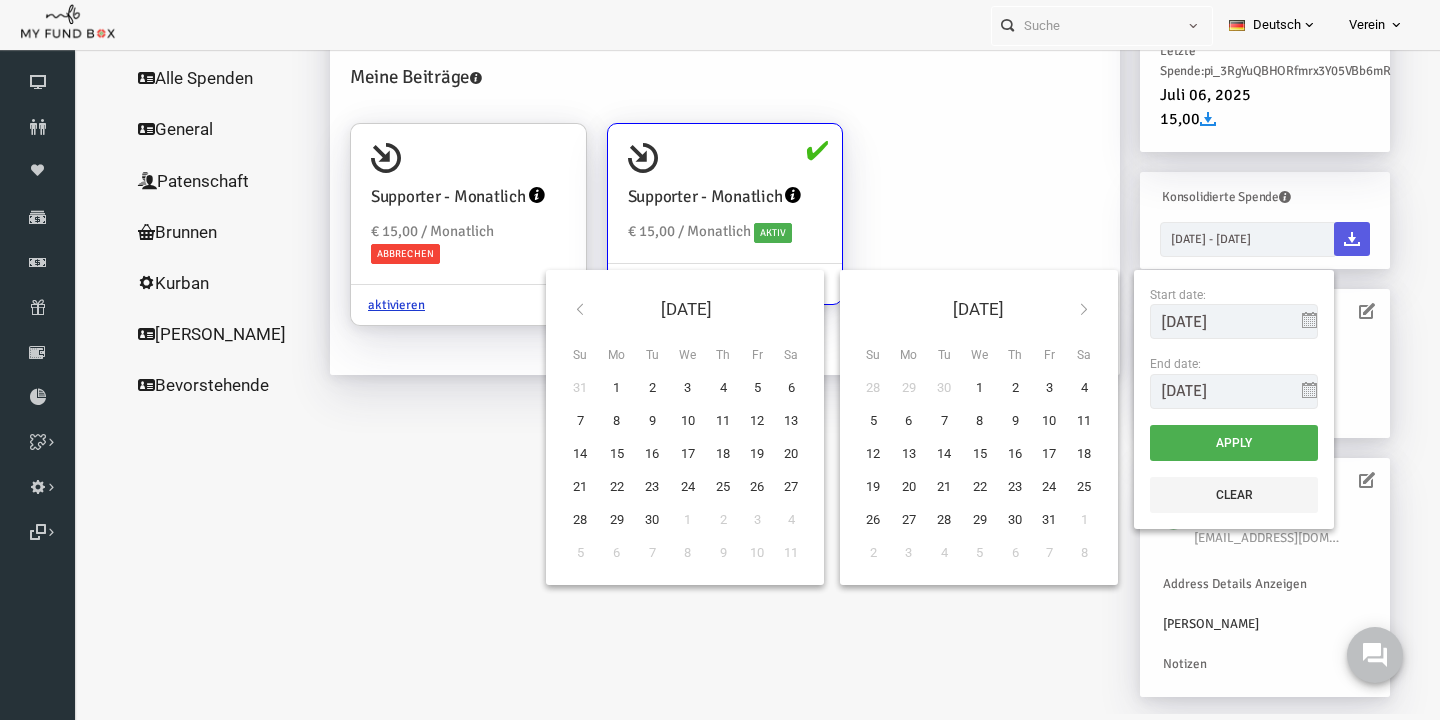 click at bounding box center (552, 309) 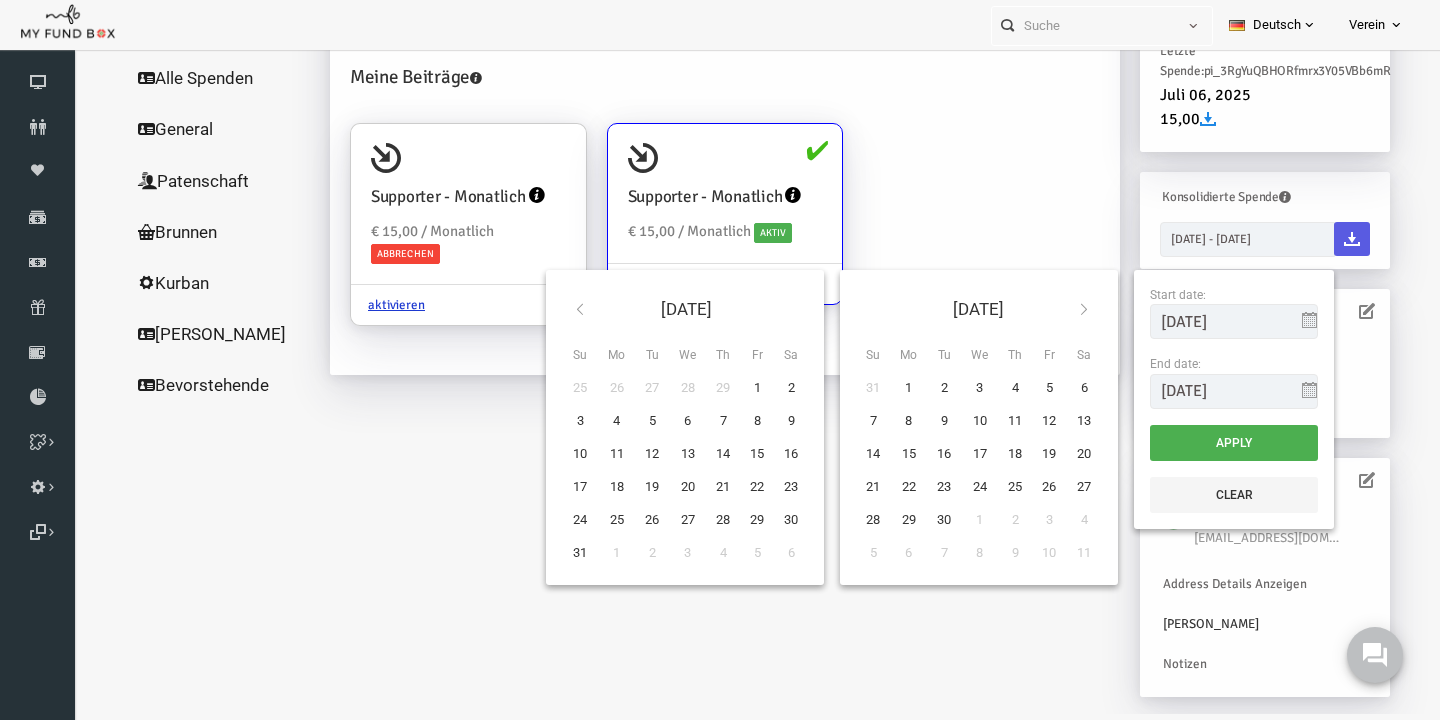 click at bounding box center [552, 309] 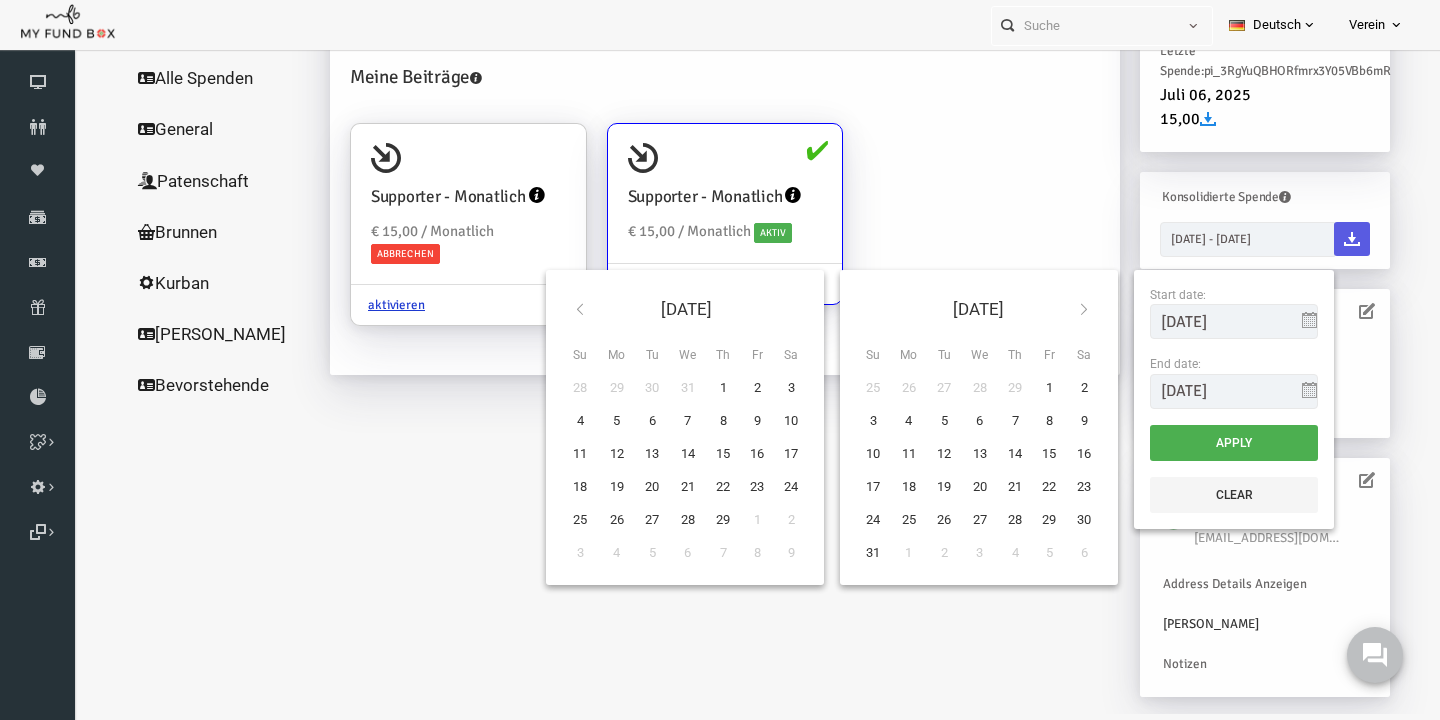 click at bounding box center (552, 309) 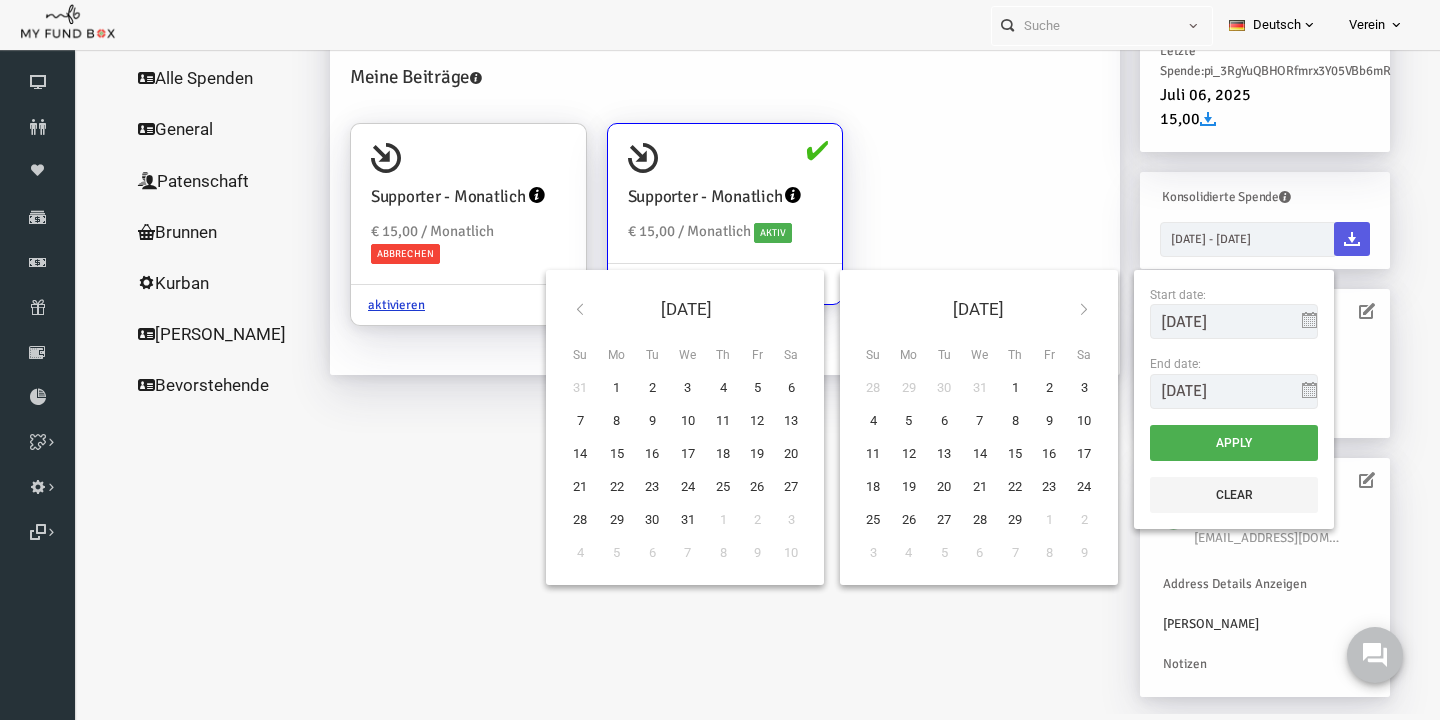 type on "01-01-2024" 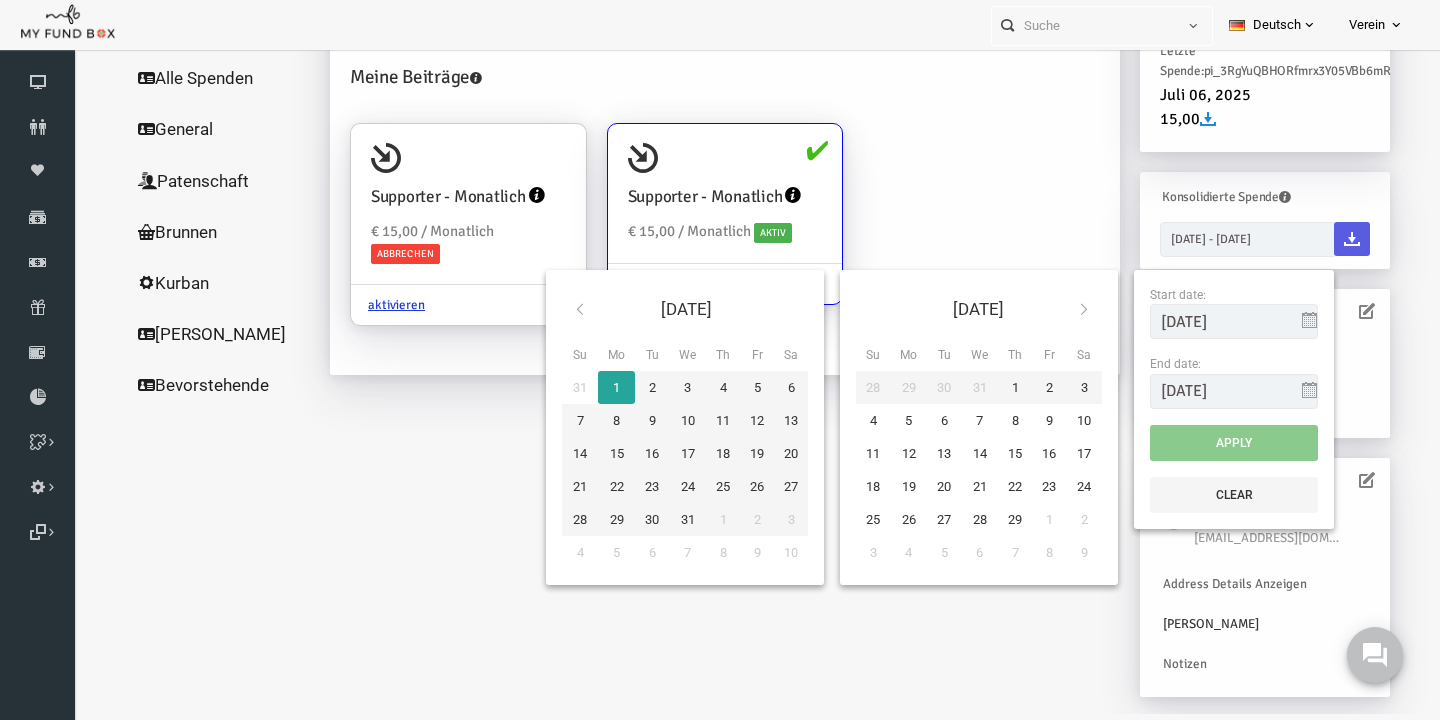 click at bounding box center [1056, 309] 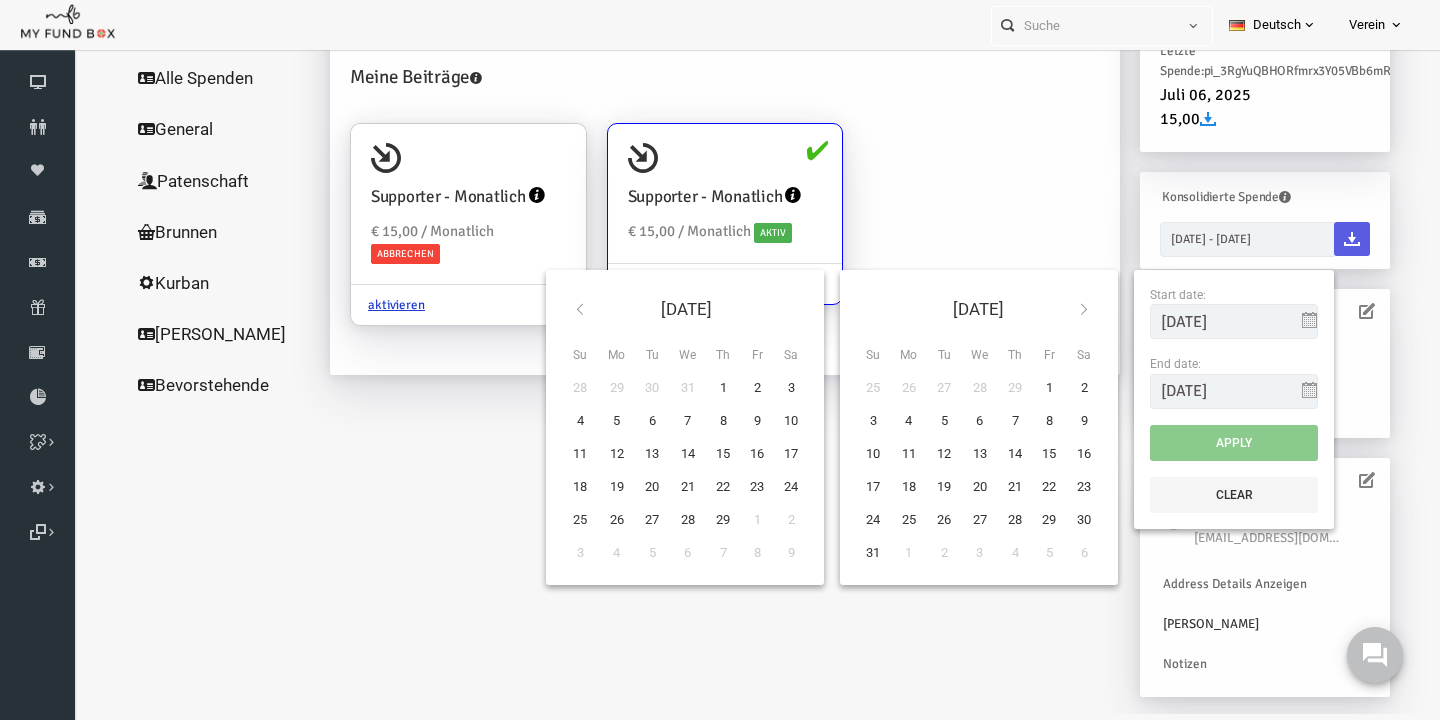 click at bounding box center [1056, 309] 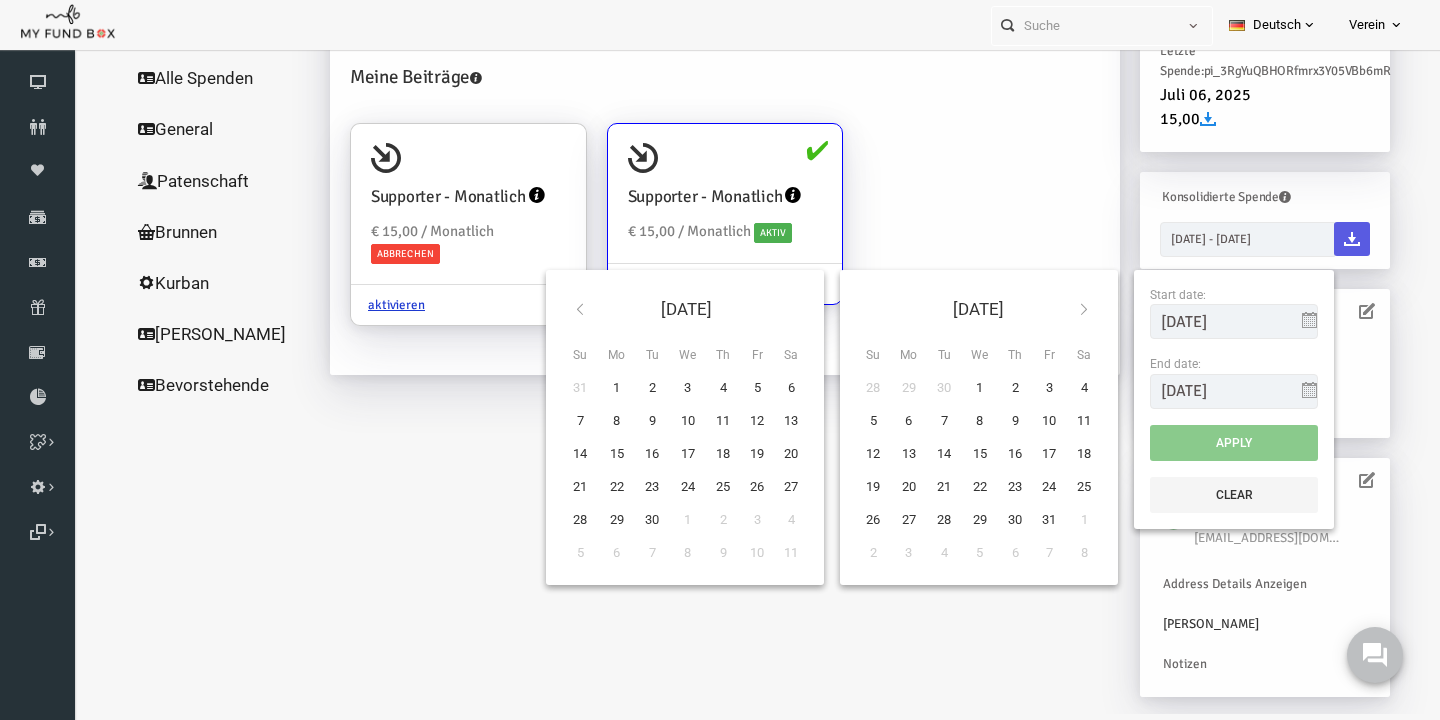 click at bounding box center [1056, 309] 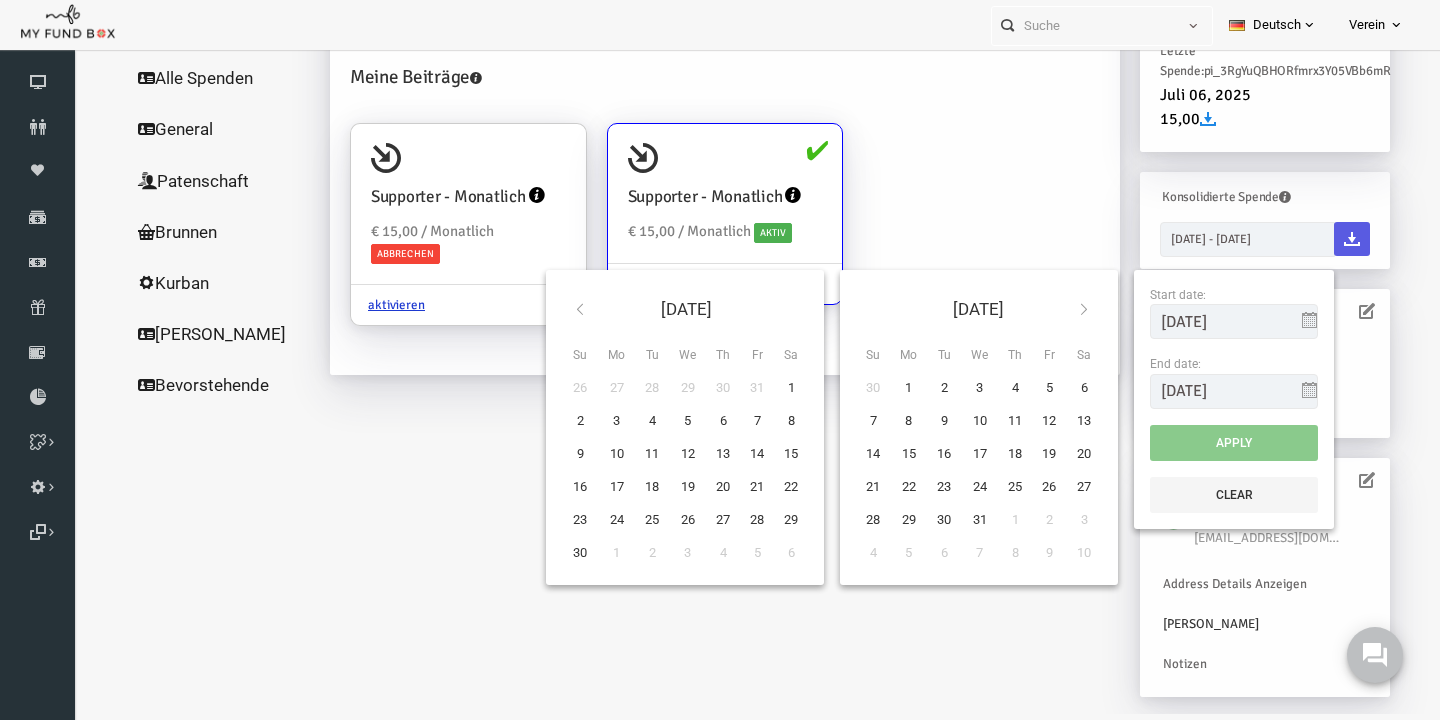 click at bounding box center [1056, 309] 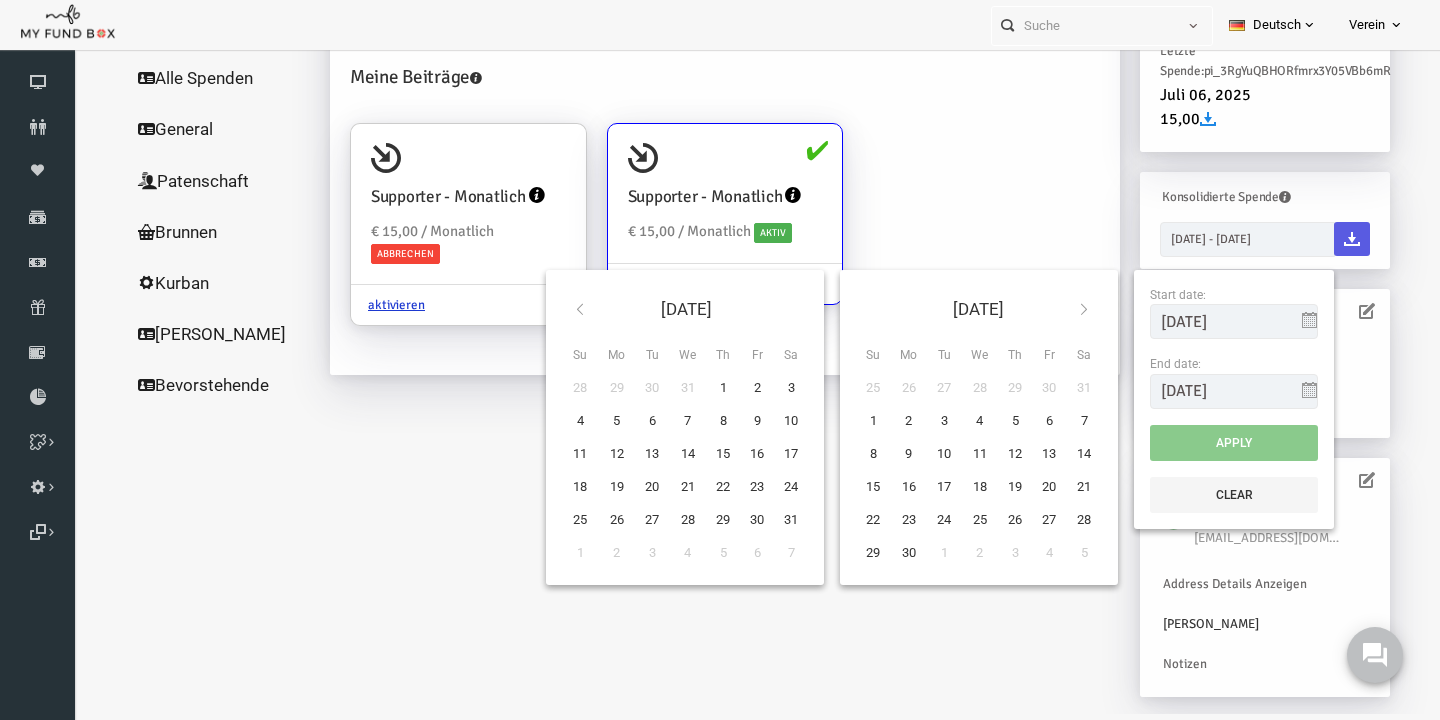 click at bounding box center (1056, 309) 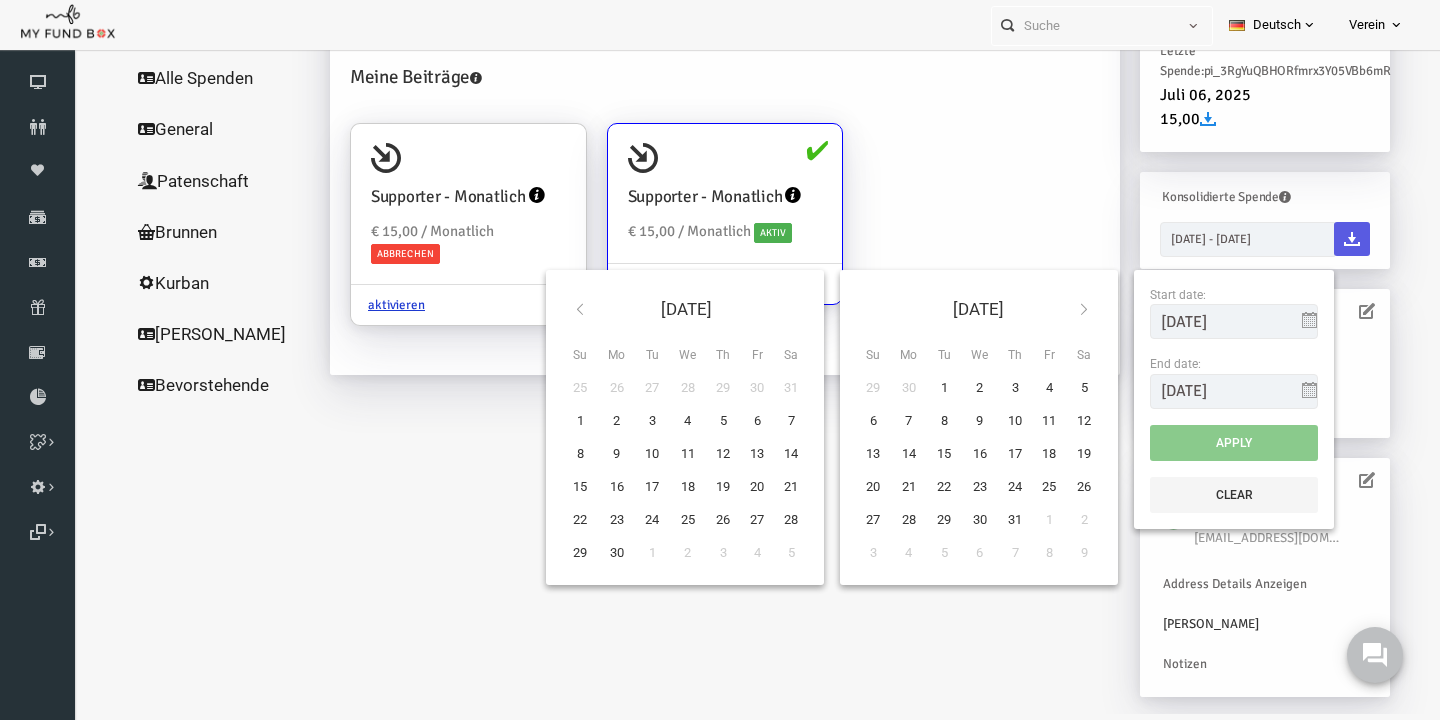 click at bounding box center [1056, 309] 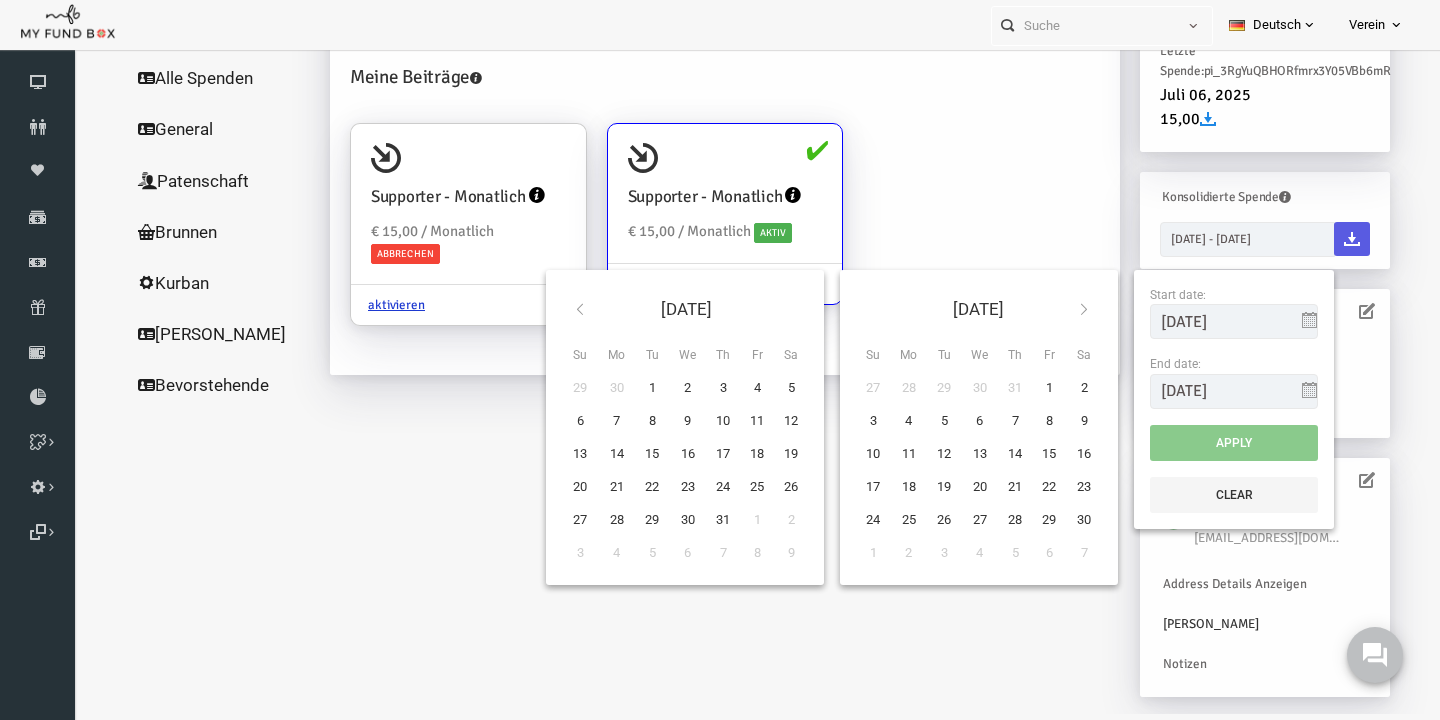 click at bounding box center [1056, 309] 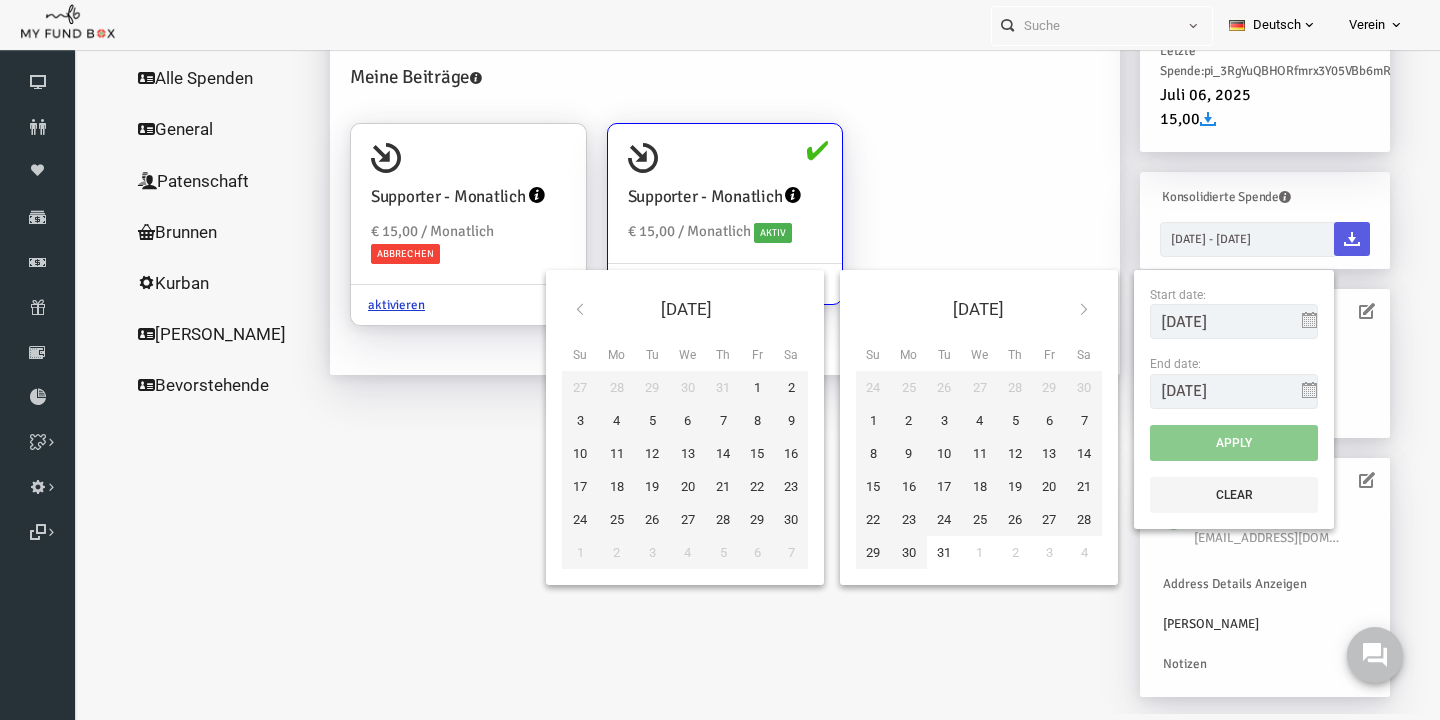 type on "31-12-2024" 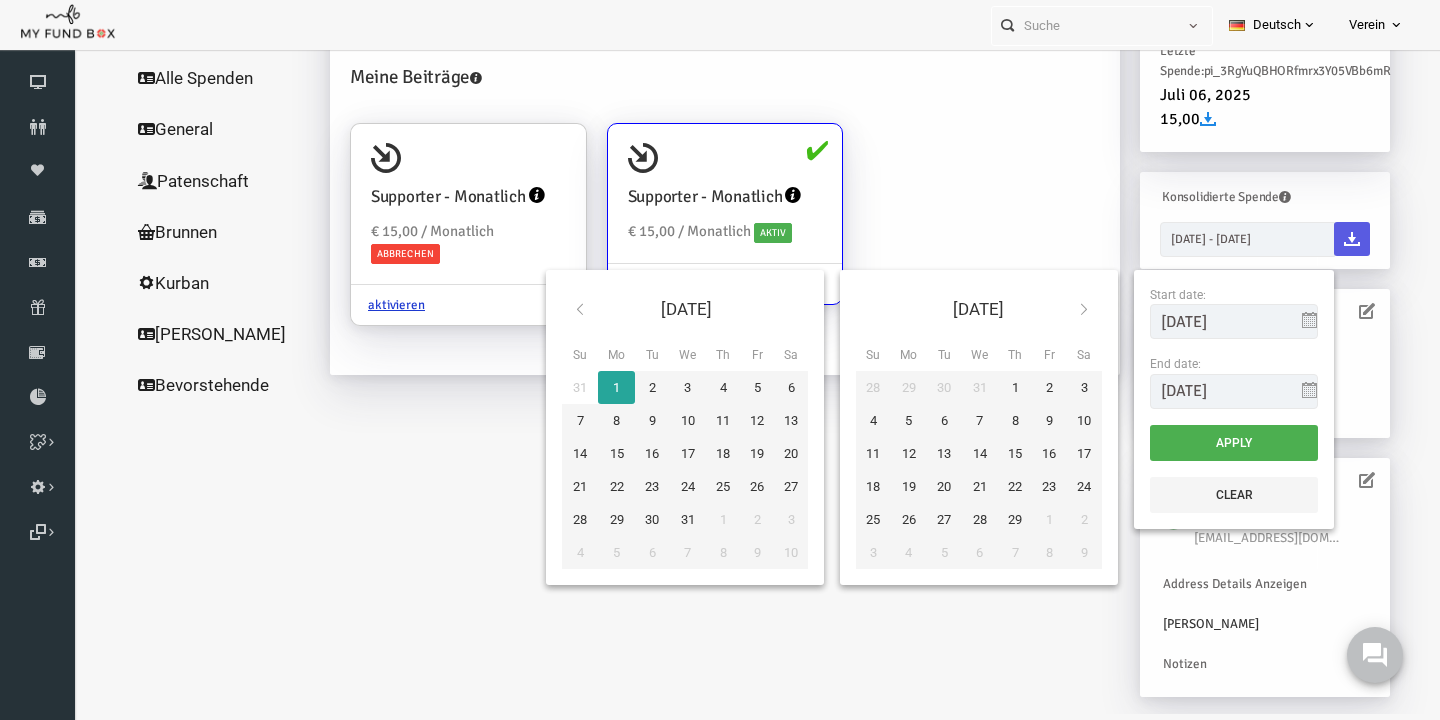 type on "01-01-2024" 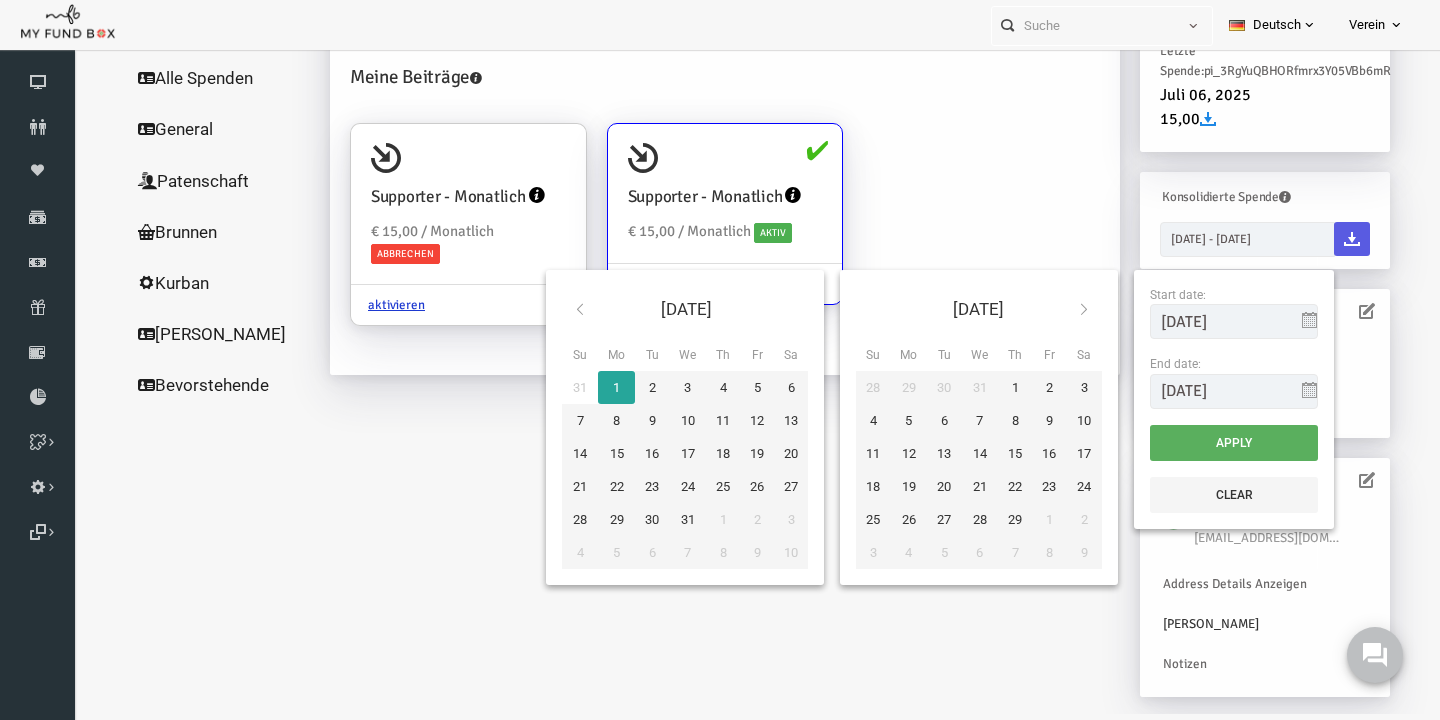 click on "Apply" at bounding box center [1206, 443] 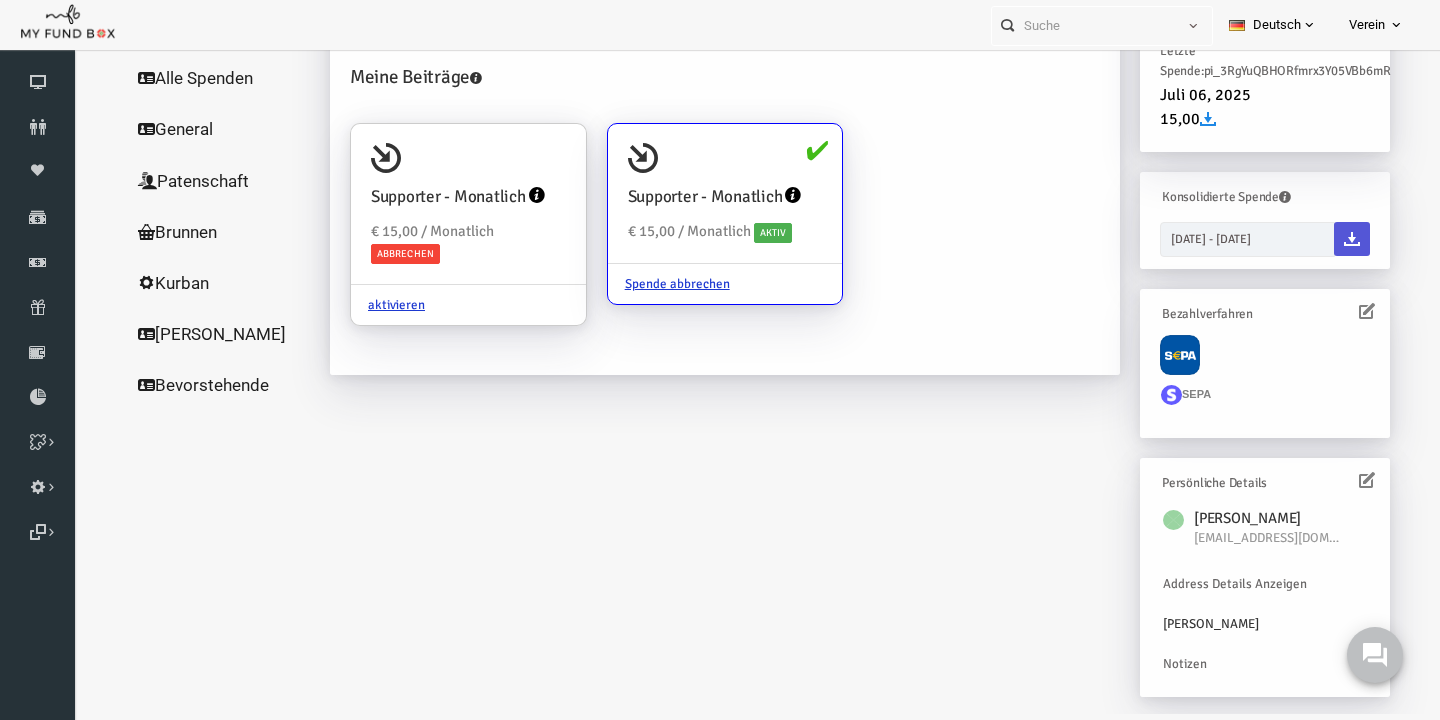 click at bounding box center (1324, 239) 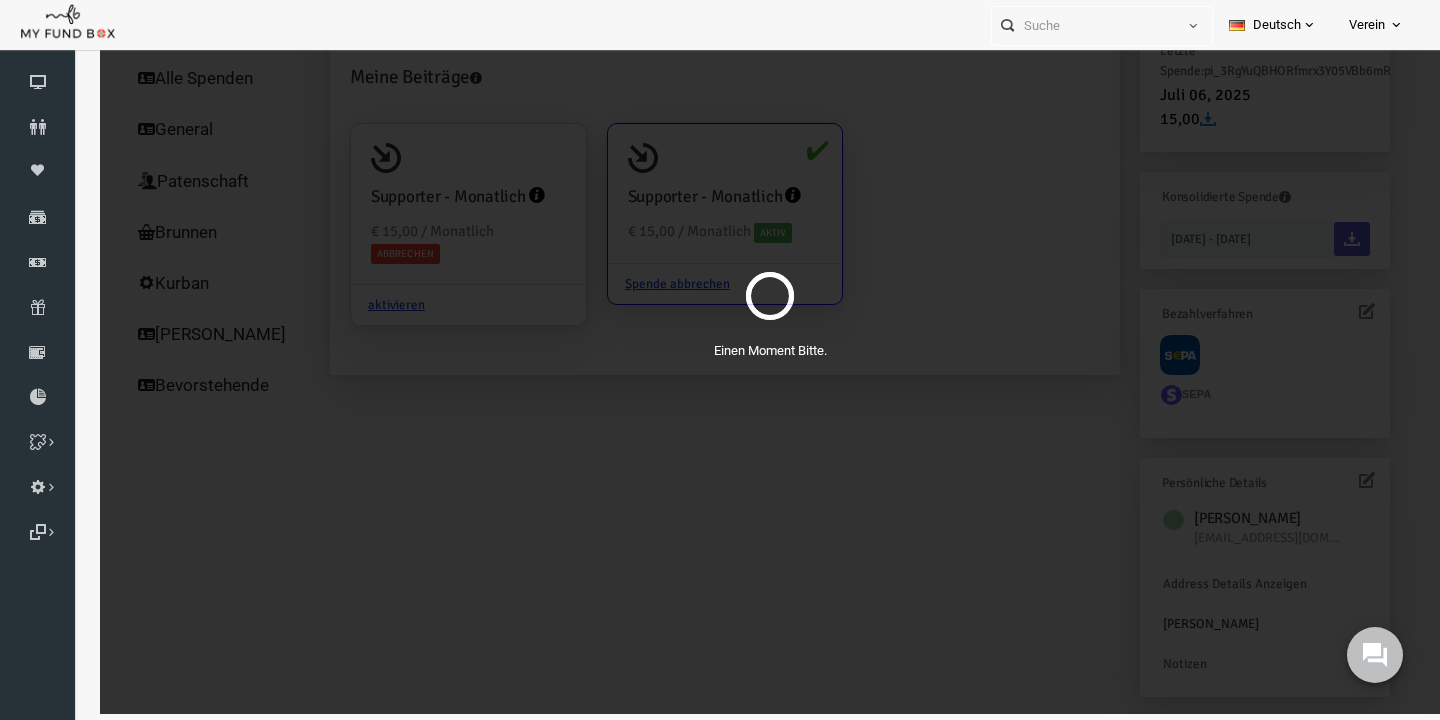 click on "Einen Moment Bitte." at bounding box center [742, 299] 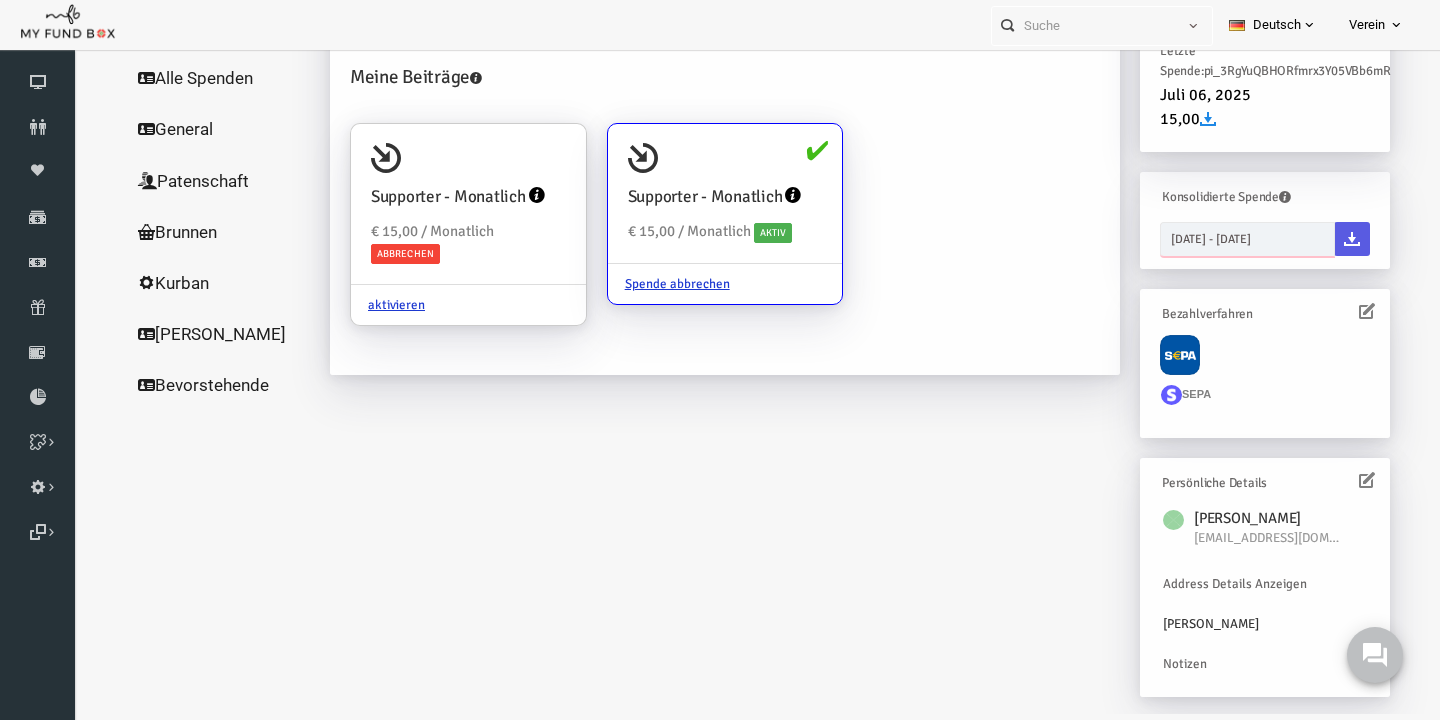 click on "01-01-2024 - 31-12-2024" at bounding box center [1219, 239] 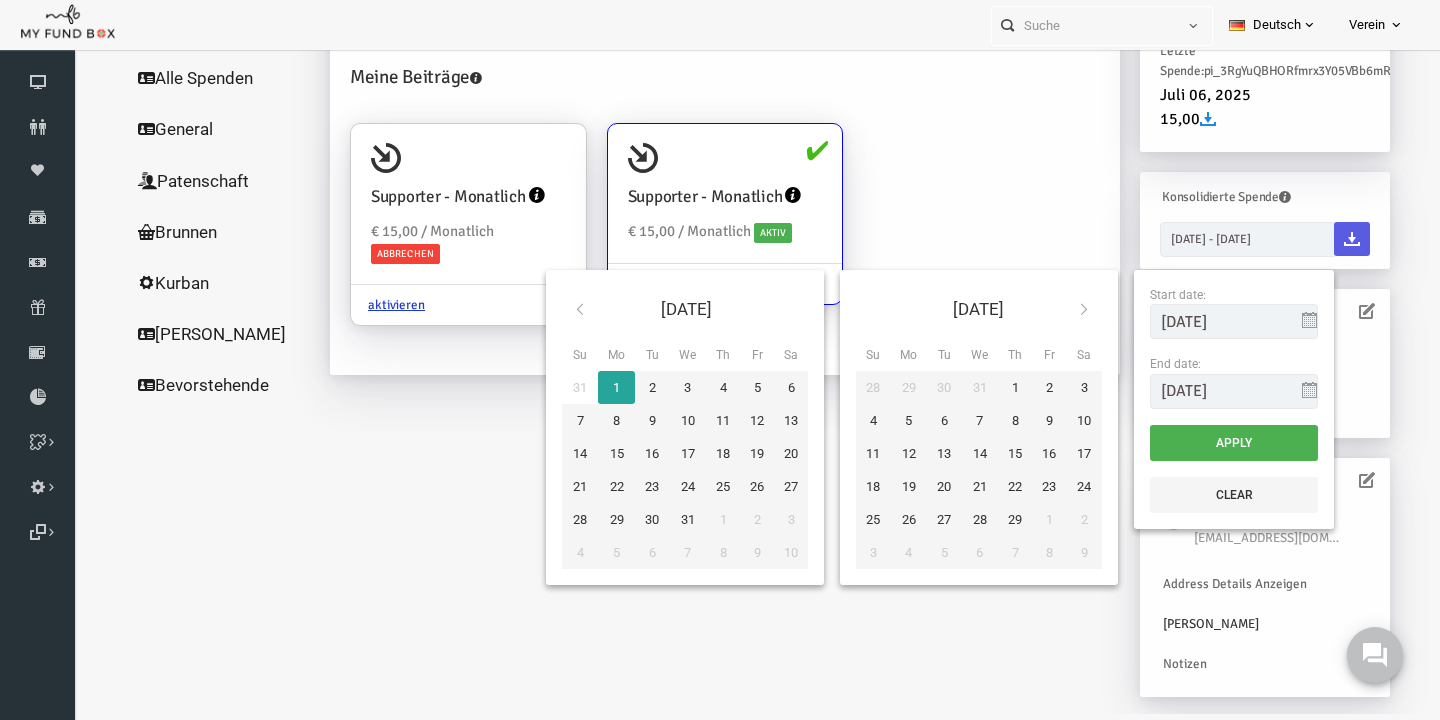 click at bounding box center (1056, 309) 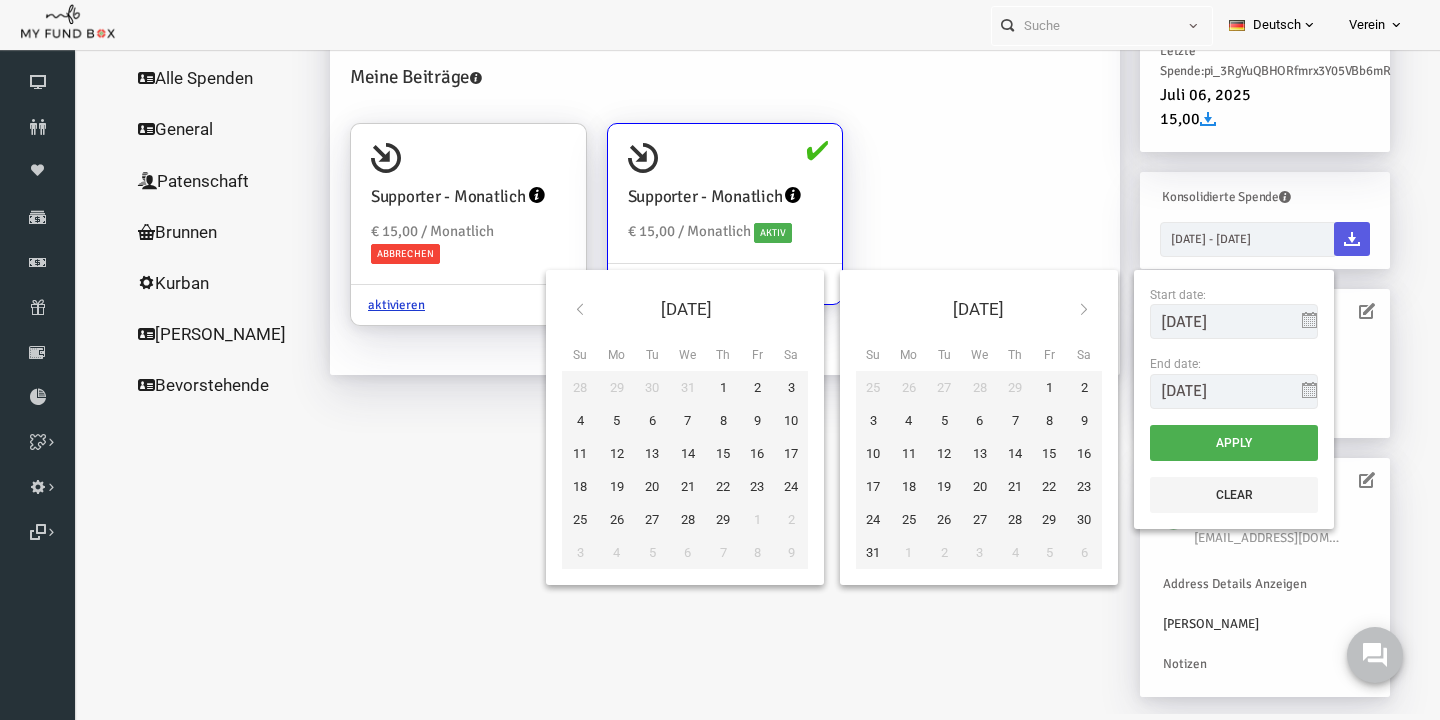 click at bounding box center (1056, 309) 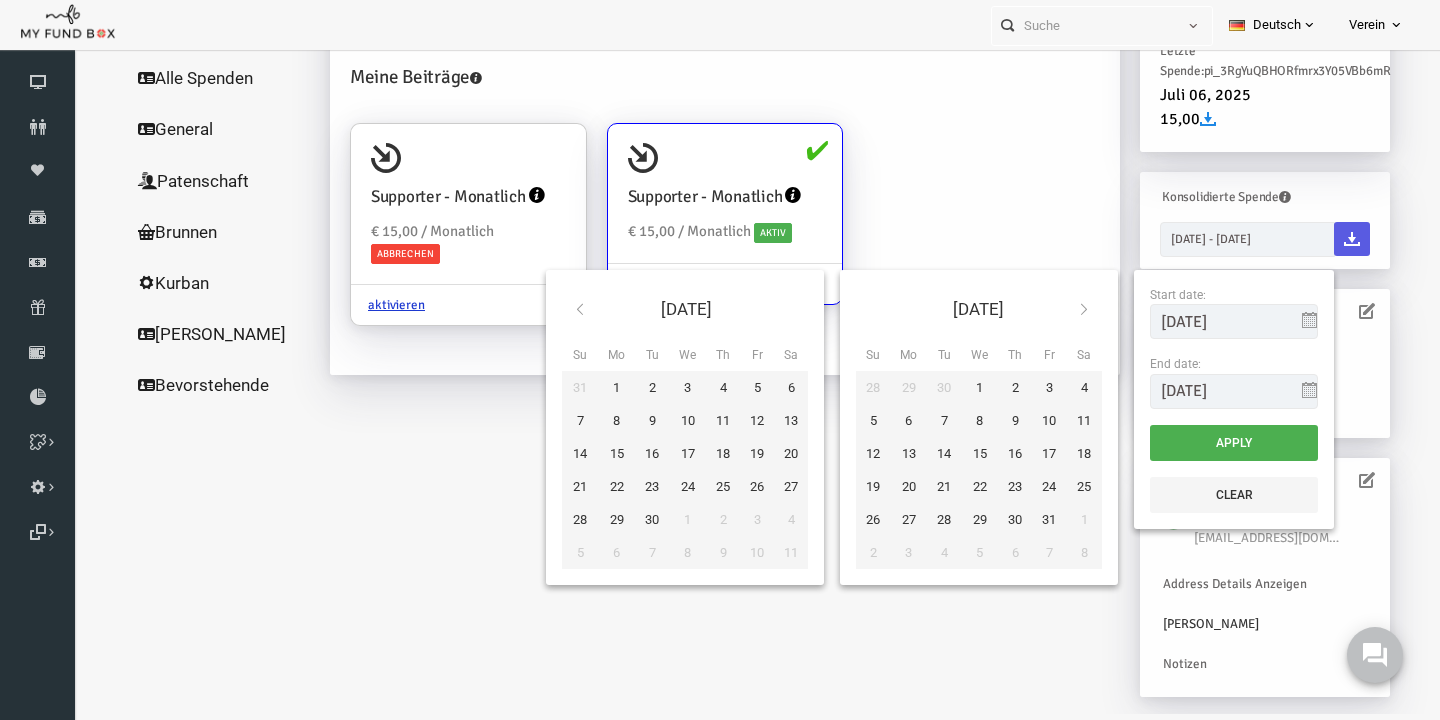 click at bounding box center [1056, 309] 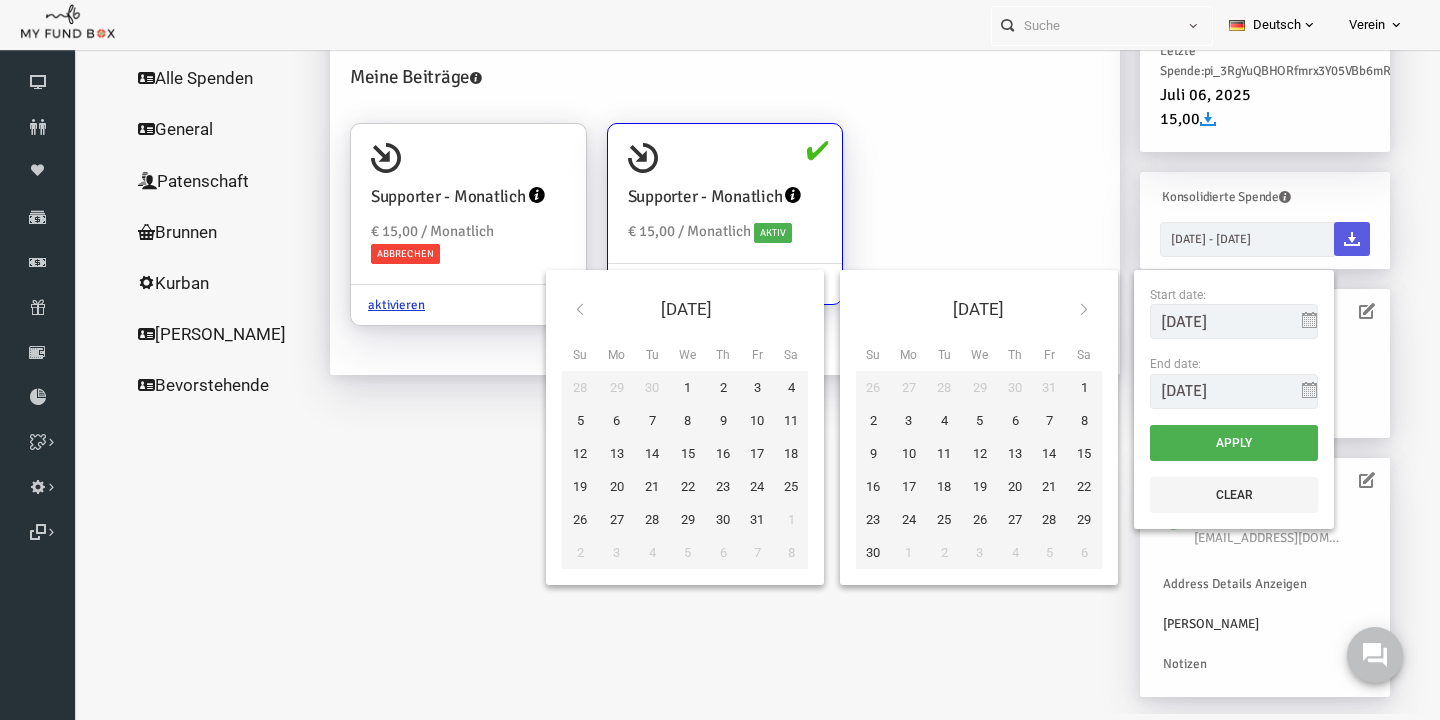 click at bounding box center (1056, 309) 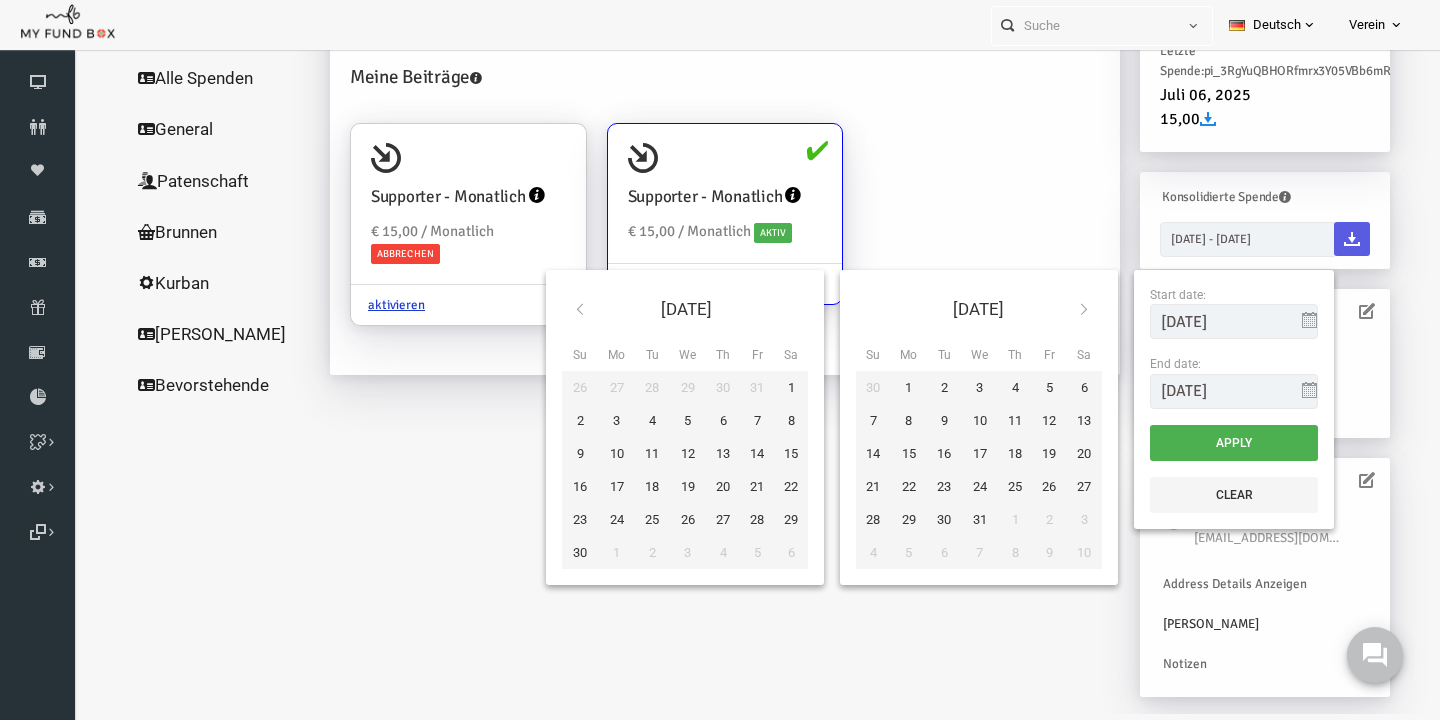 click at bounding box center (1056, 309) 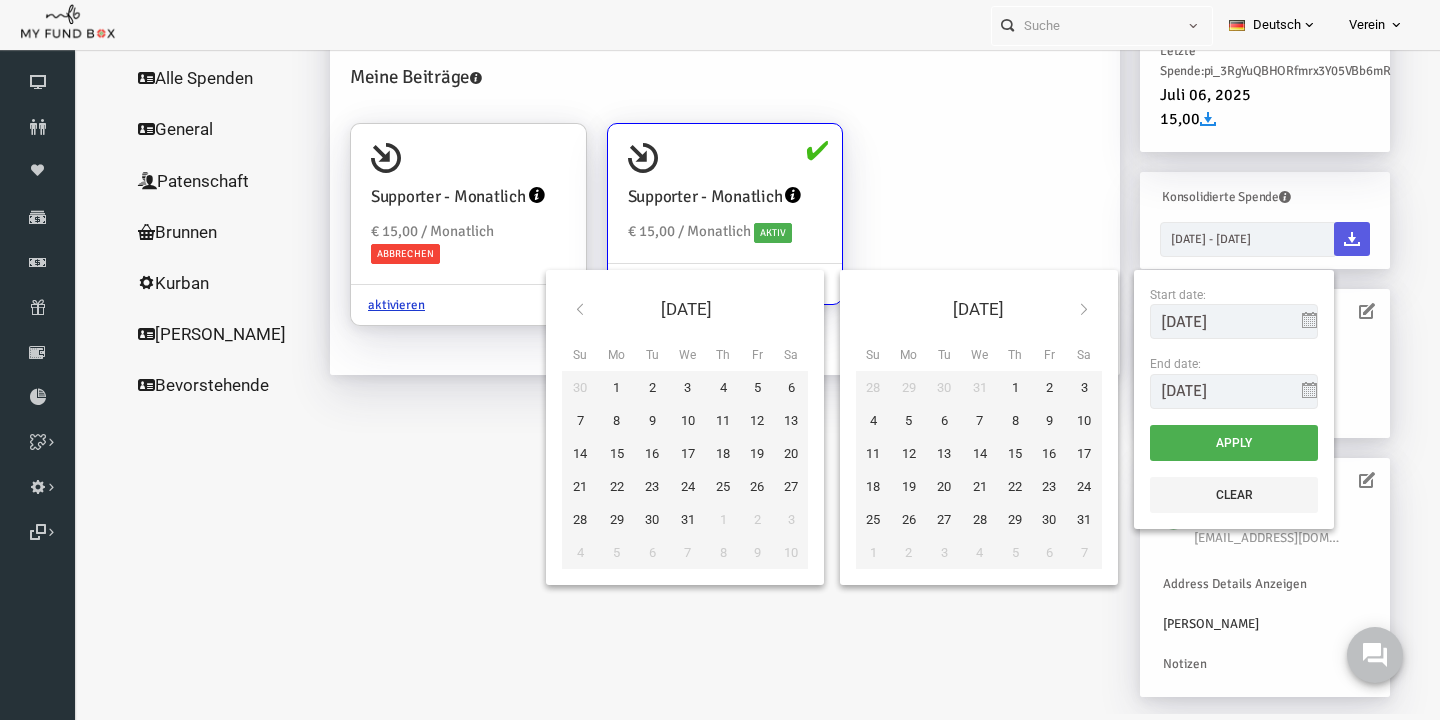 click at bounding box center [1056, 309] 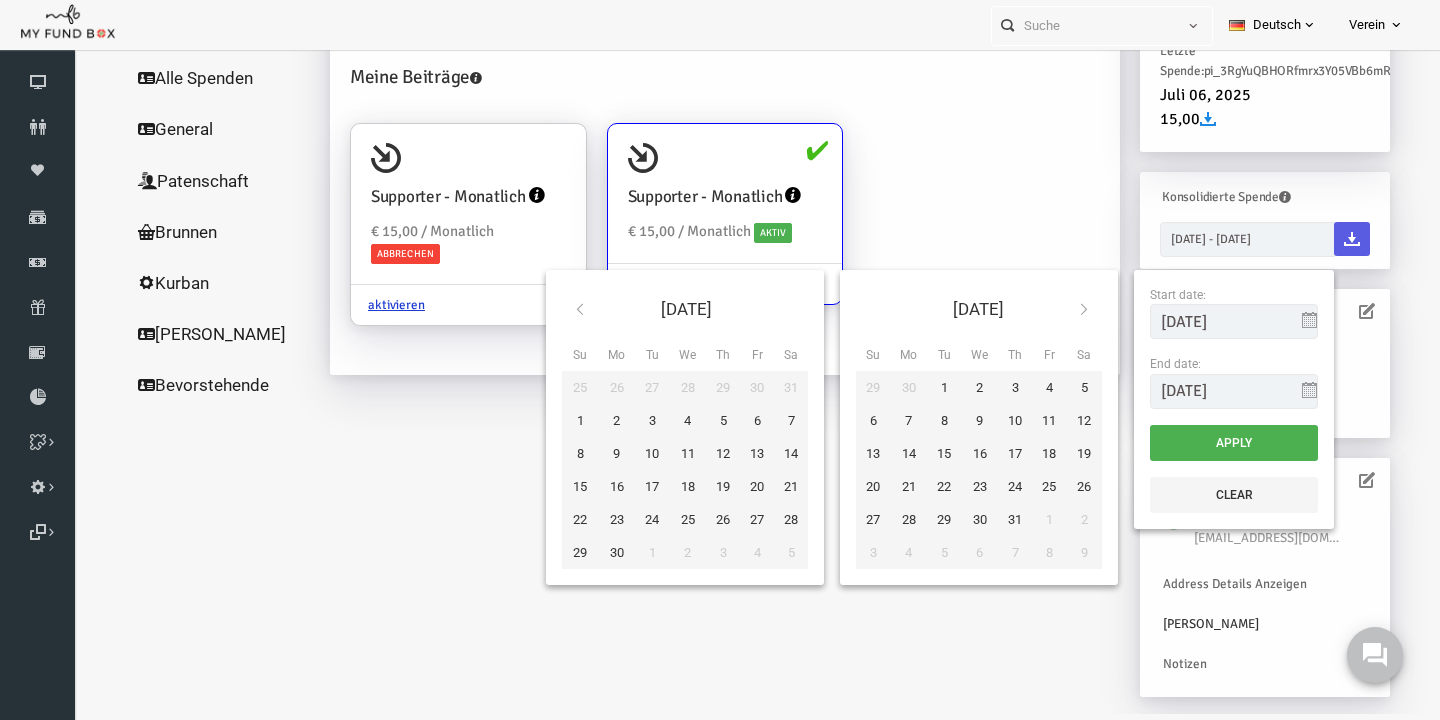 click at bounding box center [1056, 309] 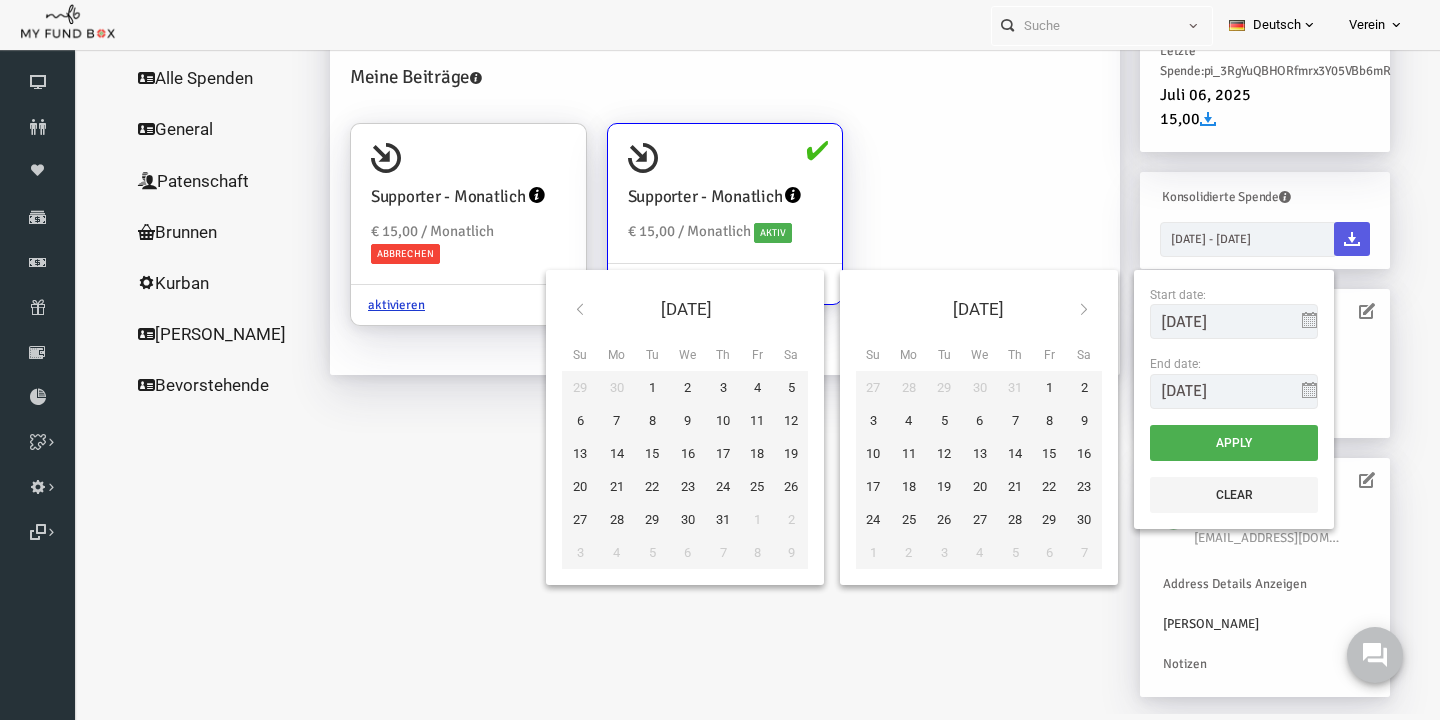 click at bounding box center [1056, 309] 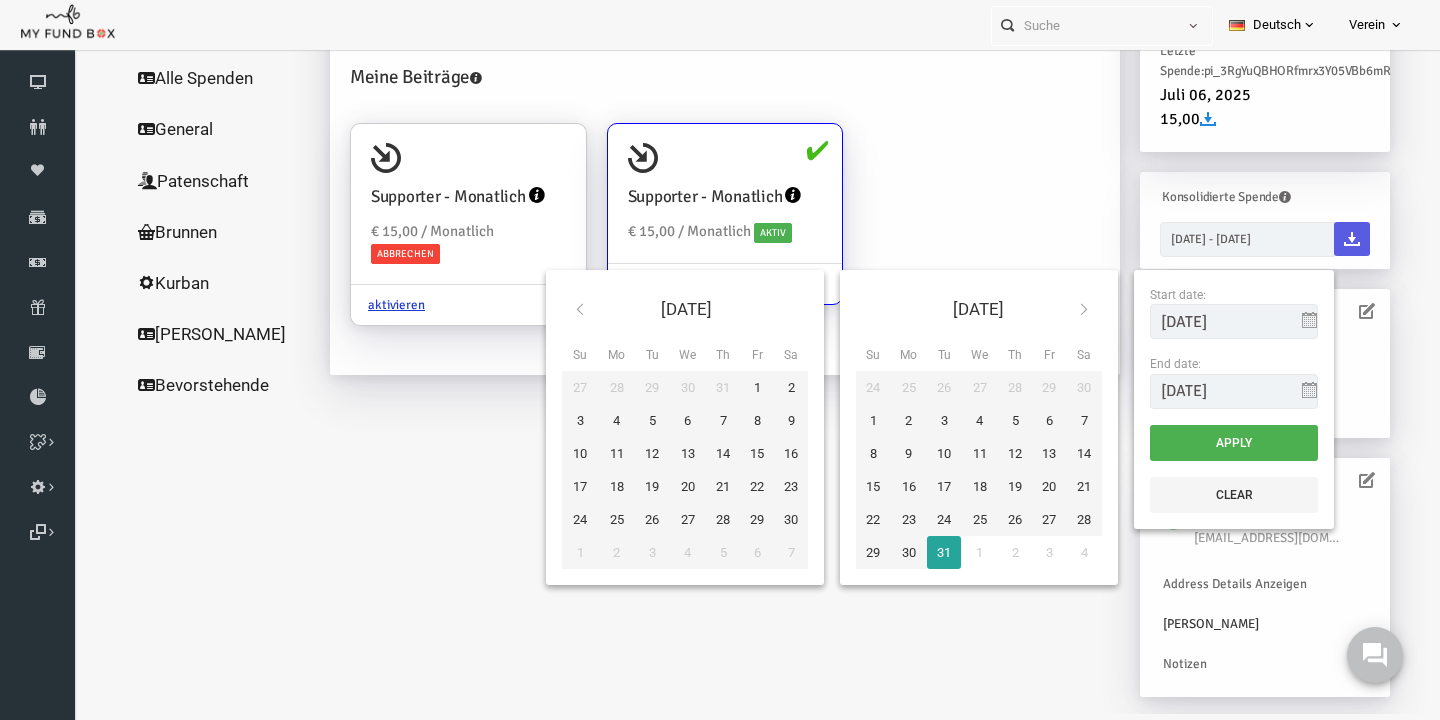 click at bounding box center [1056, 309] 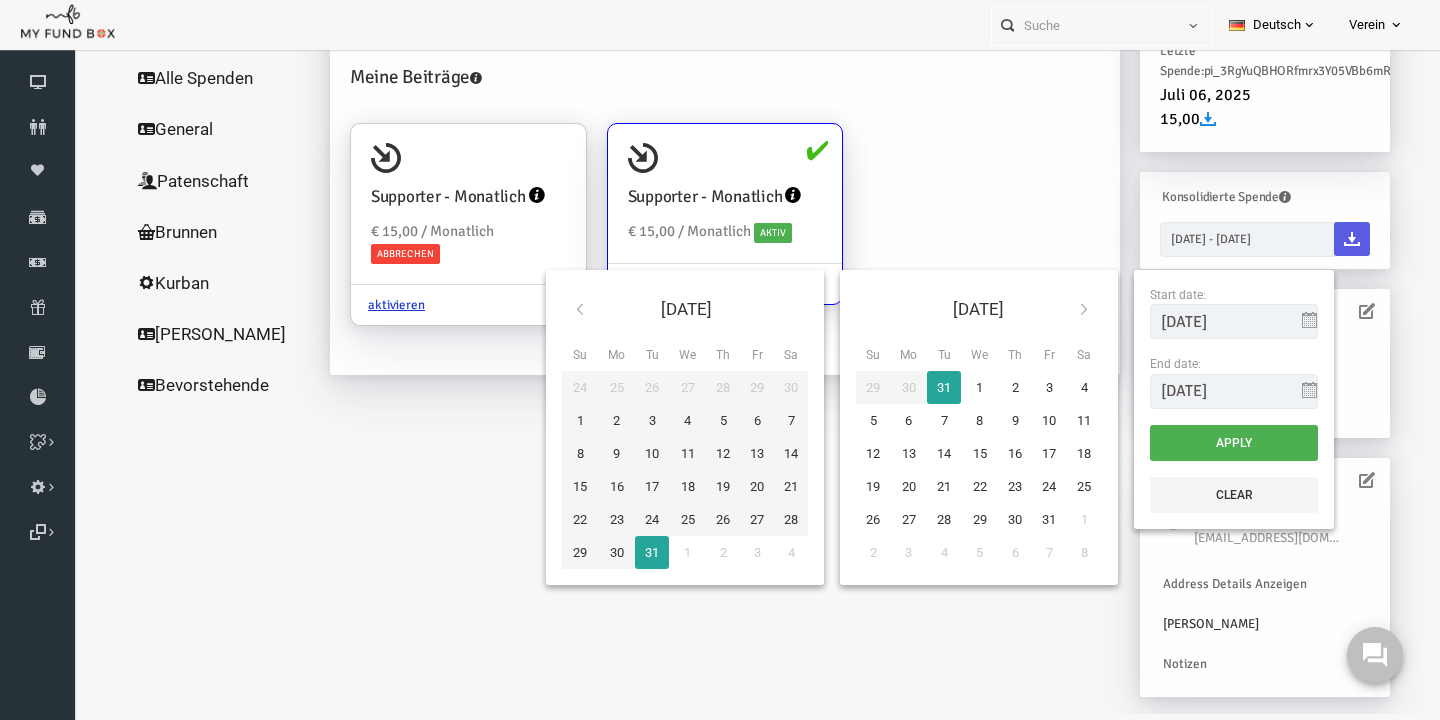 type on "01-01-2025" 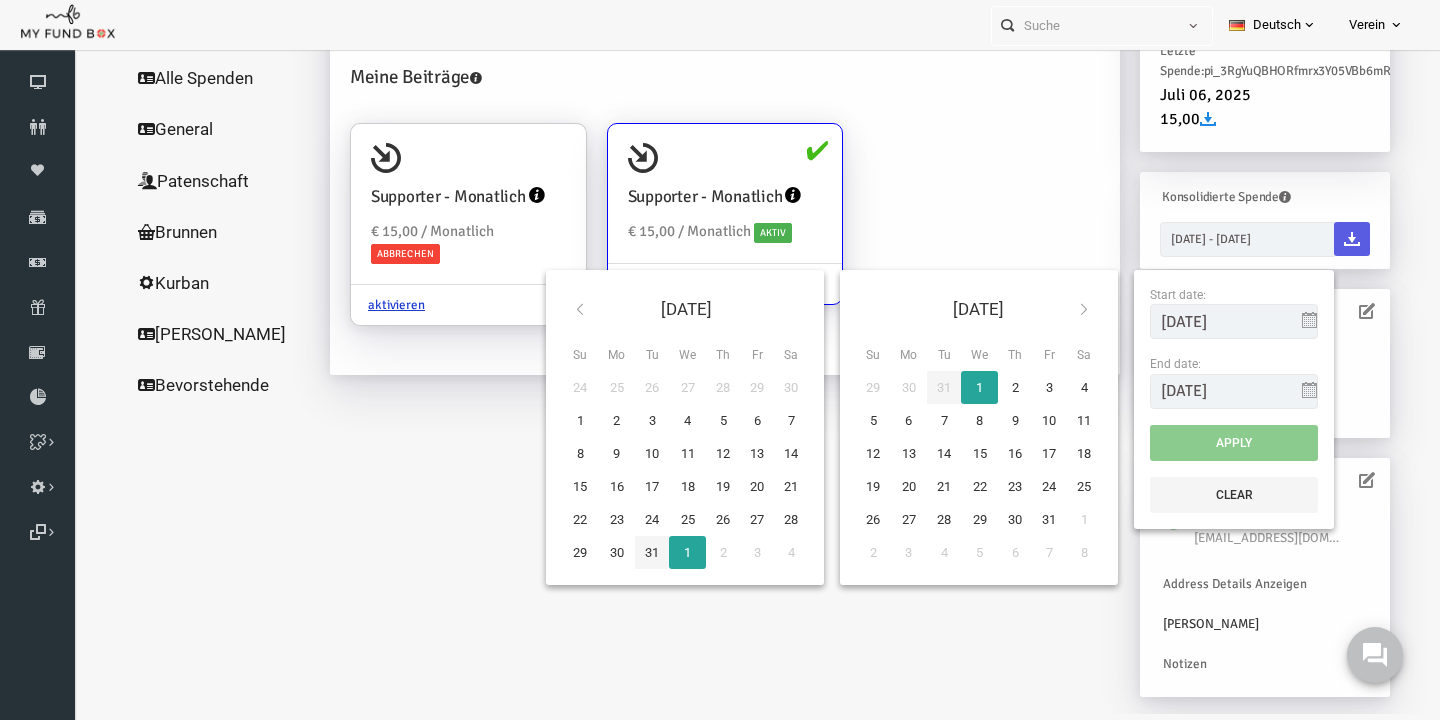 click at bounding box center (1056, 309) 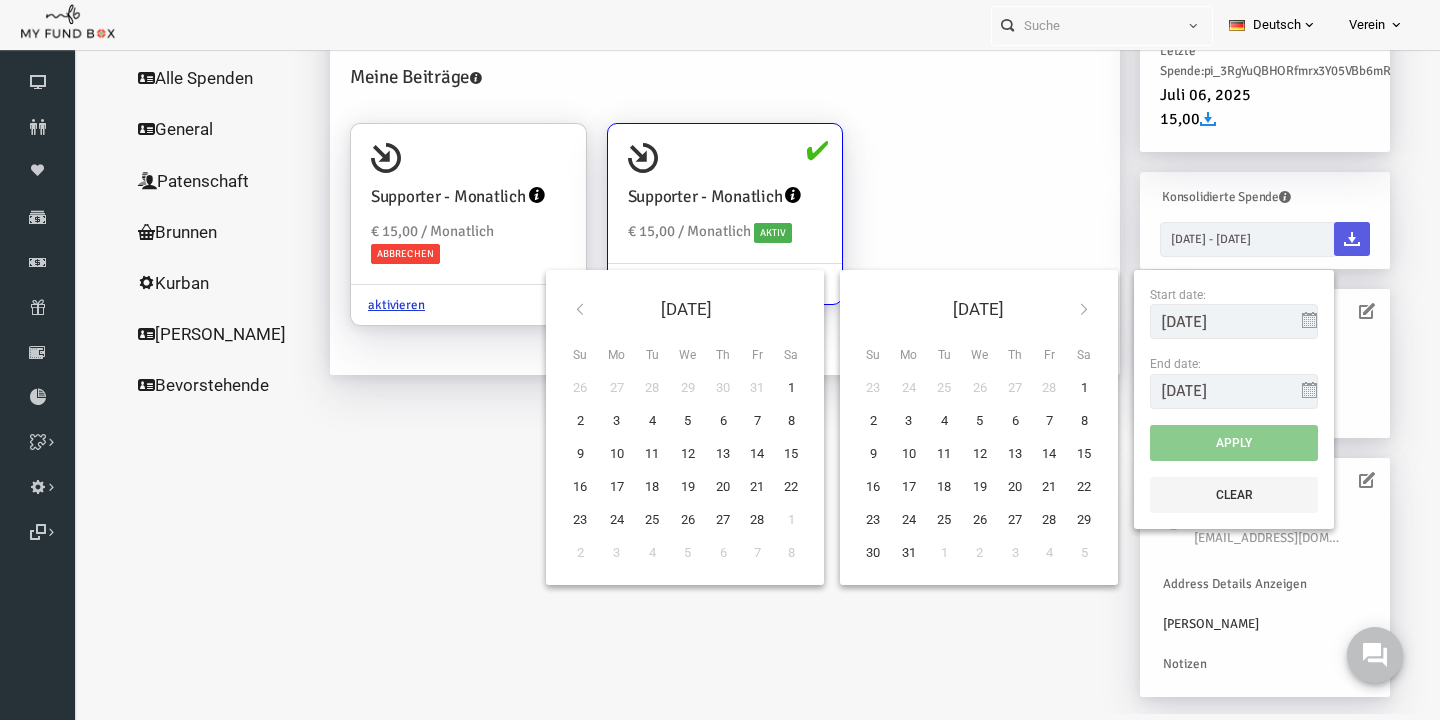 click at bounding box center (1056, 309) 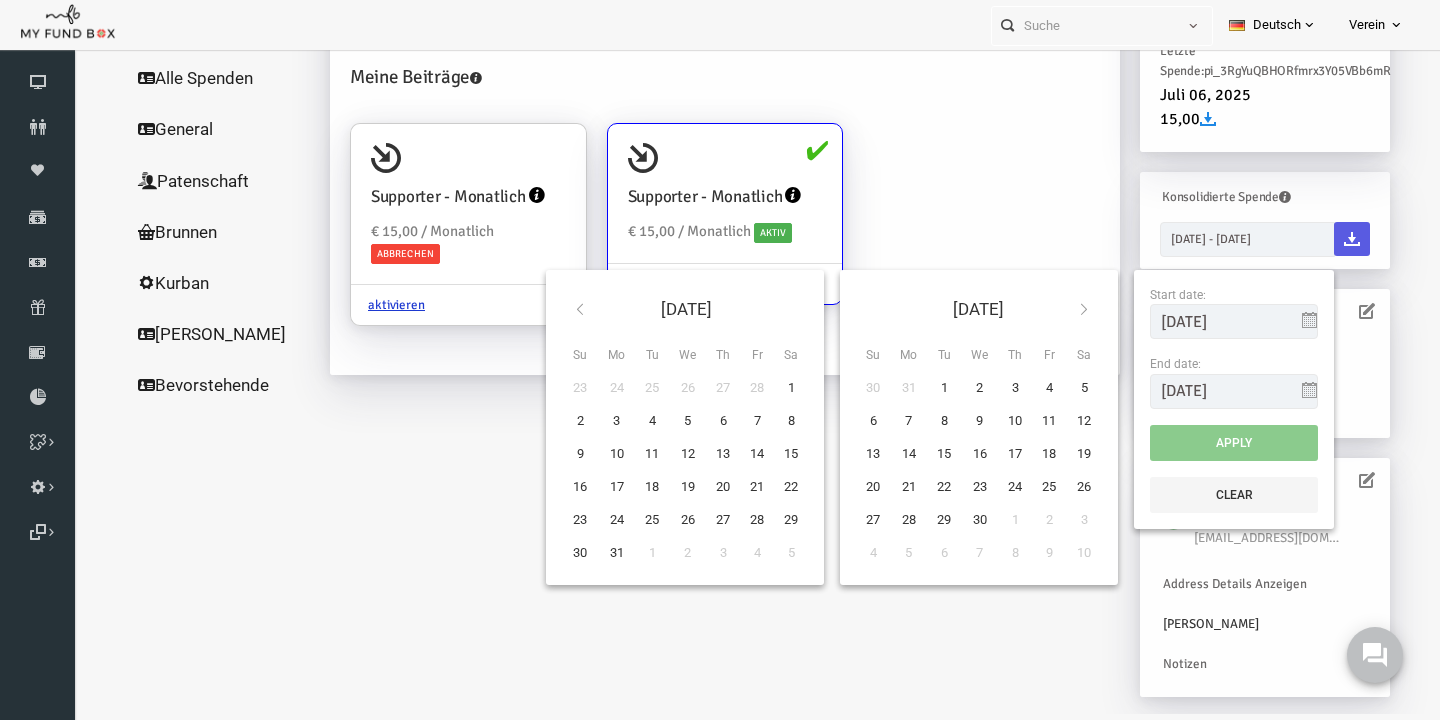 click at bounding box center (1056, 309) 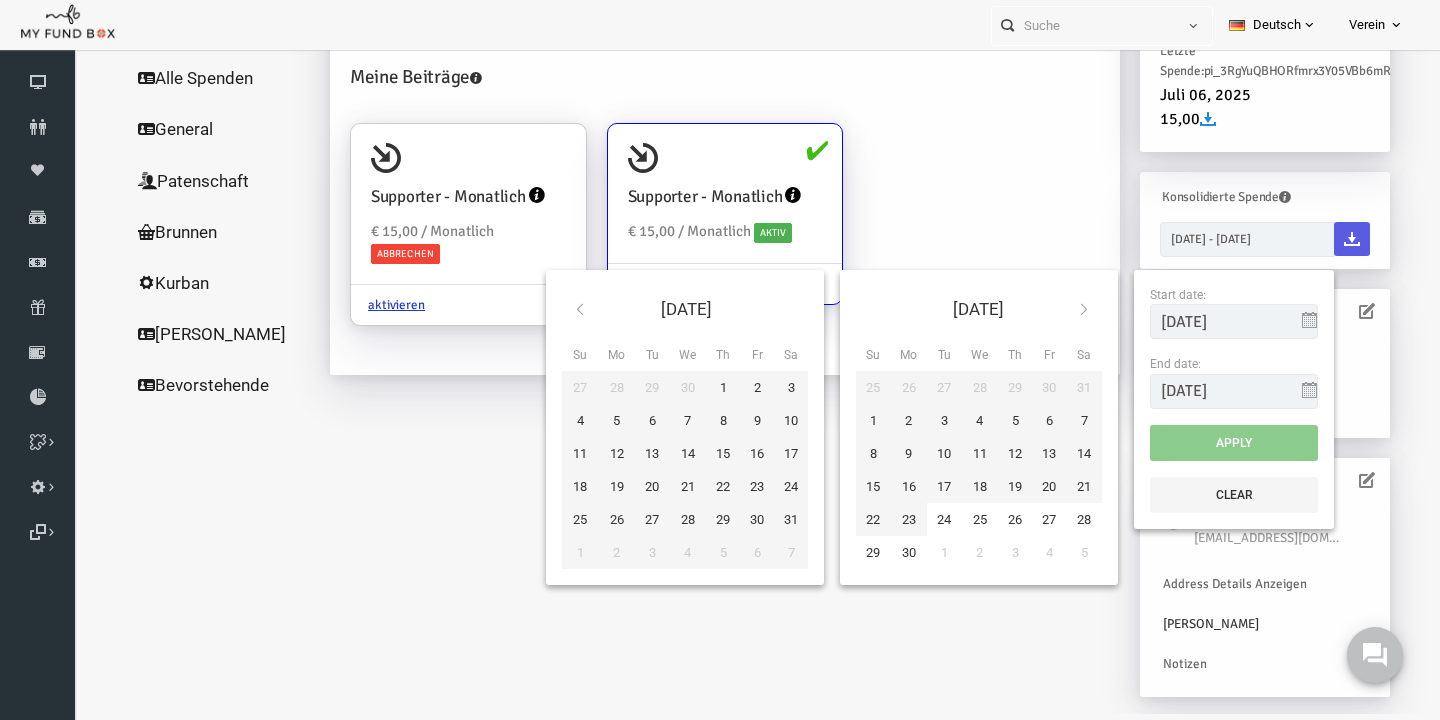 type on "30-06-2025" 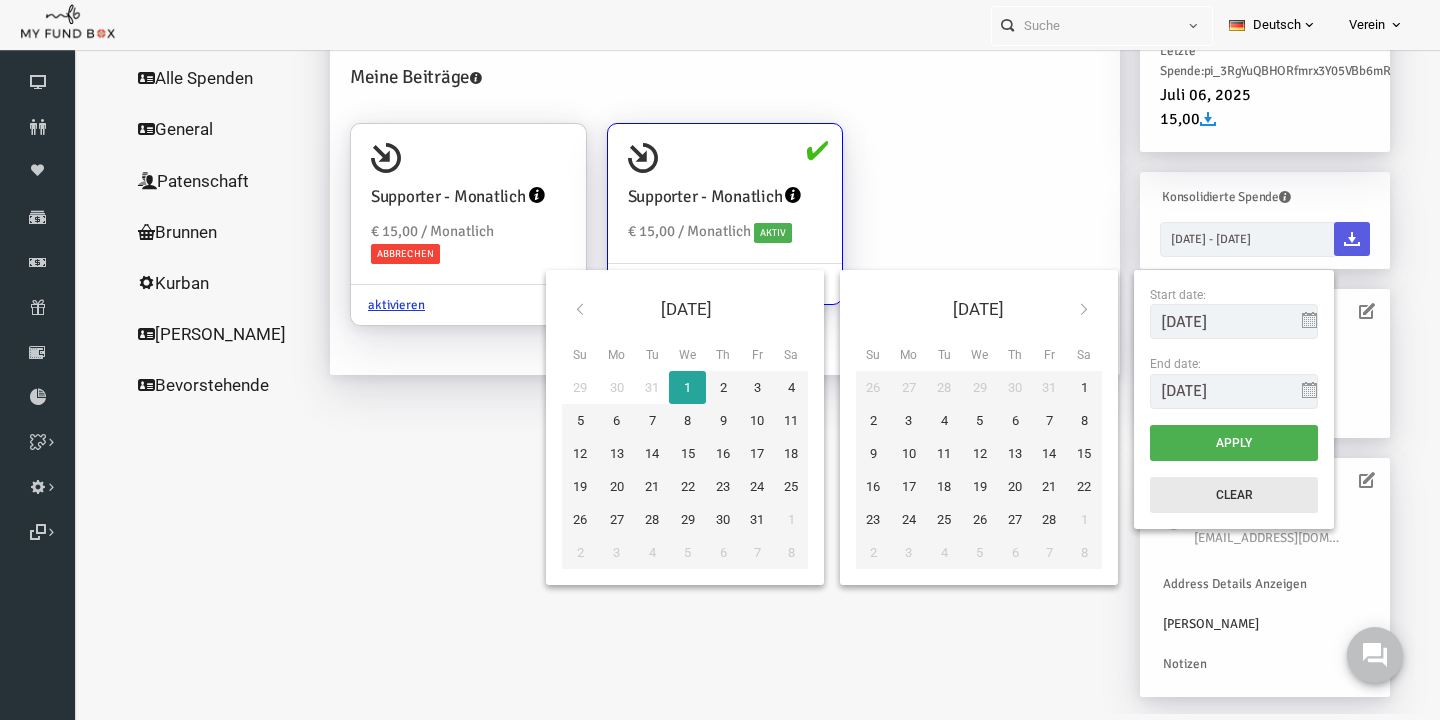 type on "01-01-2025" 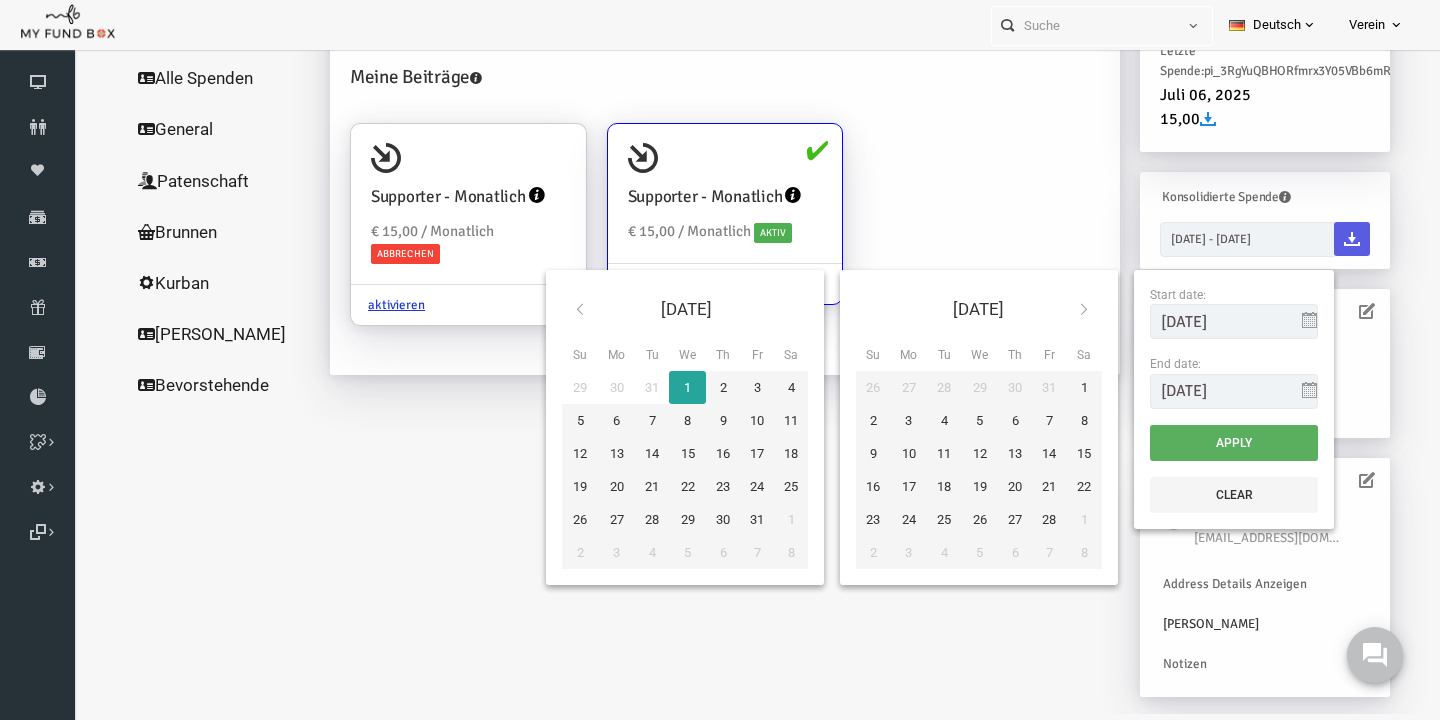 click on "Apply" at bounding box center (1206, 443) 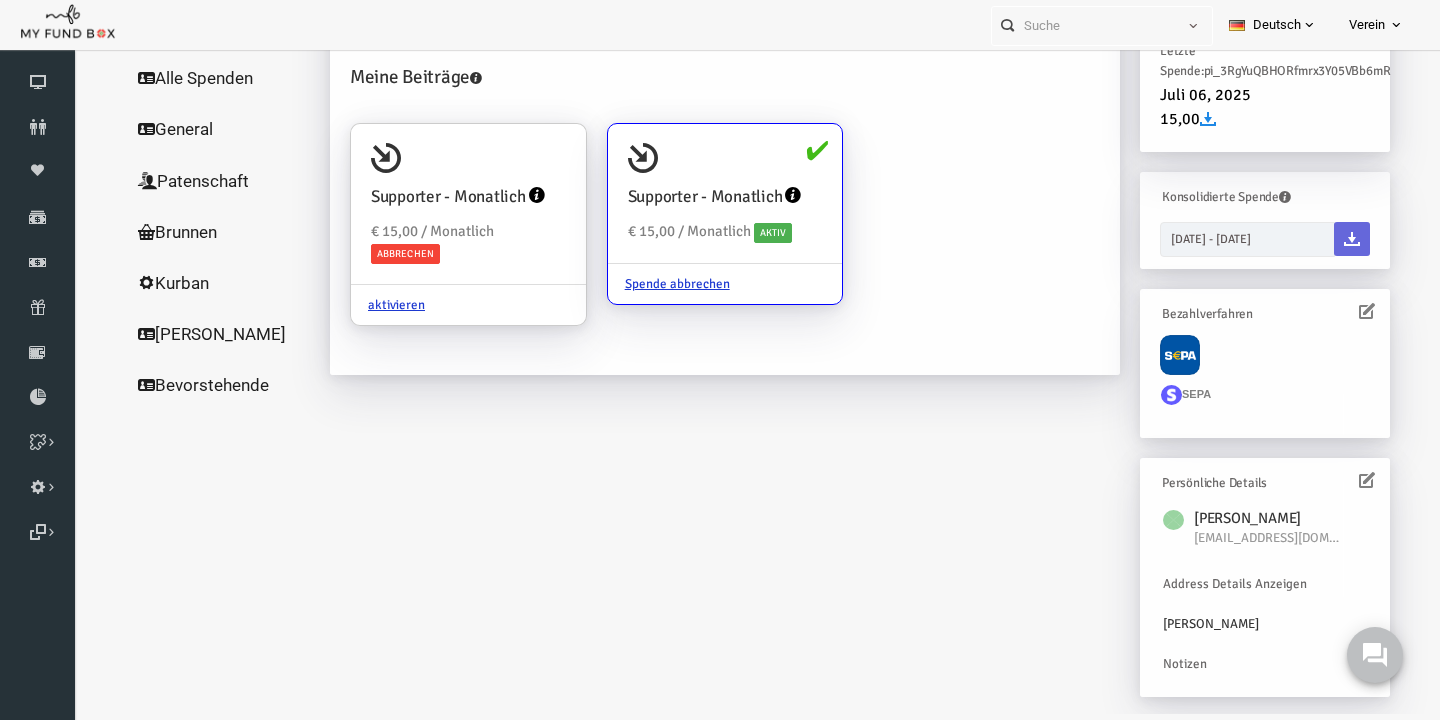click at bounding box center [1324, 239] 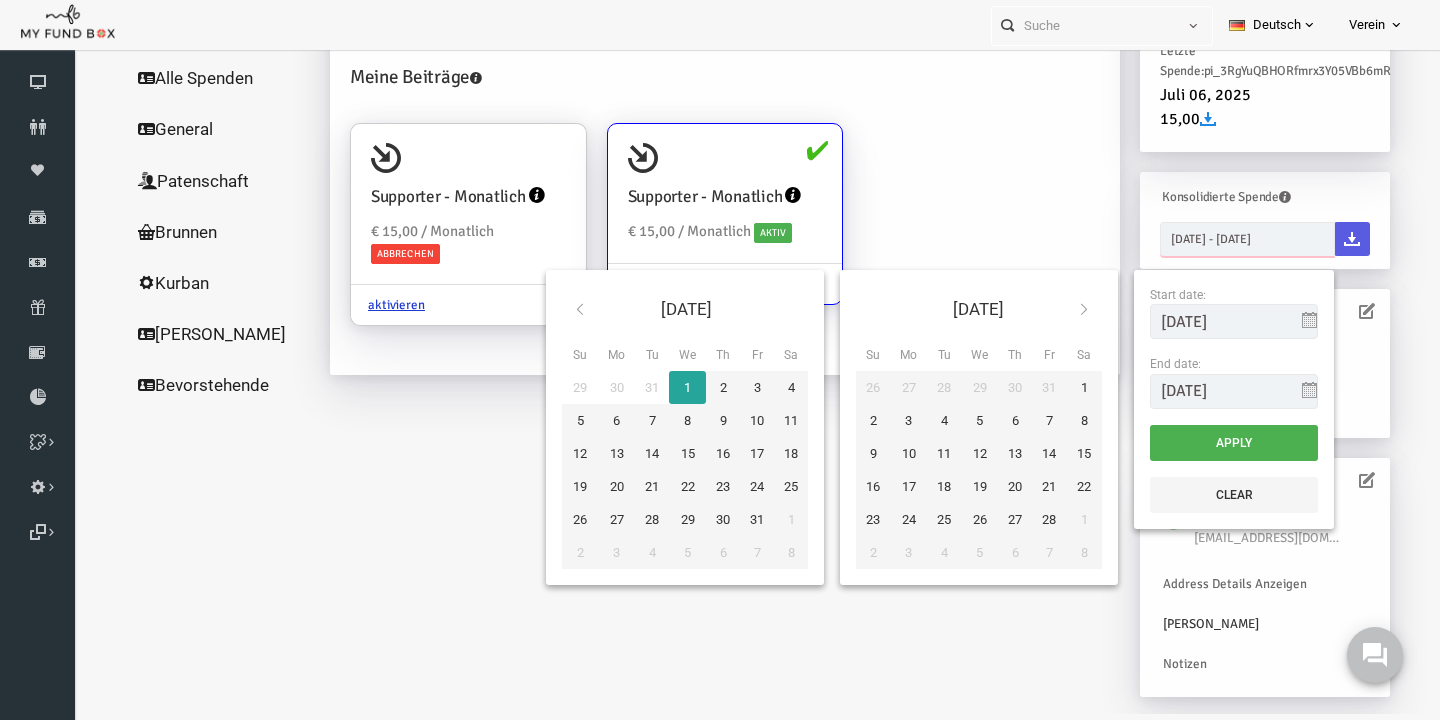 click on "01-01-2025 - 30-06-2025" at bounding box center [1219, 239] 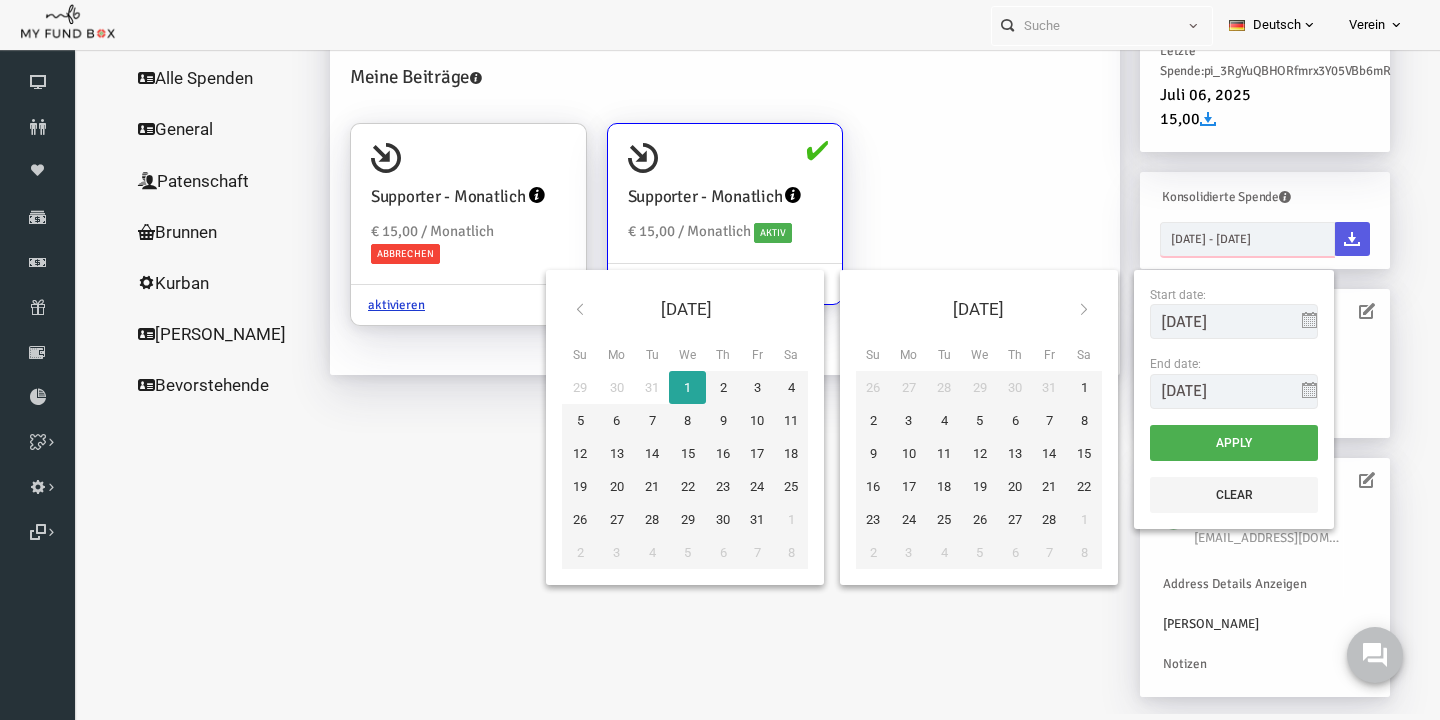 type on "01-01-2025" 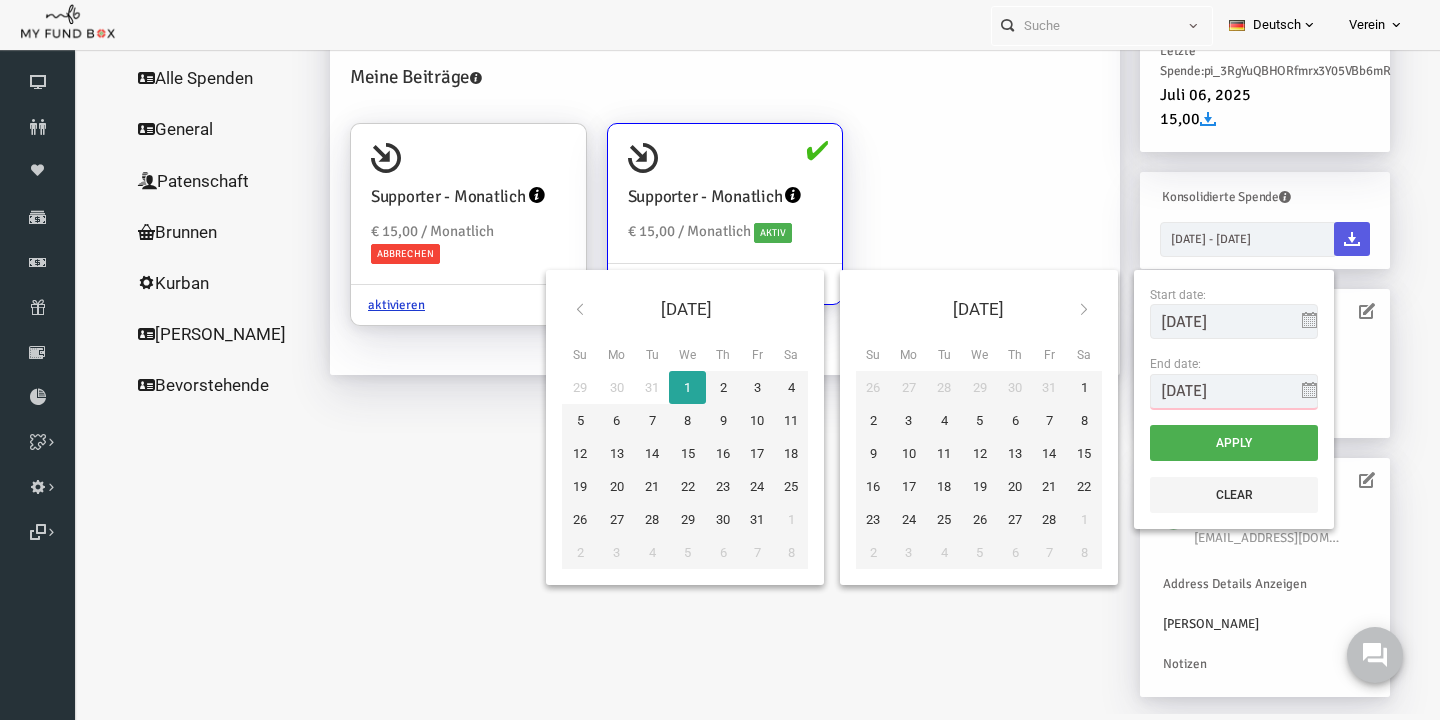 click on "30-06-2025" at bounding box center [1206, 391] 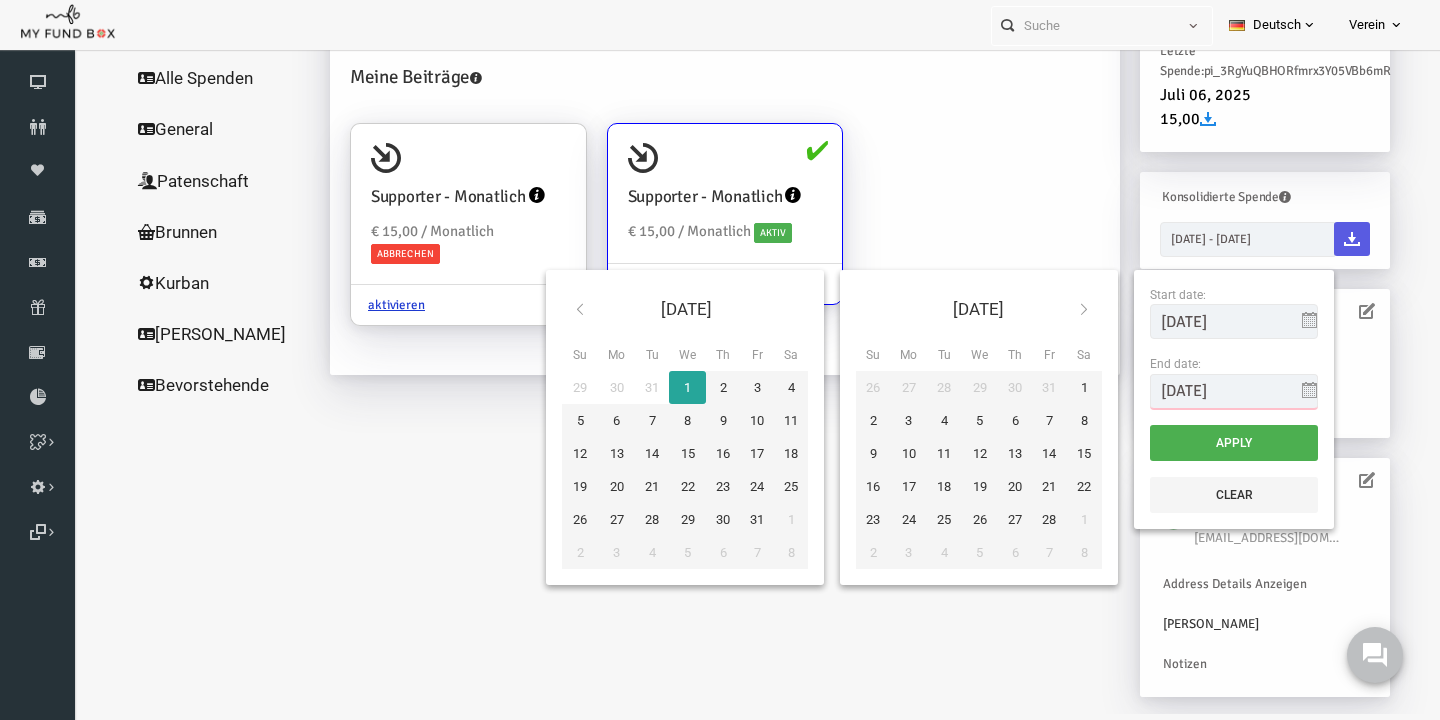 click on "30-06-2025" at bounding box center [1206, 391] 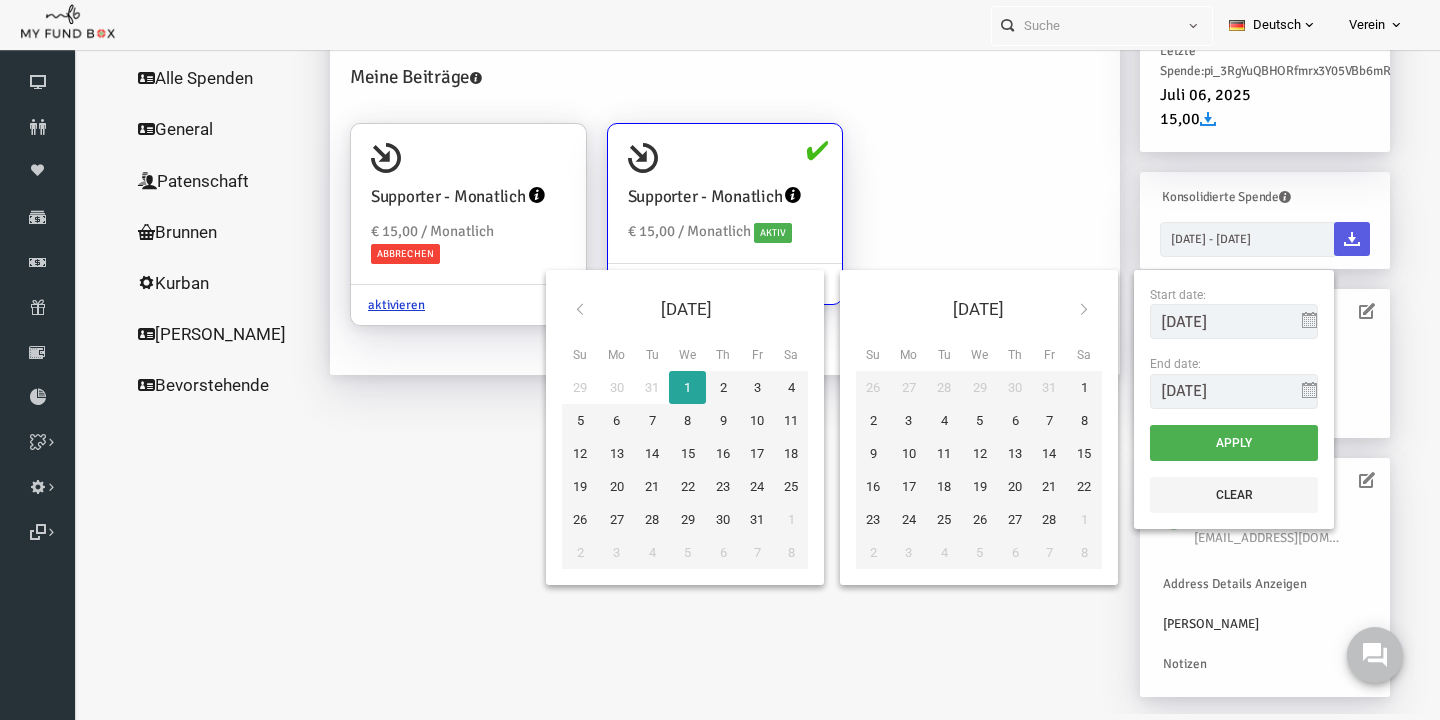 click at bounding box center [1282, 390] 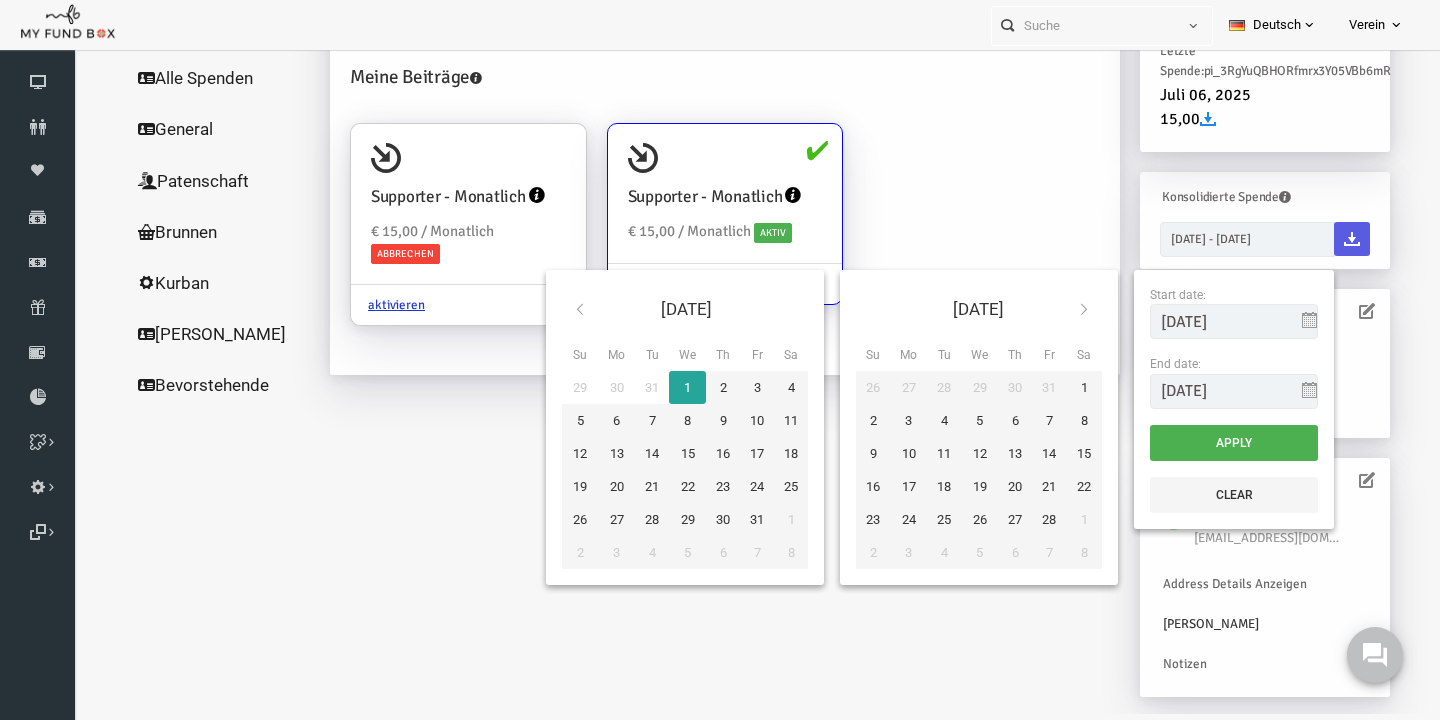 click on "Feb 2025 Su Mo Tu We Th Fr Sa 26 27 28 29 30 31 1 2 3 4 5 6 7 8 9 10 11 12 13 14 15 16 17 18 19 20 21 22 23 24 25 26 27 28 1 2 3 4 5 6 7 8" at bounding box center [951, 427] 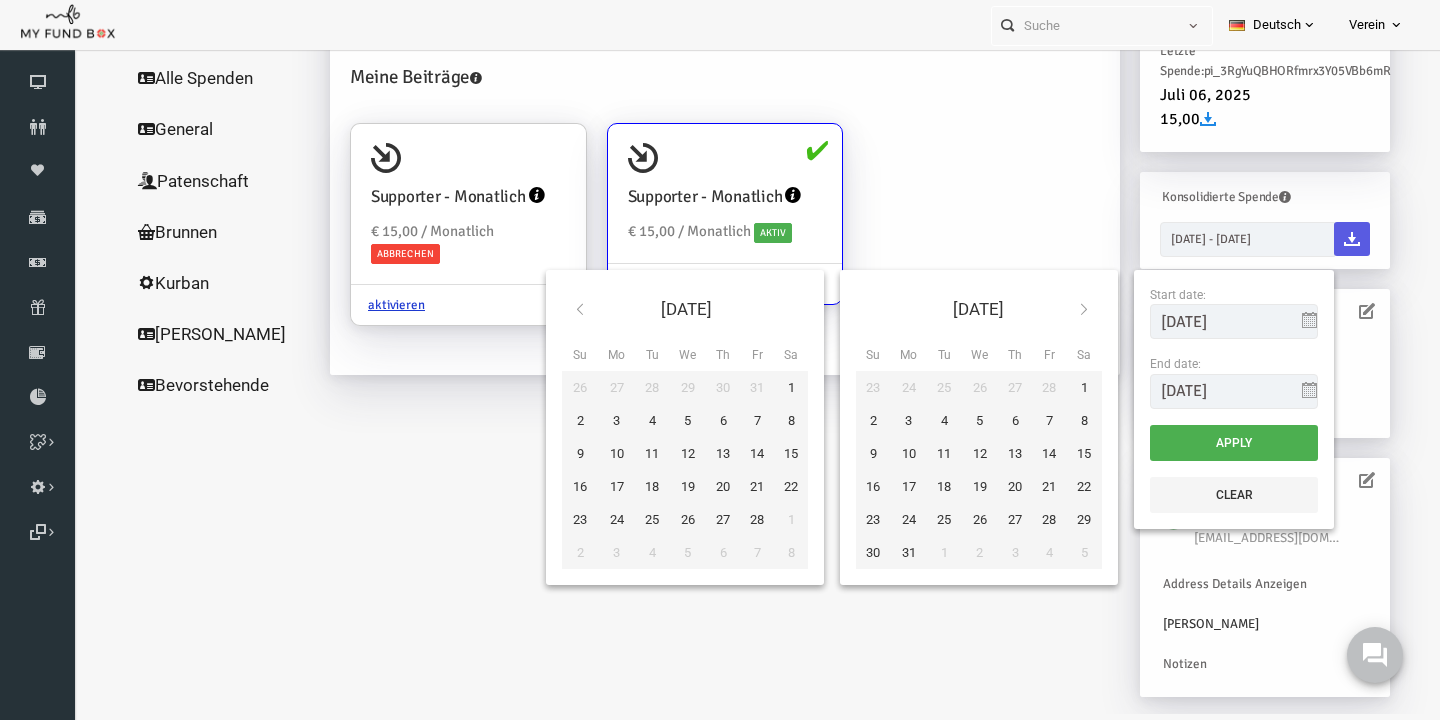 click at bounding box center (1056, 309) 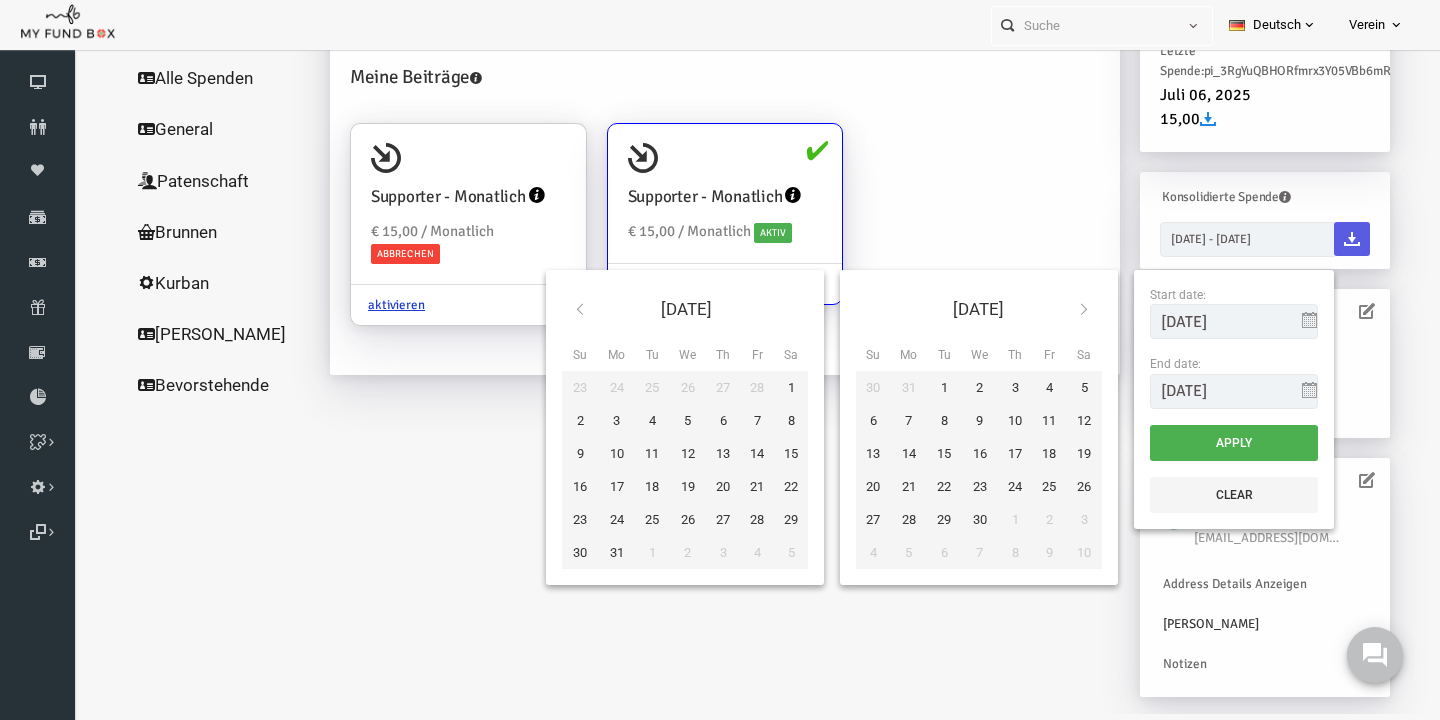 click at bounding box center (1056, 309) 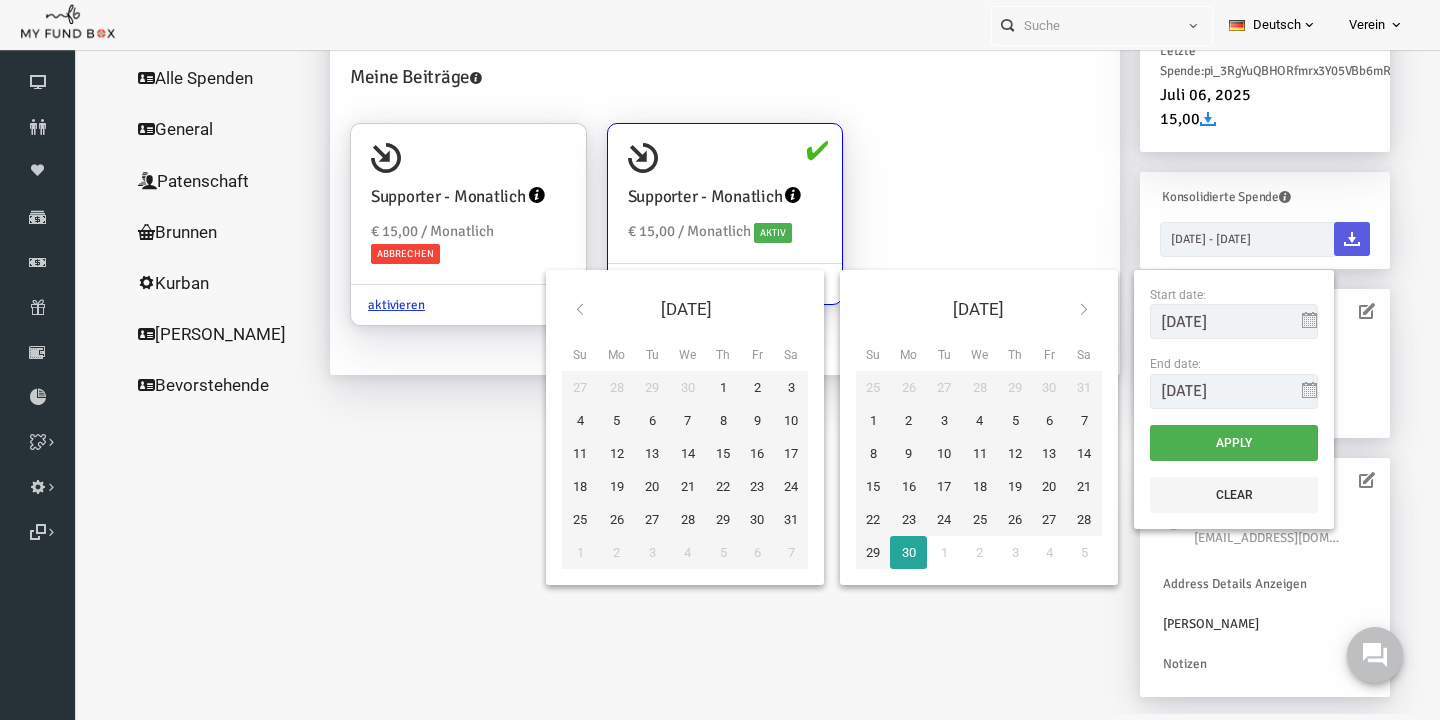 click at bounding box center [1056, 309] 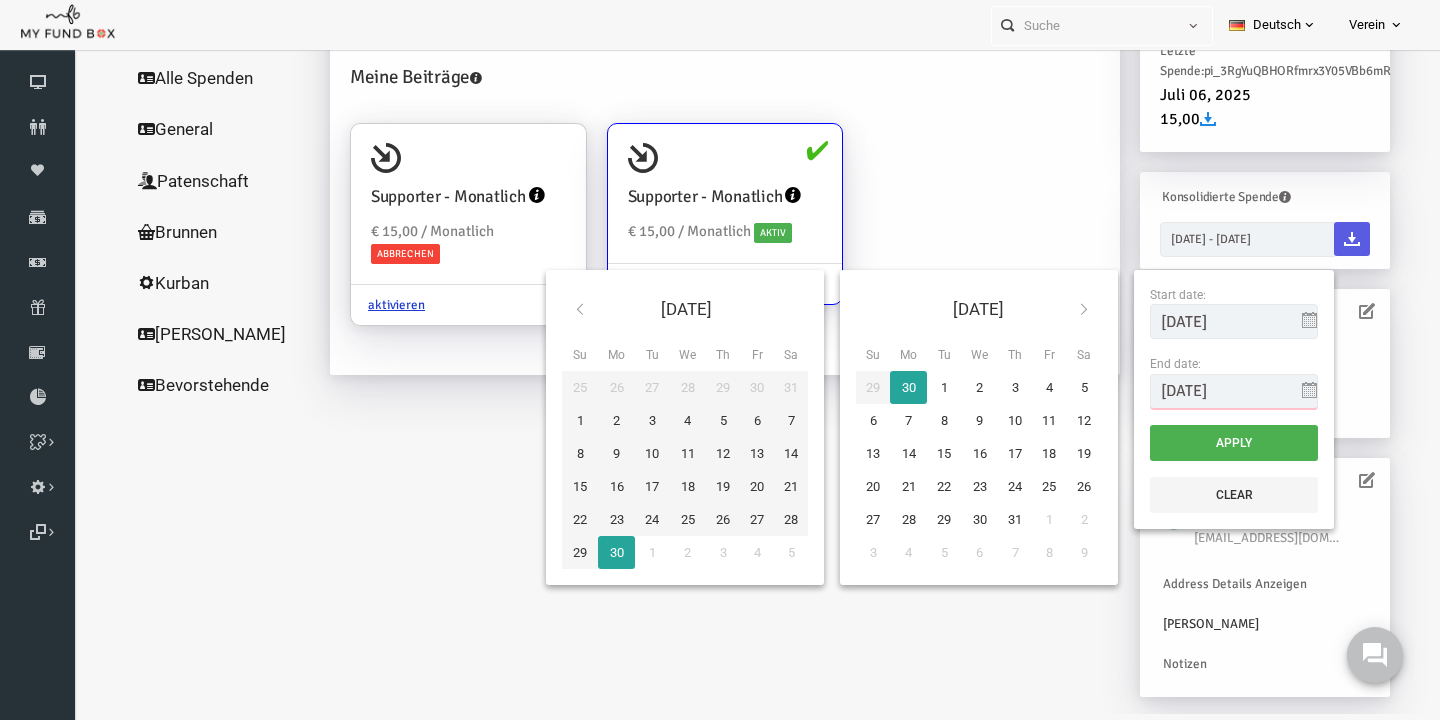 click on "30-06-2025" at bounding box center [1206, 391] 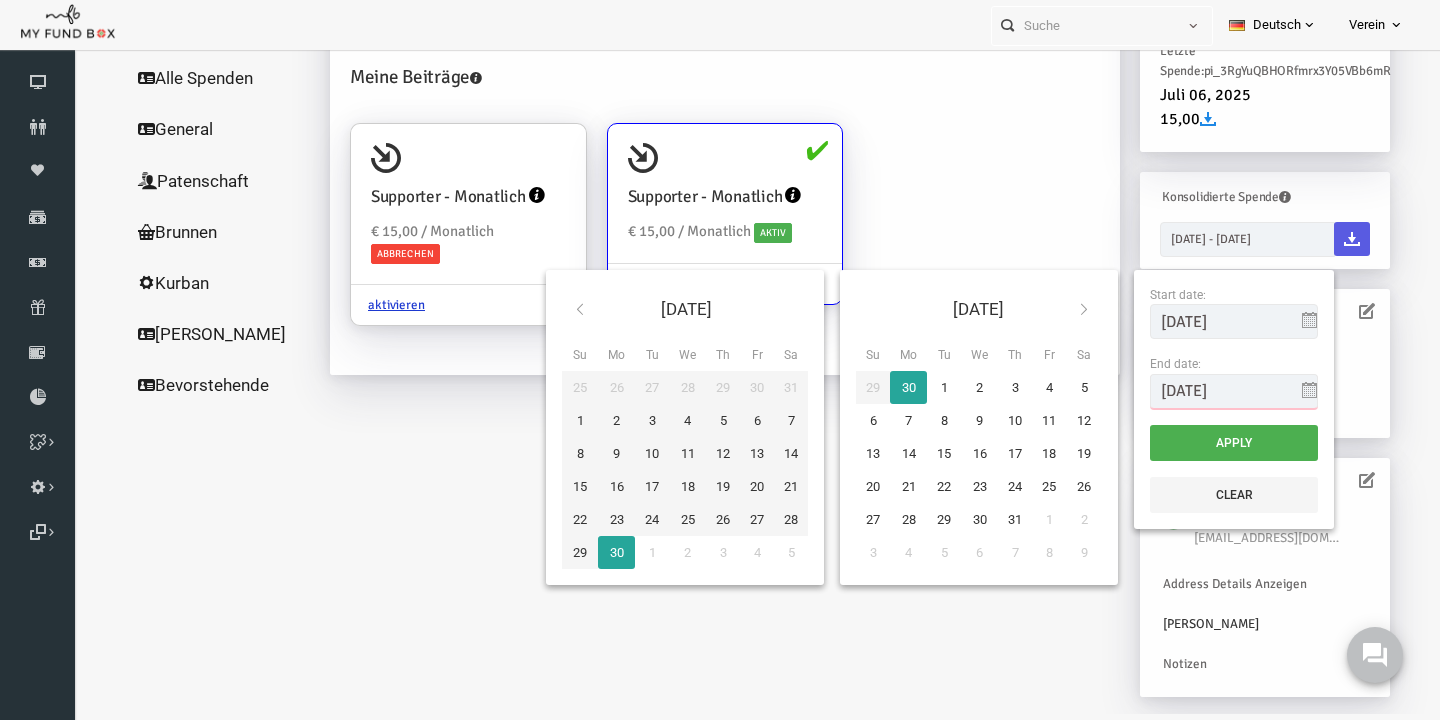 click on "30-06-2025" at bounding box center [1206, 391] 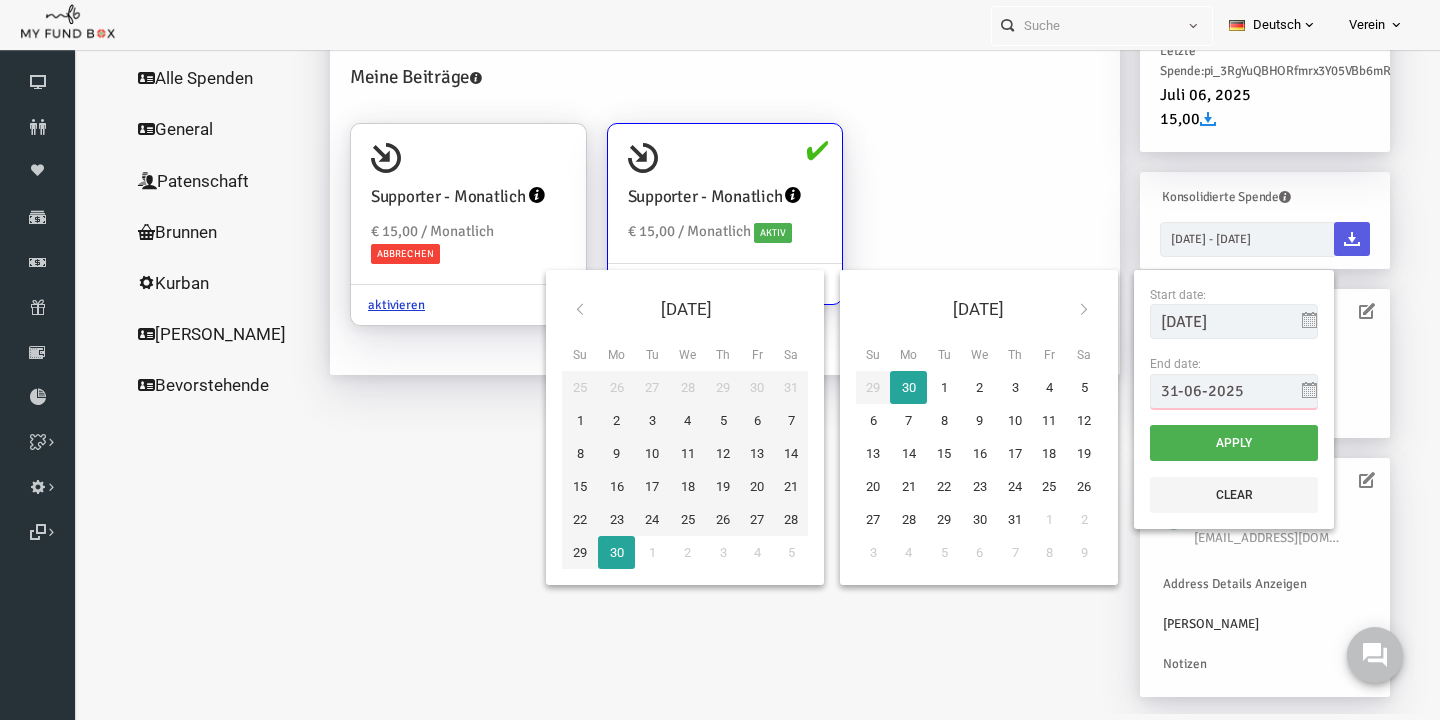 click on "31-06-2025" at bounding box center [1206, 391] 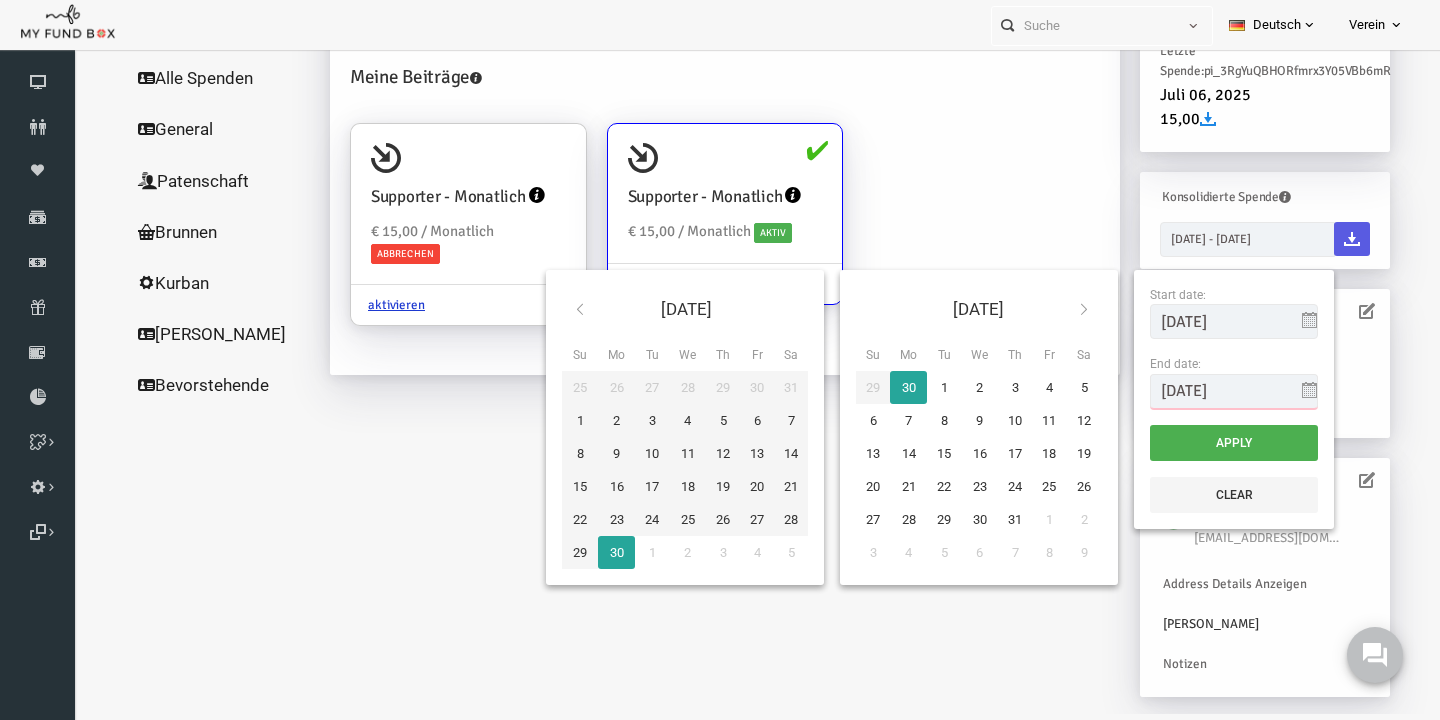 type on "31-07-2025" 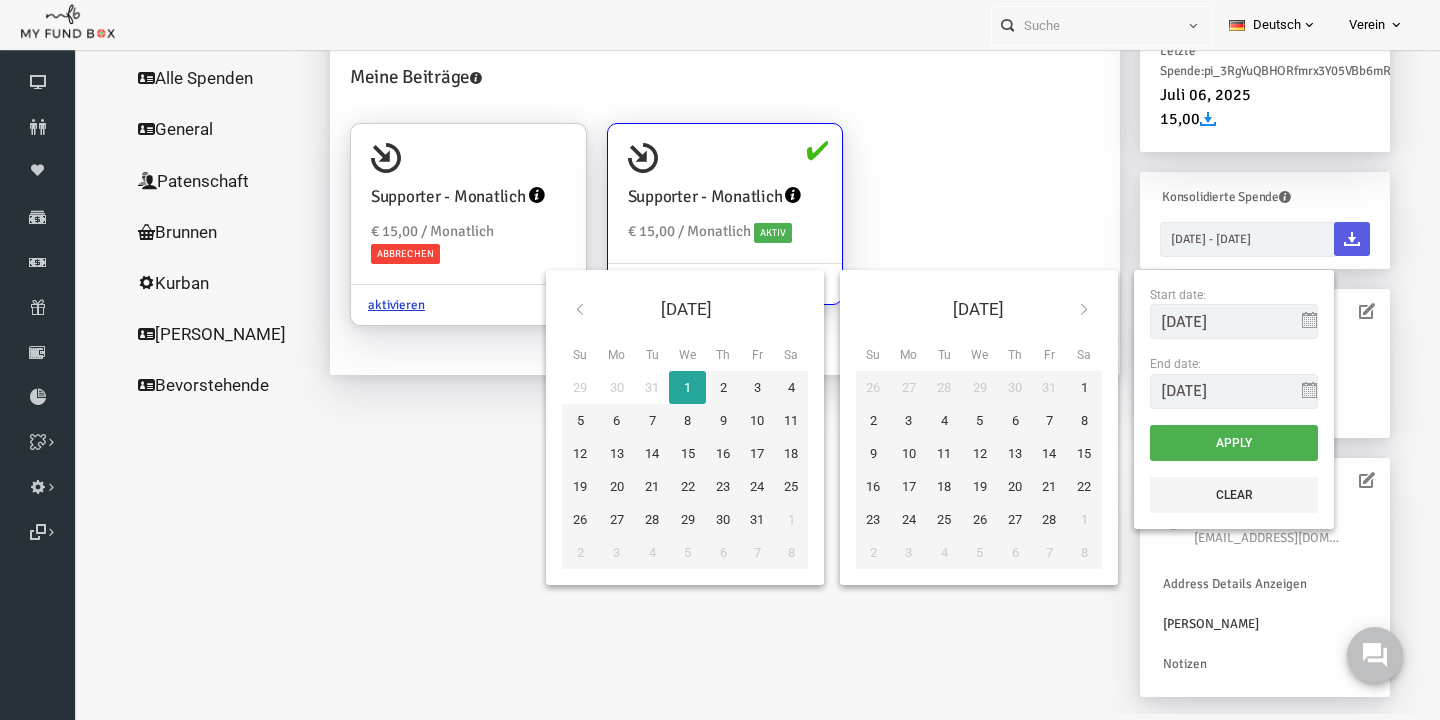 click on "Apply   Clear" at bounding box center (1206, 477) 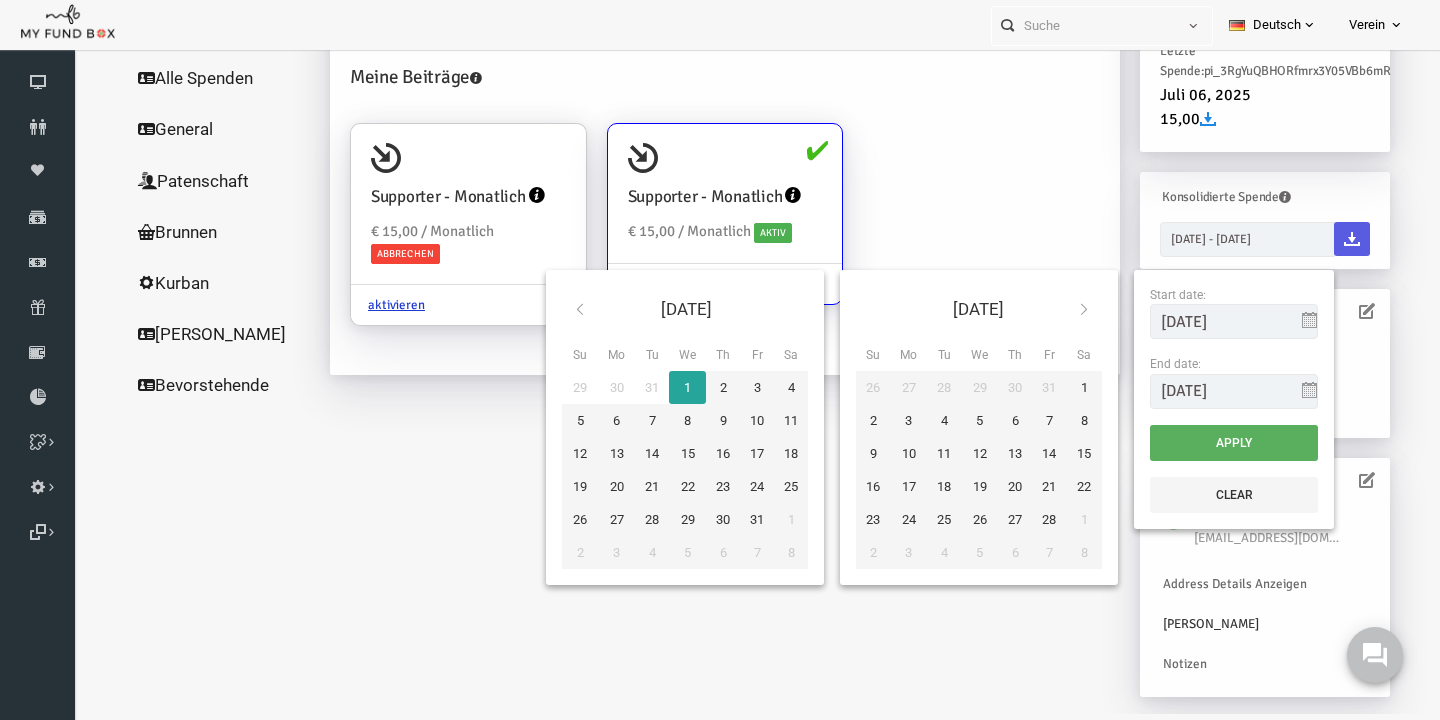 click on "Apply" at bounding box center [1206, 443] 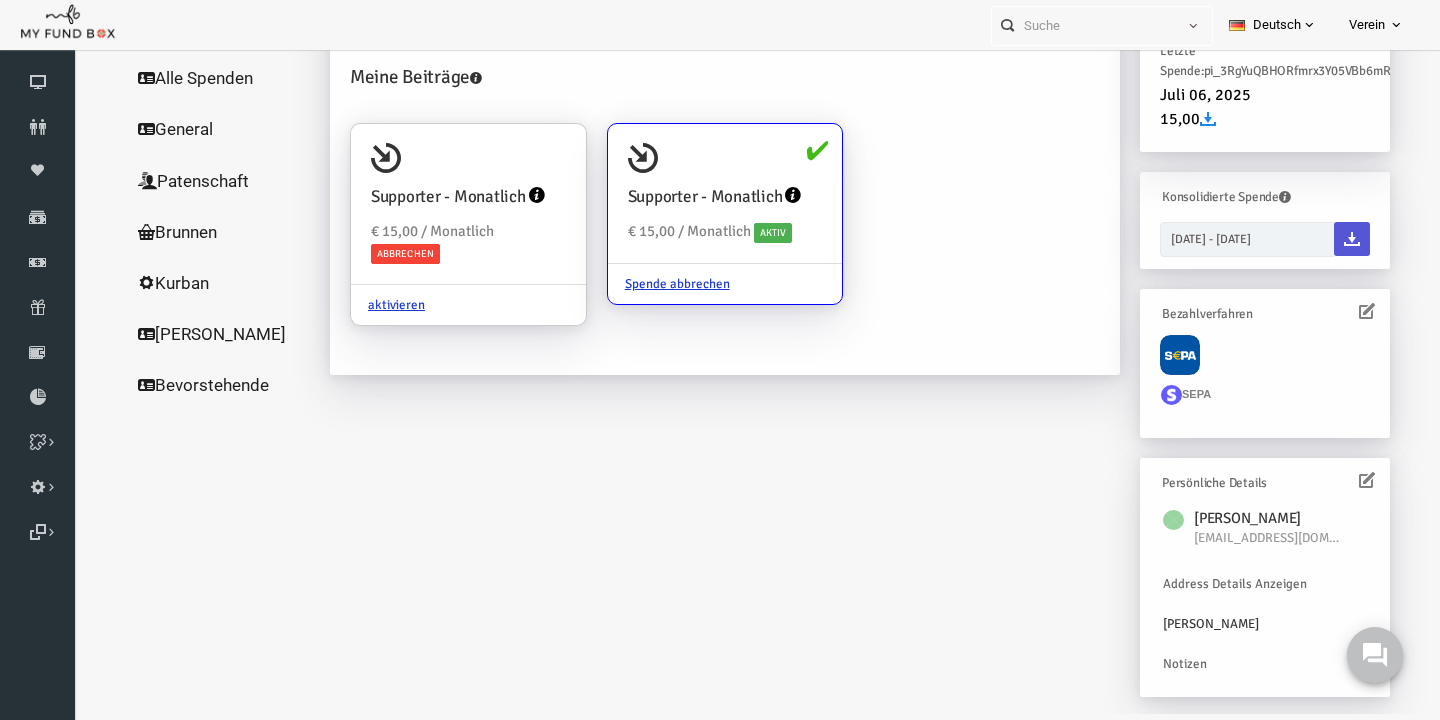 click at bounding box center (1324, 239) 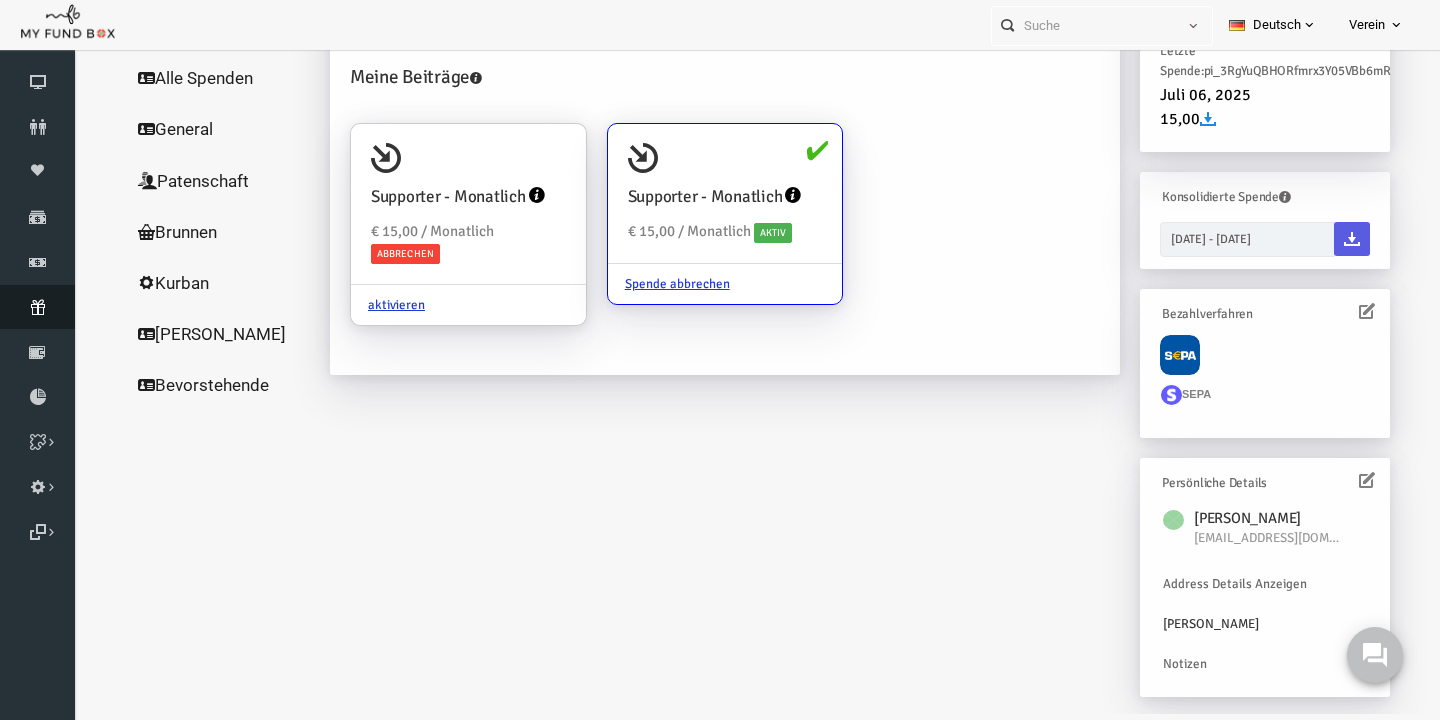click at bounding box center (37, 307) 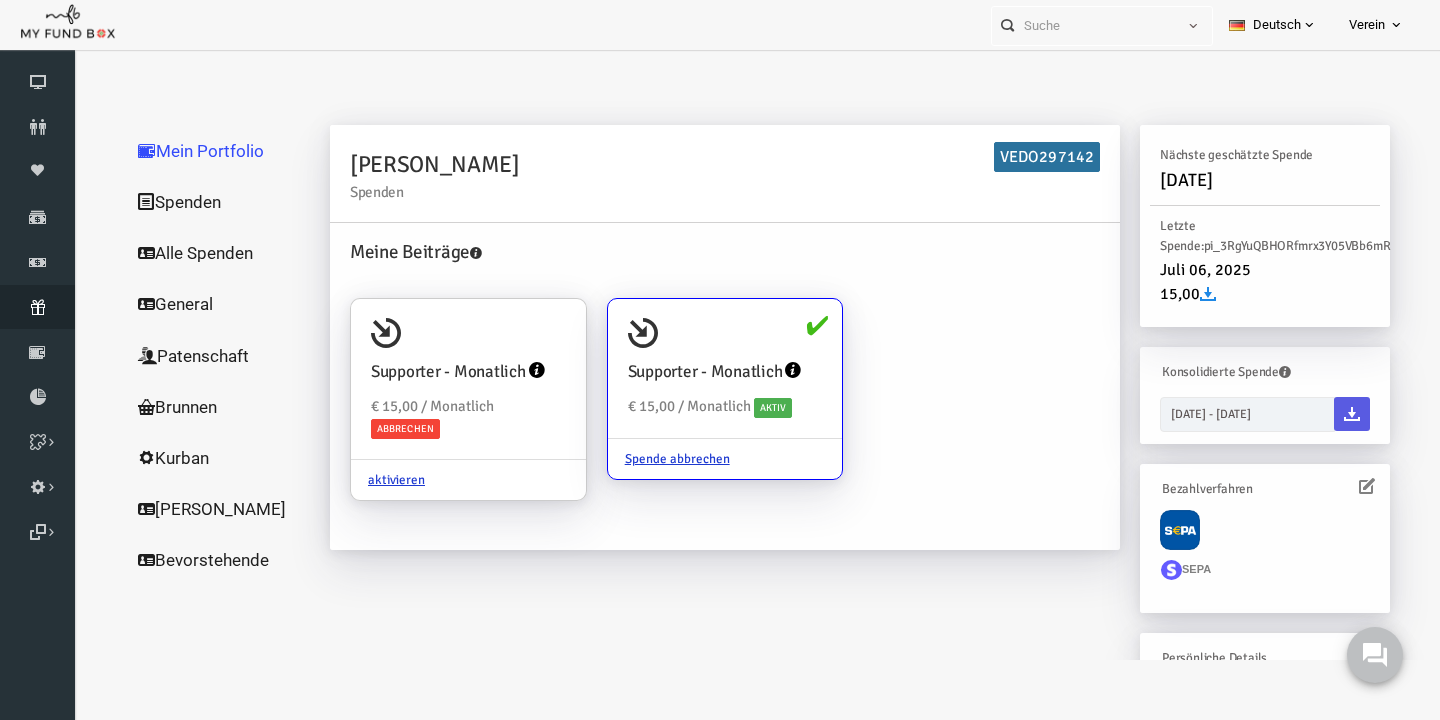 scroll, scrollTop: 0, scrollLeft: 0, axis: both 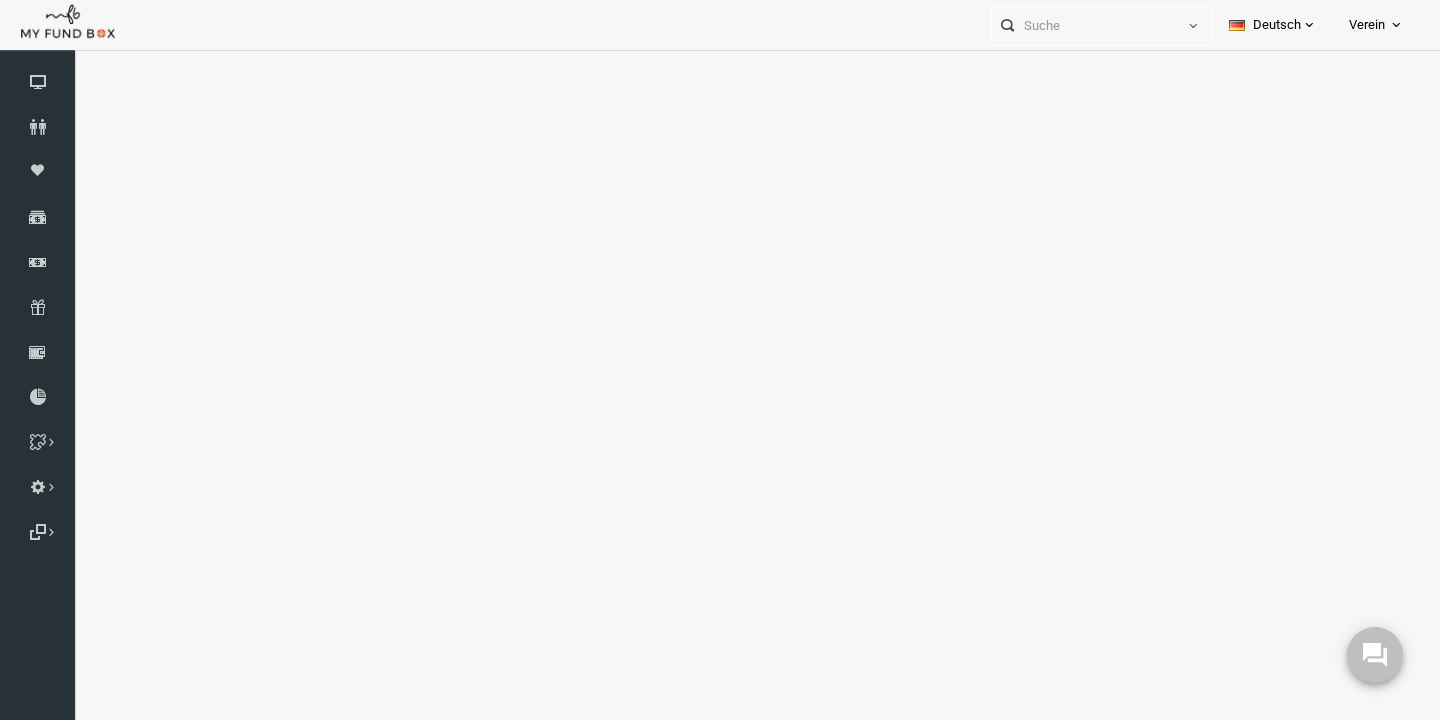 select on "100" 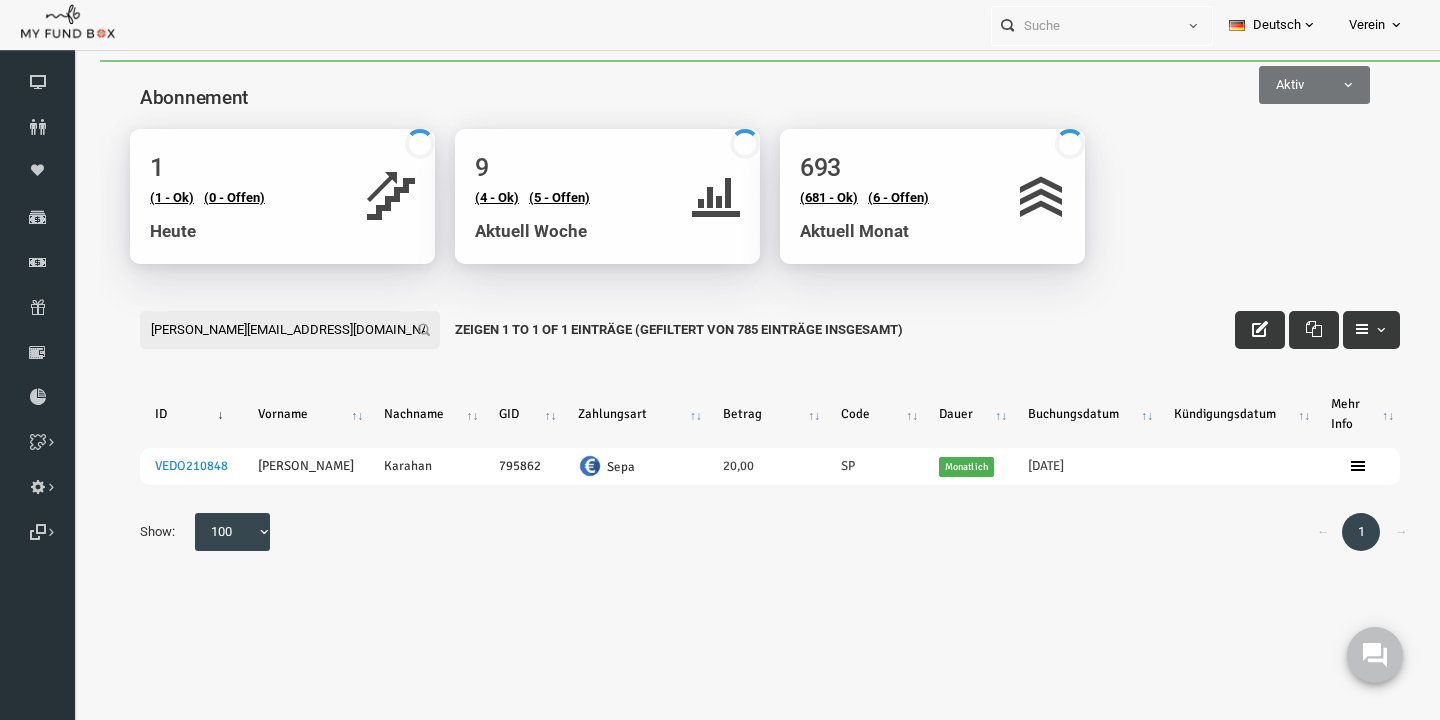 scroll, scrollTop: 0, scrollLeft: 0, axis: both 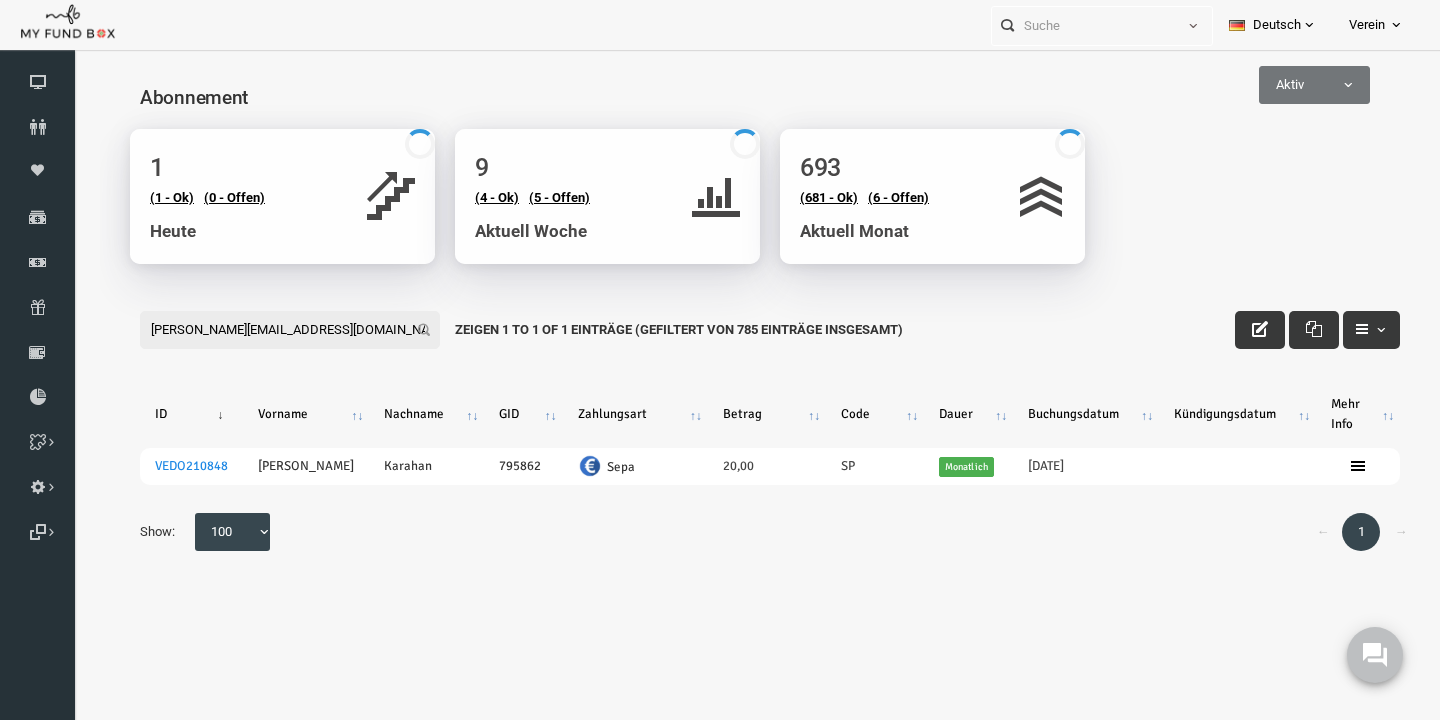 type on "abdullah-karahan@gmx.de" 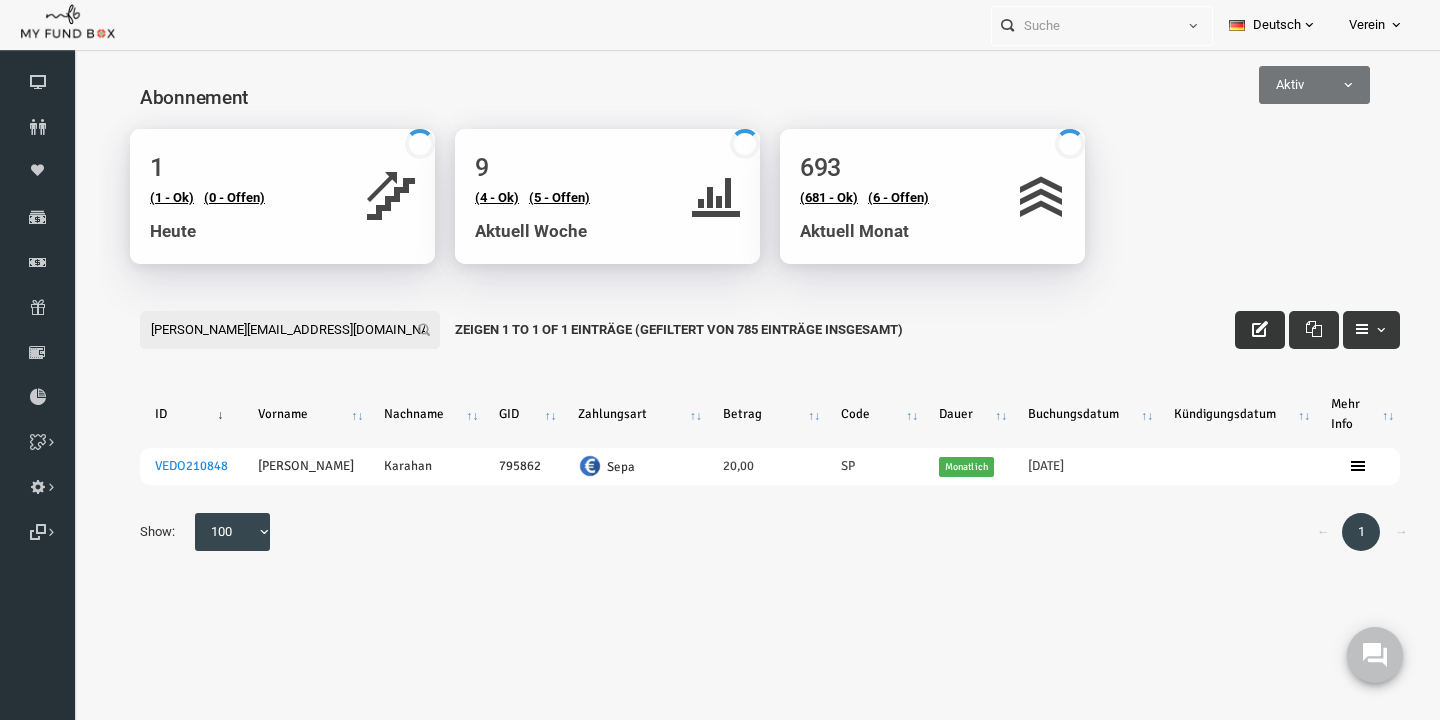click at bounding box center [1232, 329] 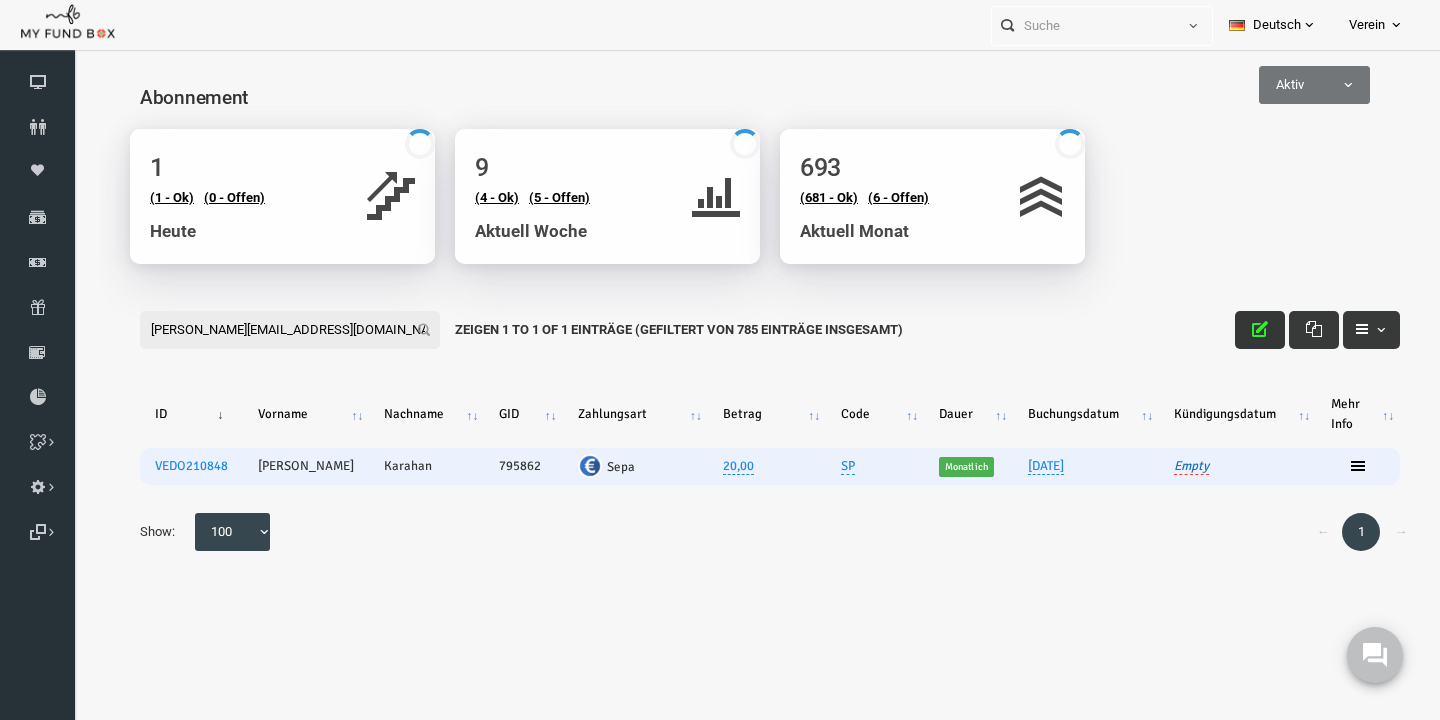 click on "Empty" at bounding box center (1163, 466) 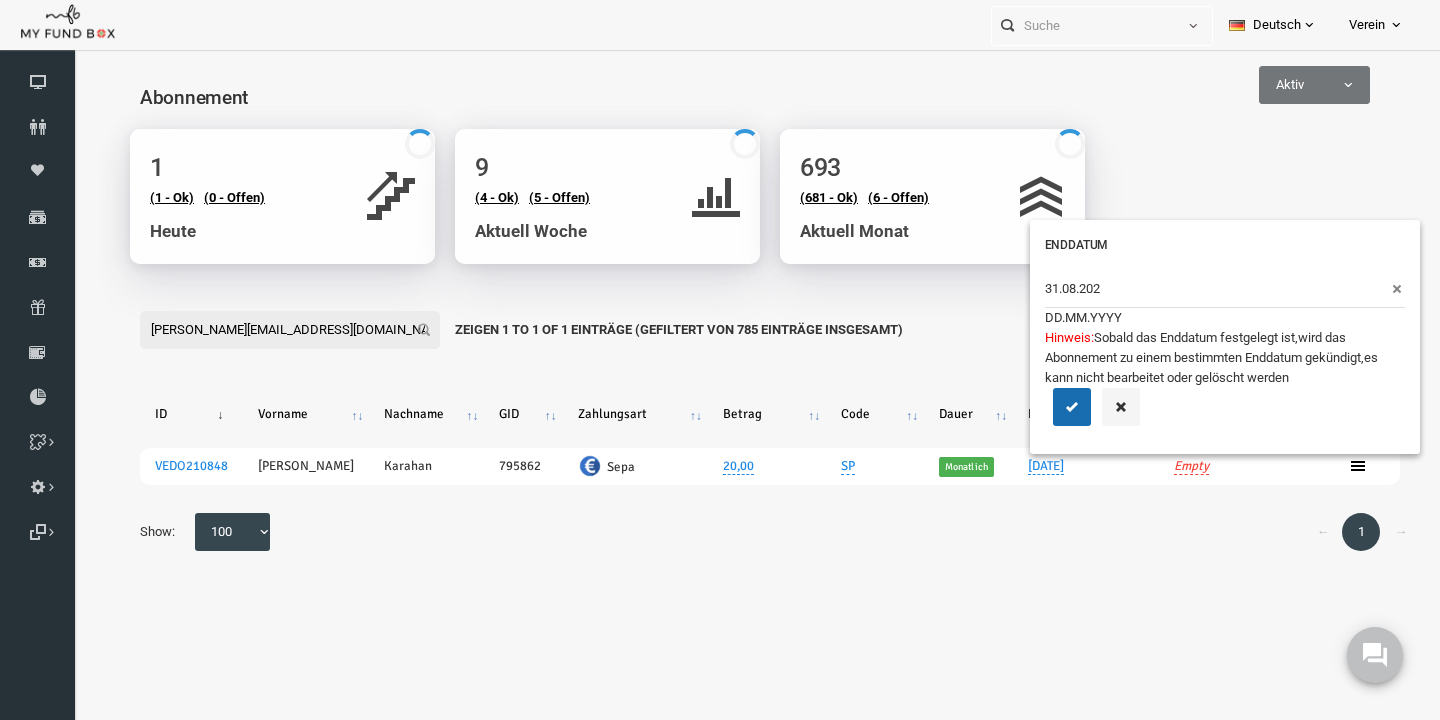 type on "31.08.2025" 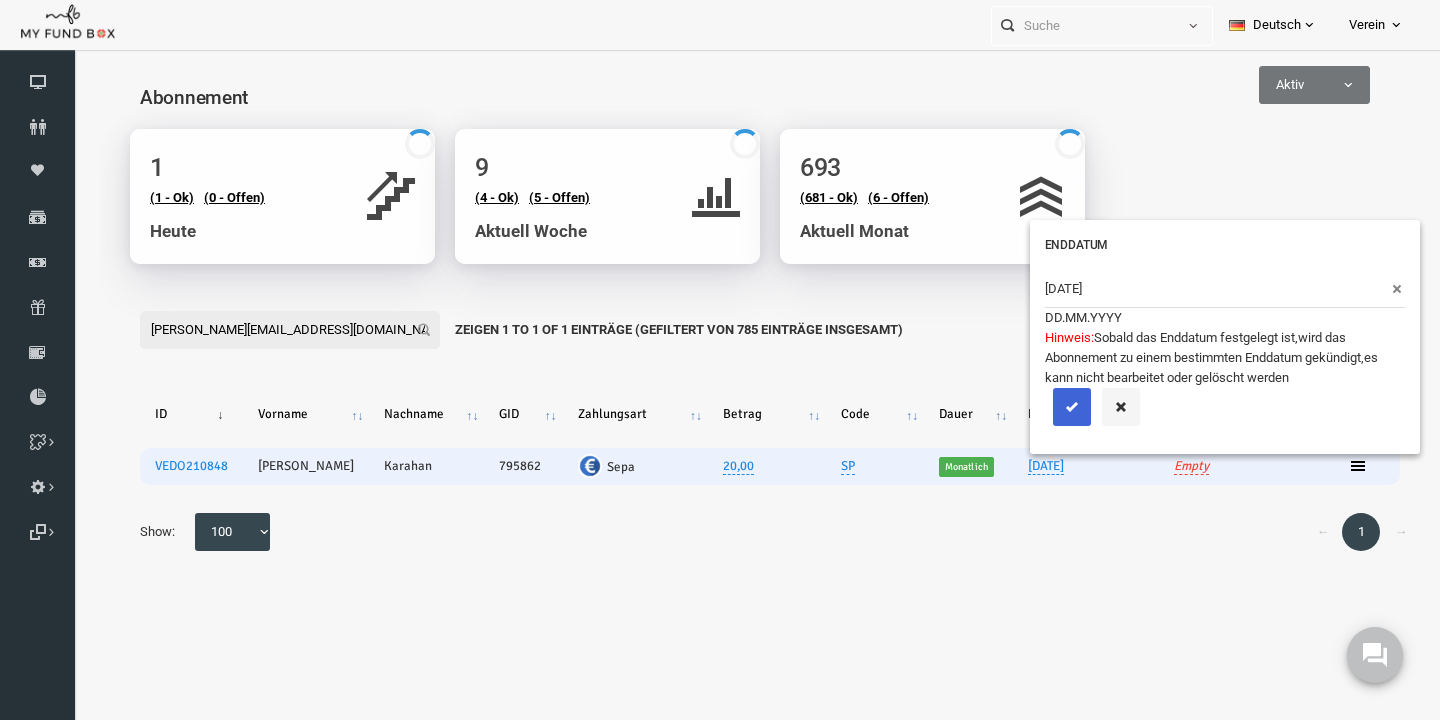click at bounding box center [1044, 407] 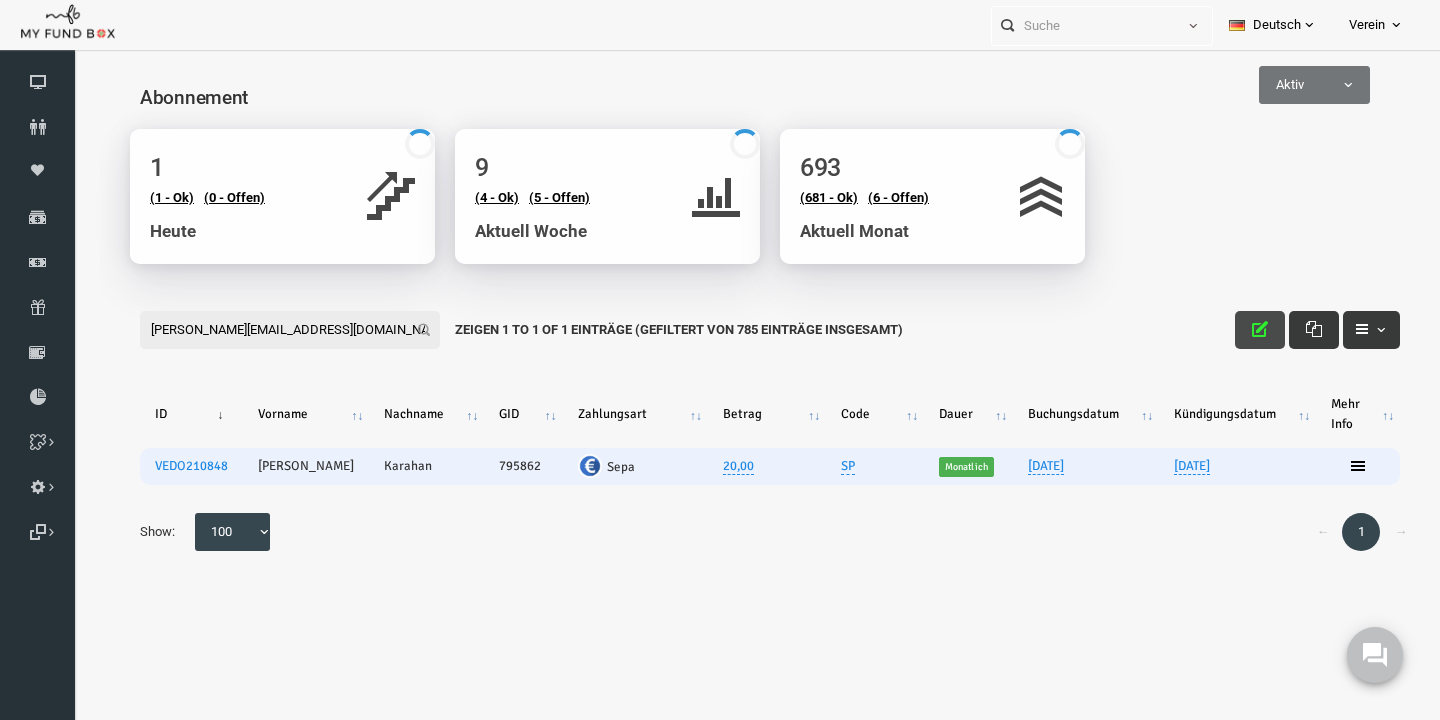 click at bounding box center (1232, 329) 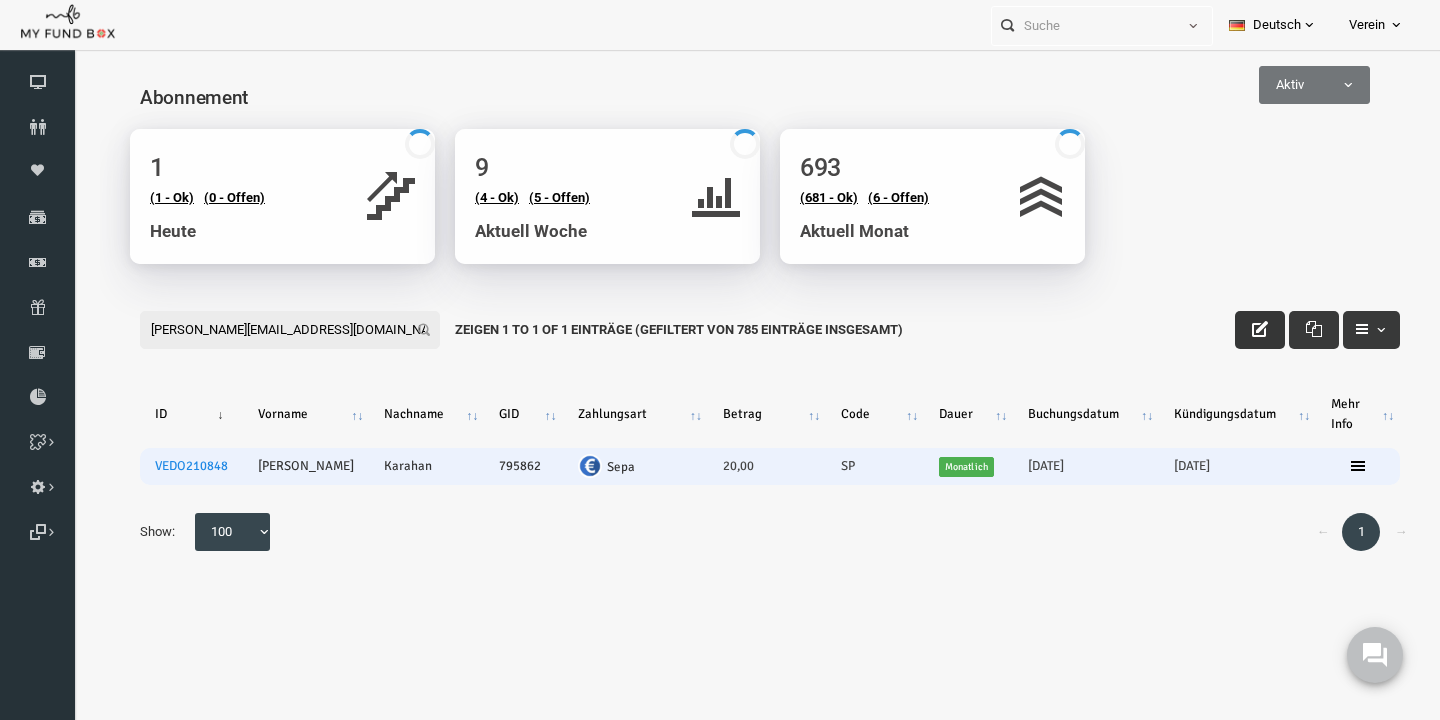 click on "abdullah-karahan@gmx.de" at bounding box center (262, 330) 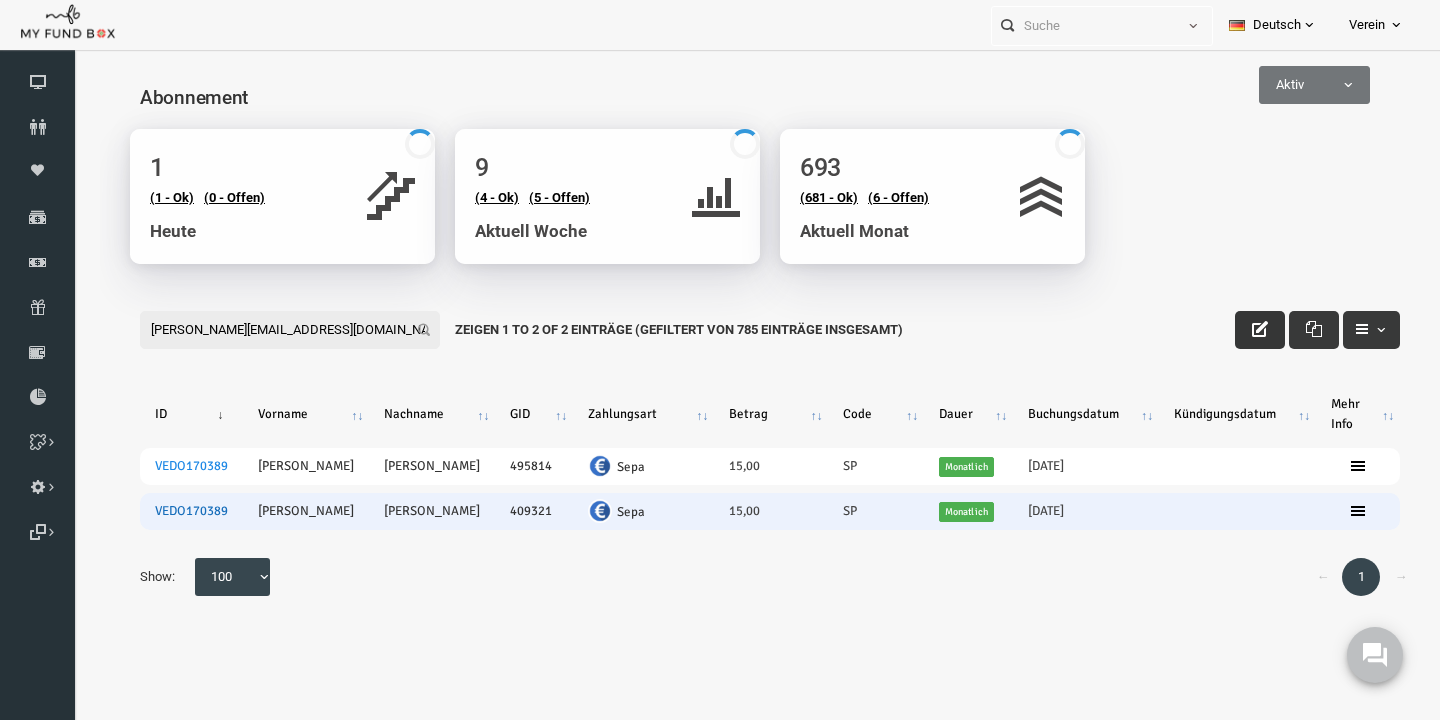 type on "ilir-hasanaj@hotmail.de" 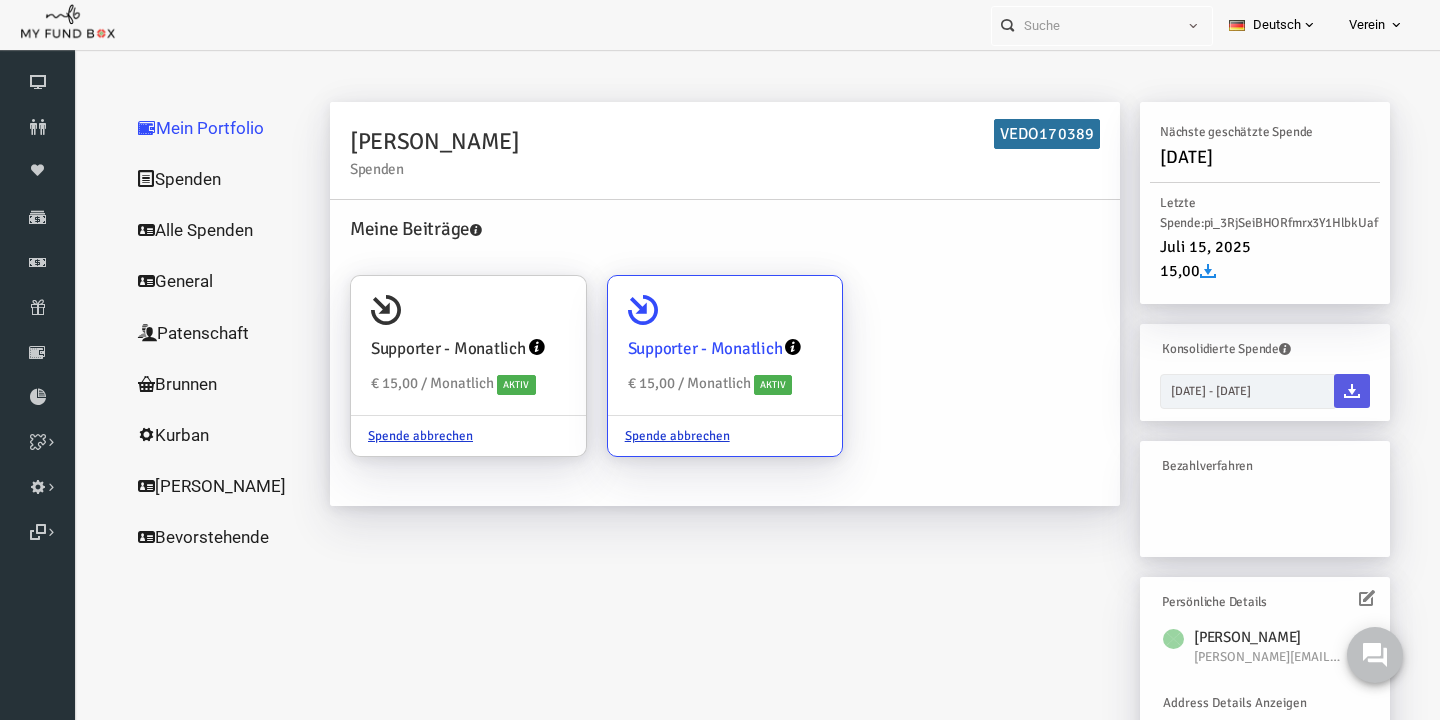 scroll, scrollTop: 1, scrollLeft: 0, axis: vertical 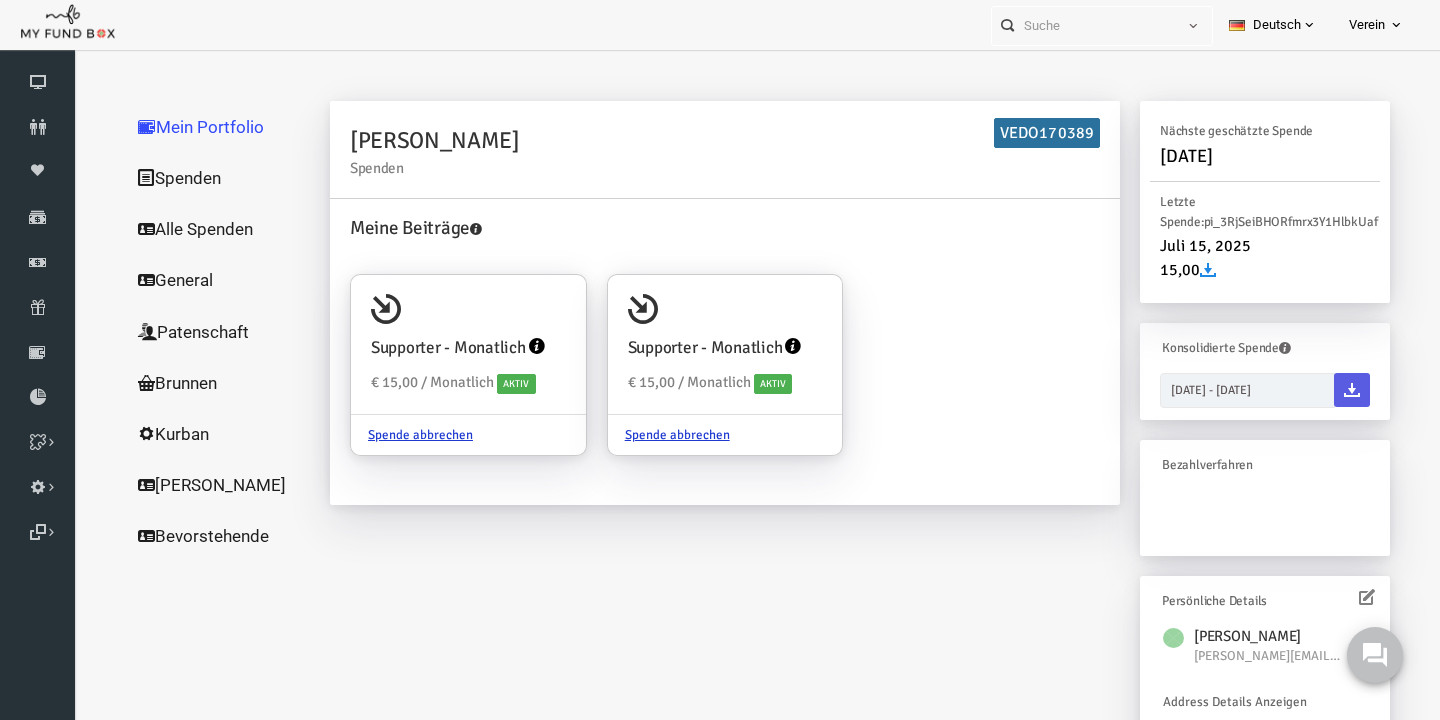 click on "Alle Spenden" at bounding box center [192, 229] 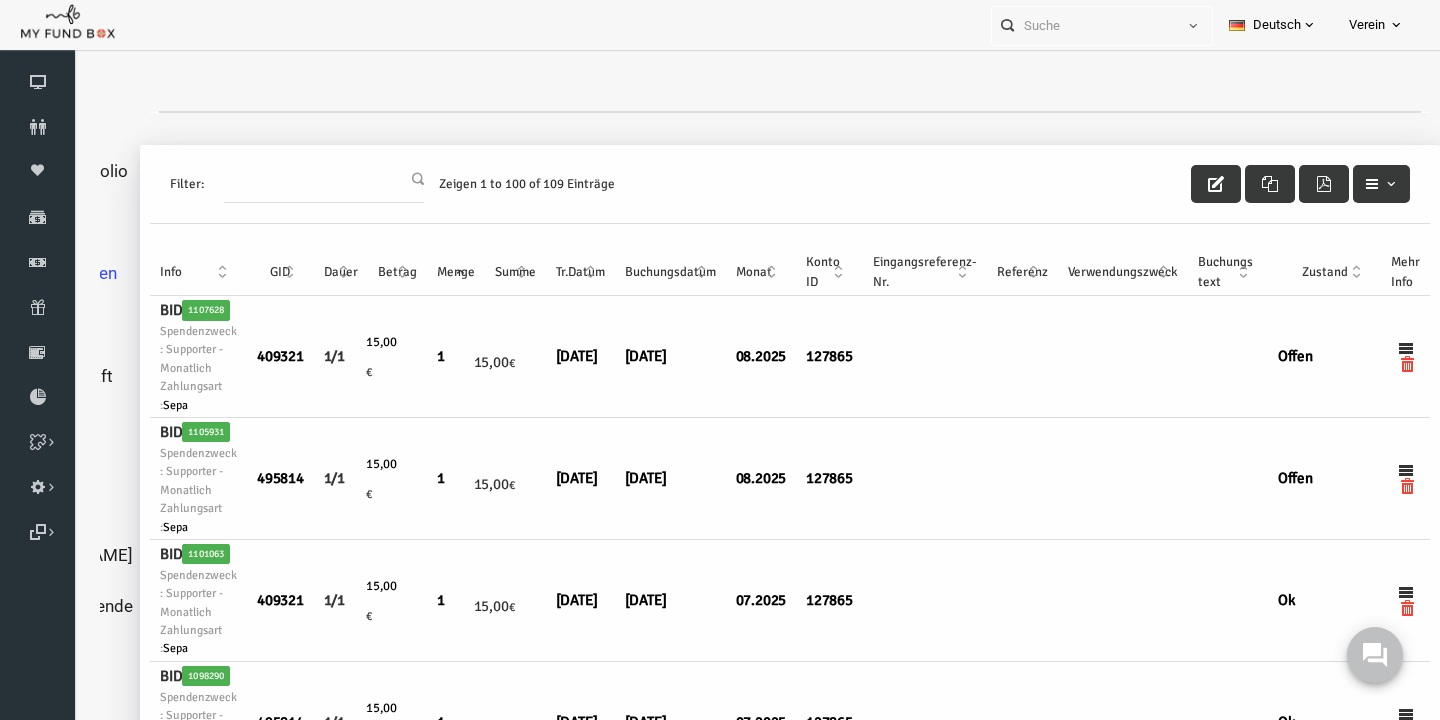 scroll, scrollTop: 0, scrollLeft: 0, axis: both 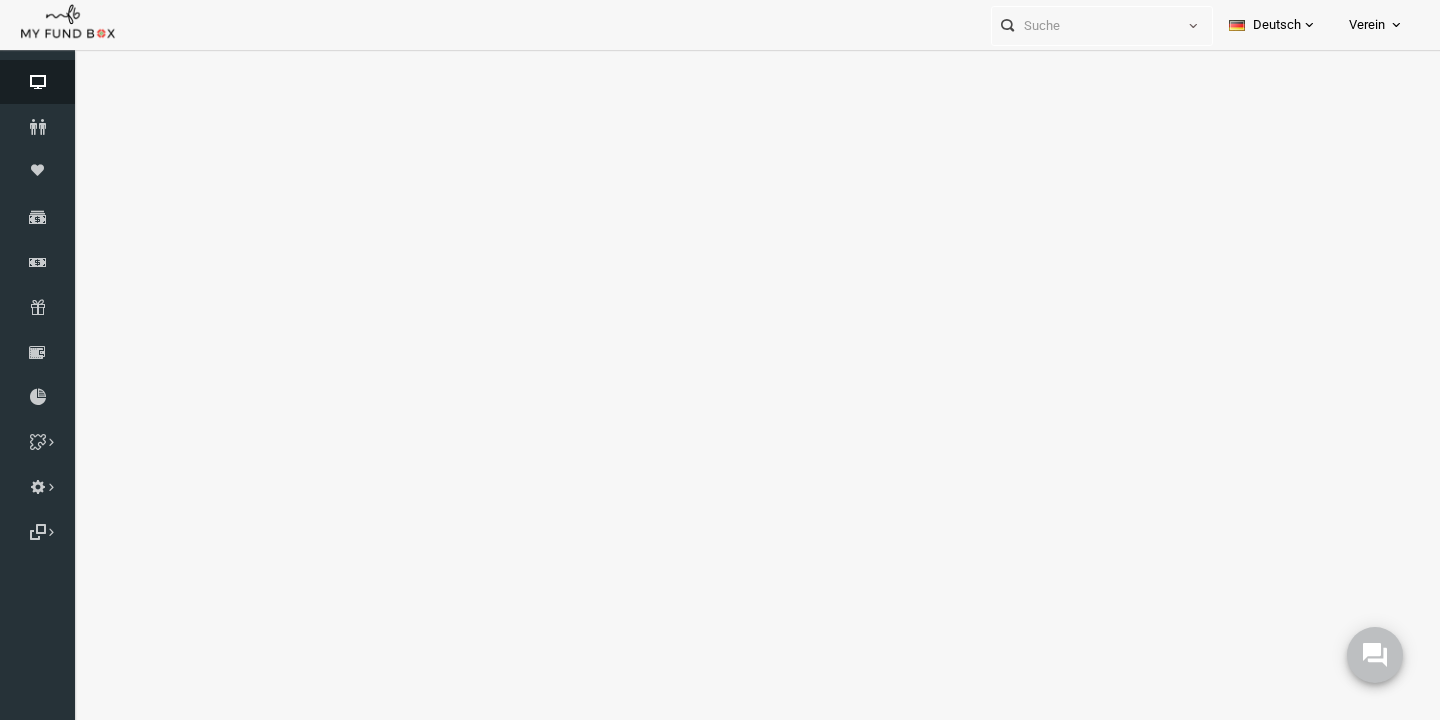 select on "100" 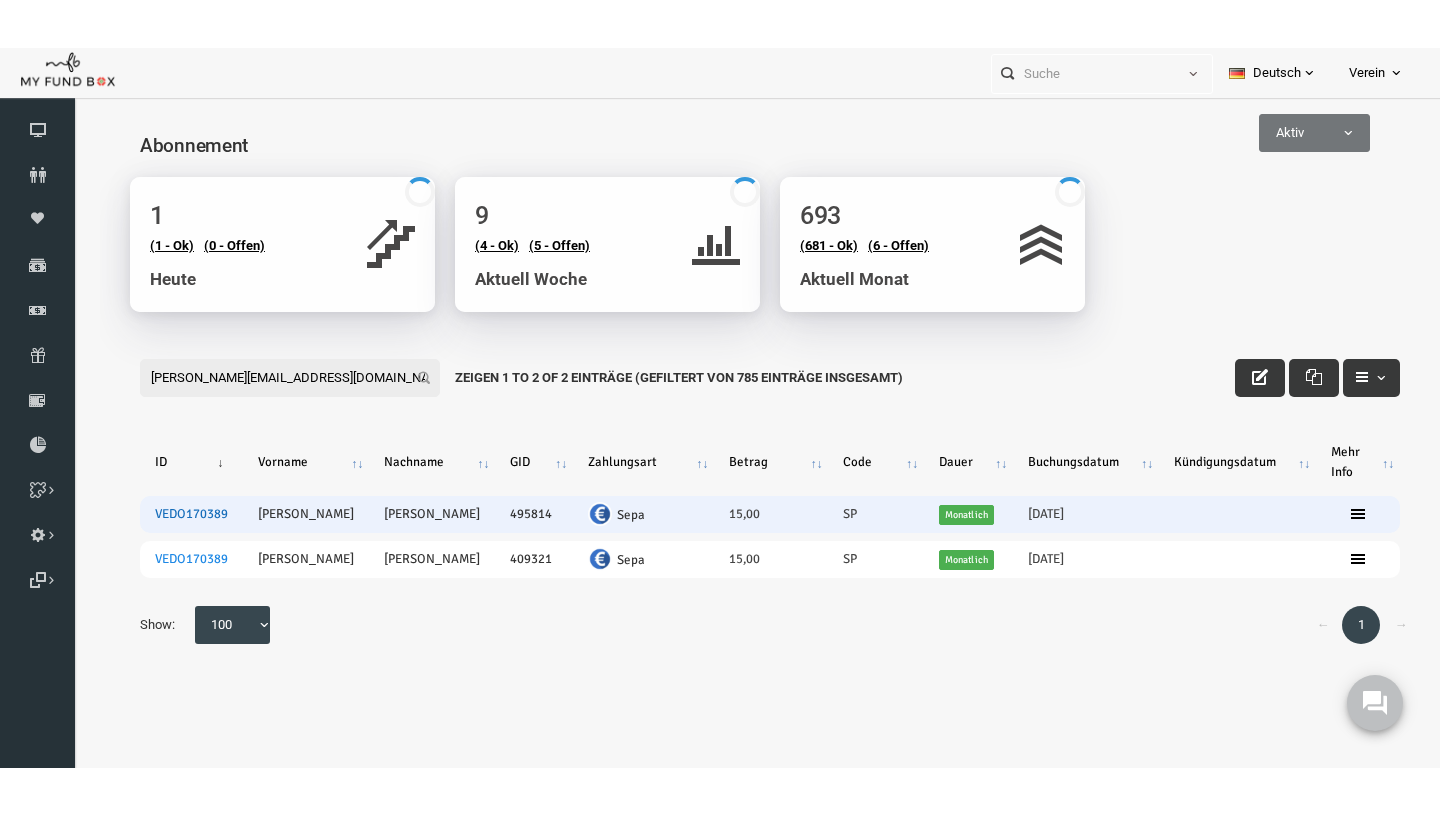 scroll, scrollTop: 0, scrollLeft: 0, axis: both 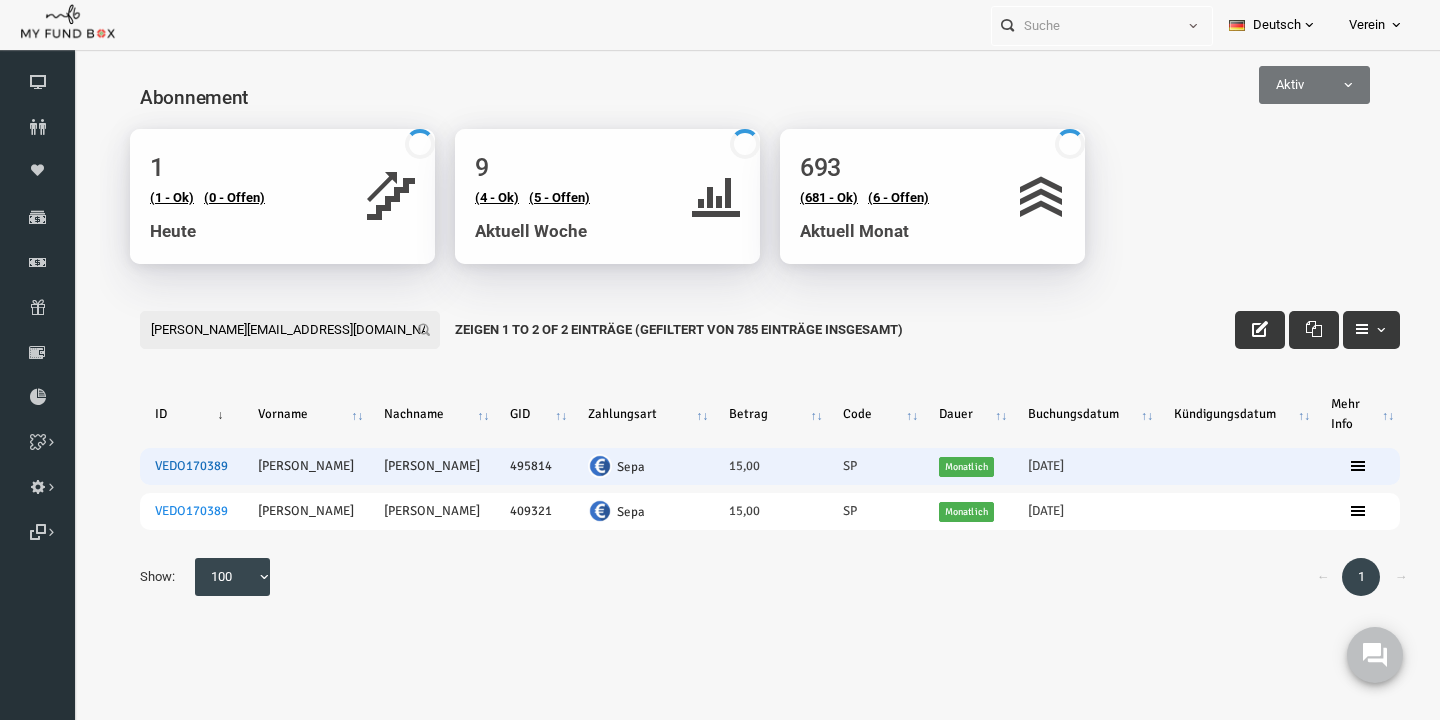 type on "ilir-hasanaj@hotmail.de" 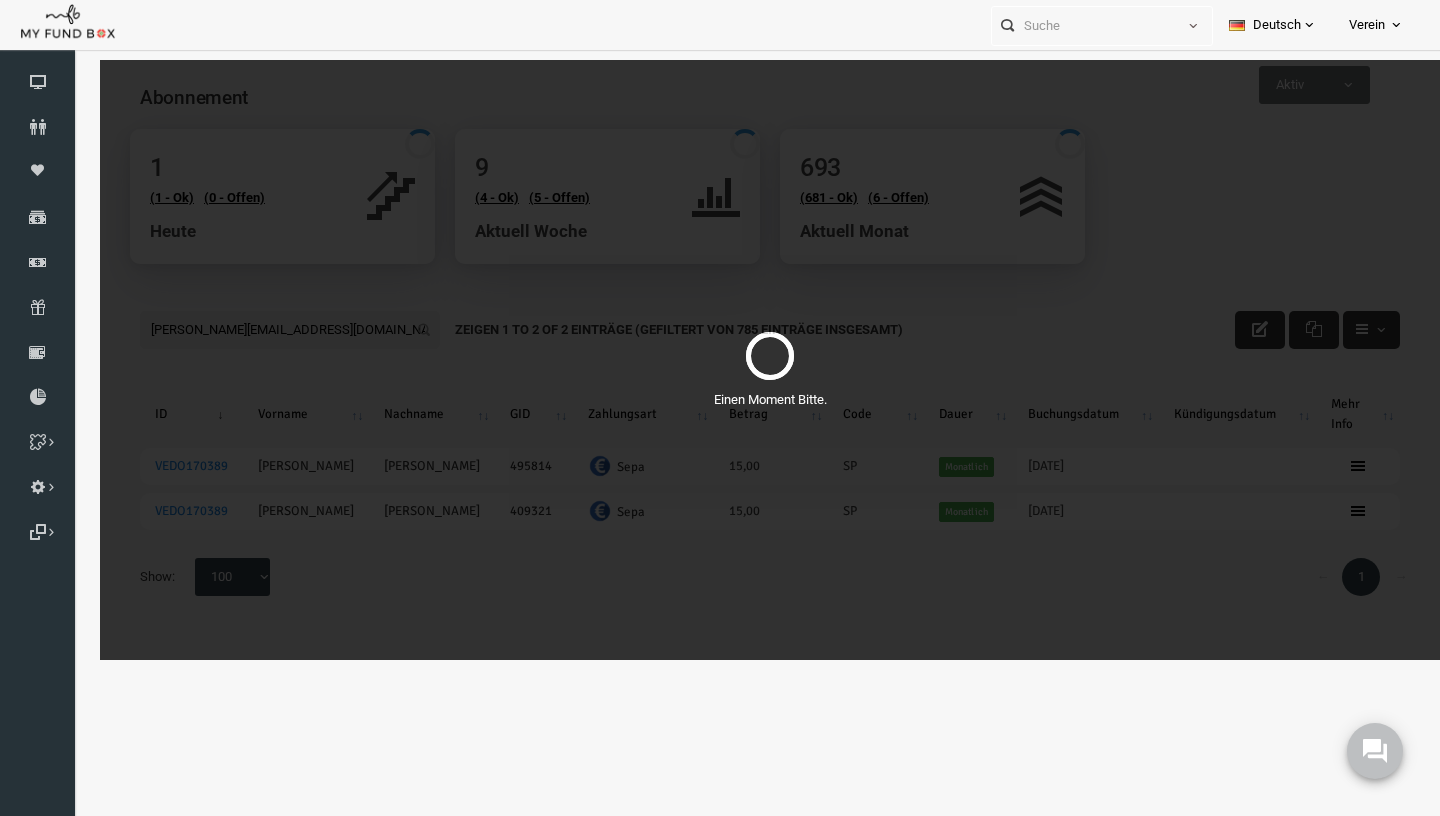 click on "Einen Moment Bitte." at bounding box center [742, 360] 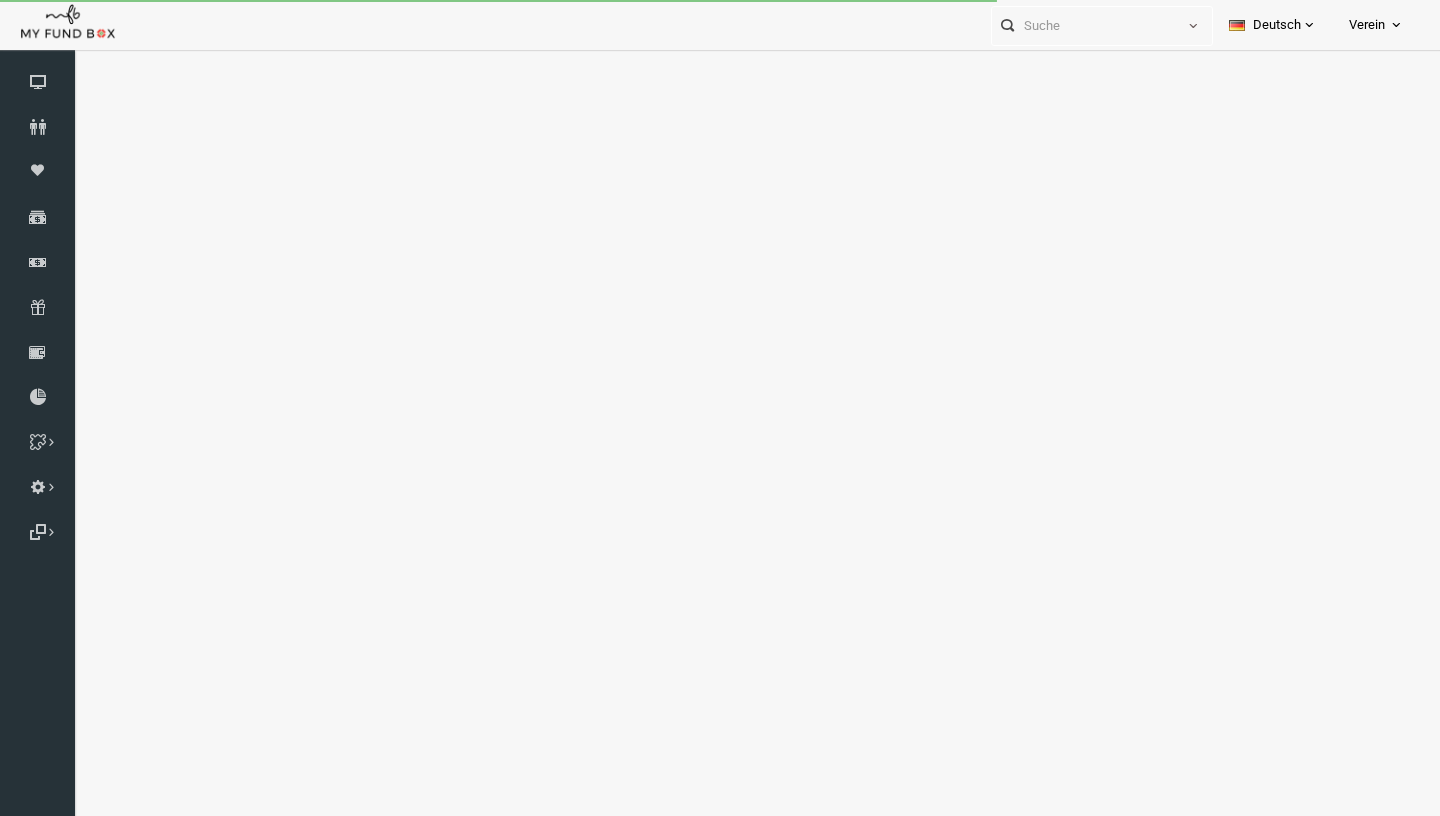 scroll, scrollTop: 0, scrollLeft: 0, axis: both 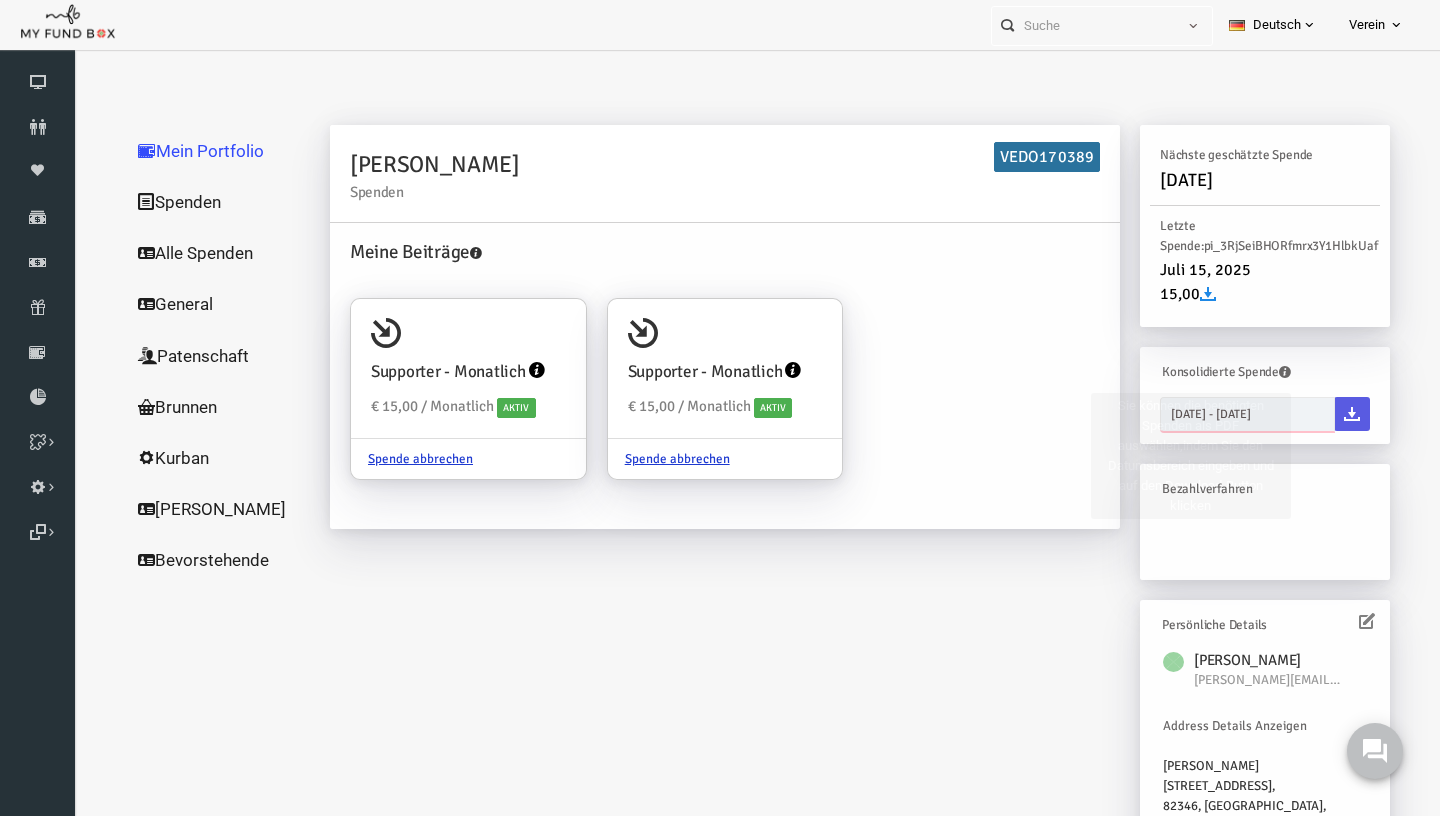 type on "28-07-2025" 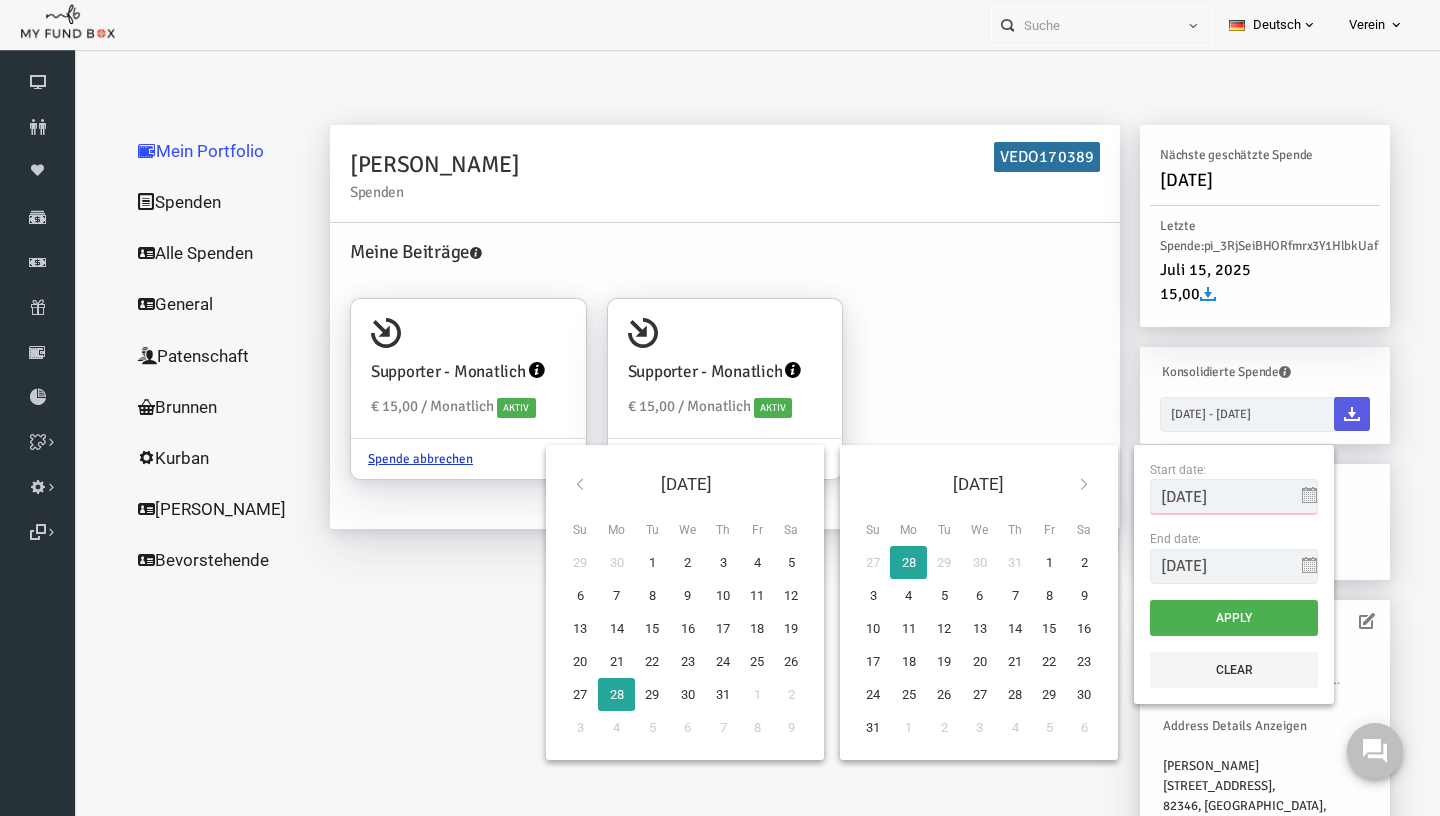 click on "28-07-2025" at bounding box center [1206, 496] 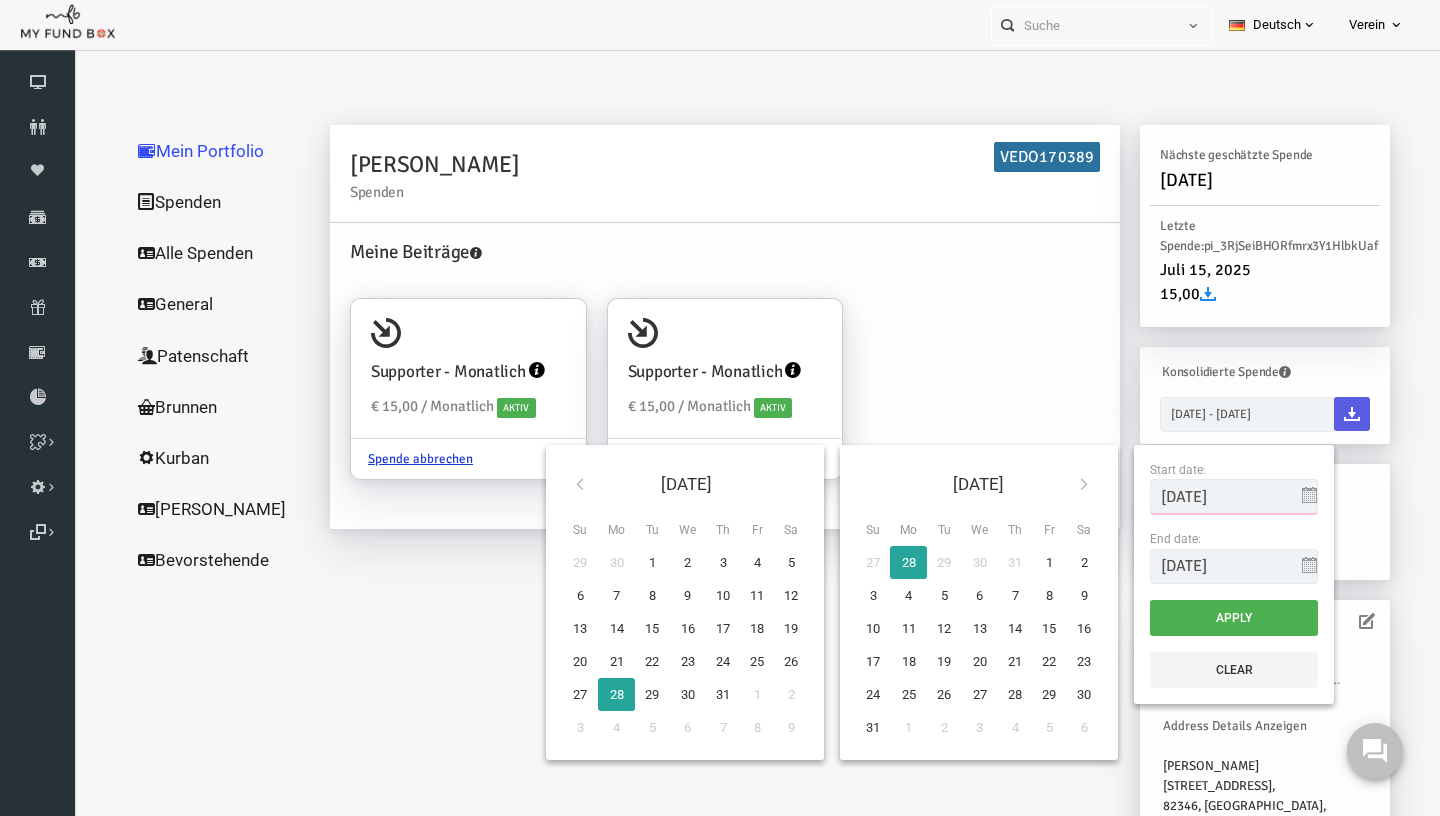 drag, startPoint x: 1233, startPoint y: 500, endPoint x: 946, endPoint y: 480, distance: 287.696 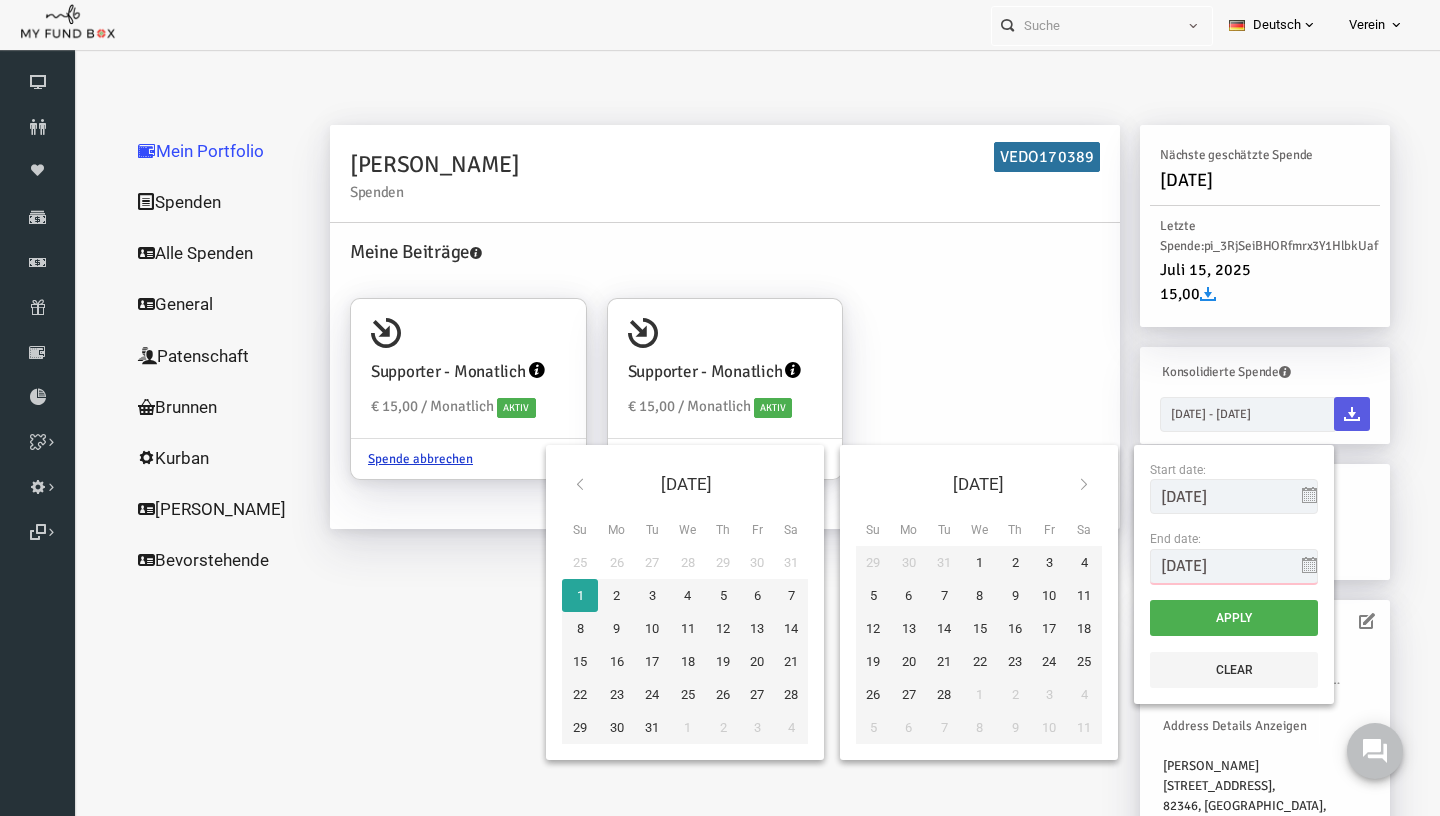 drag, startPoint x: 1233, startPoint y: 571, endPoint x: 812, endPoint y: 617, distance: 423.5056 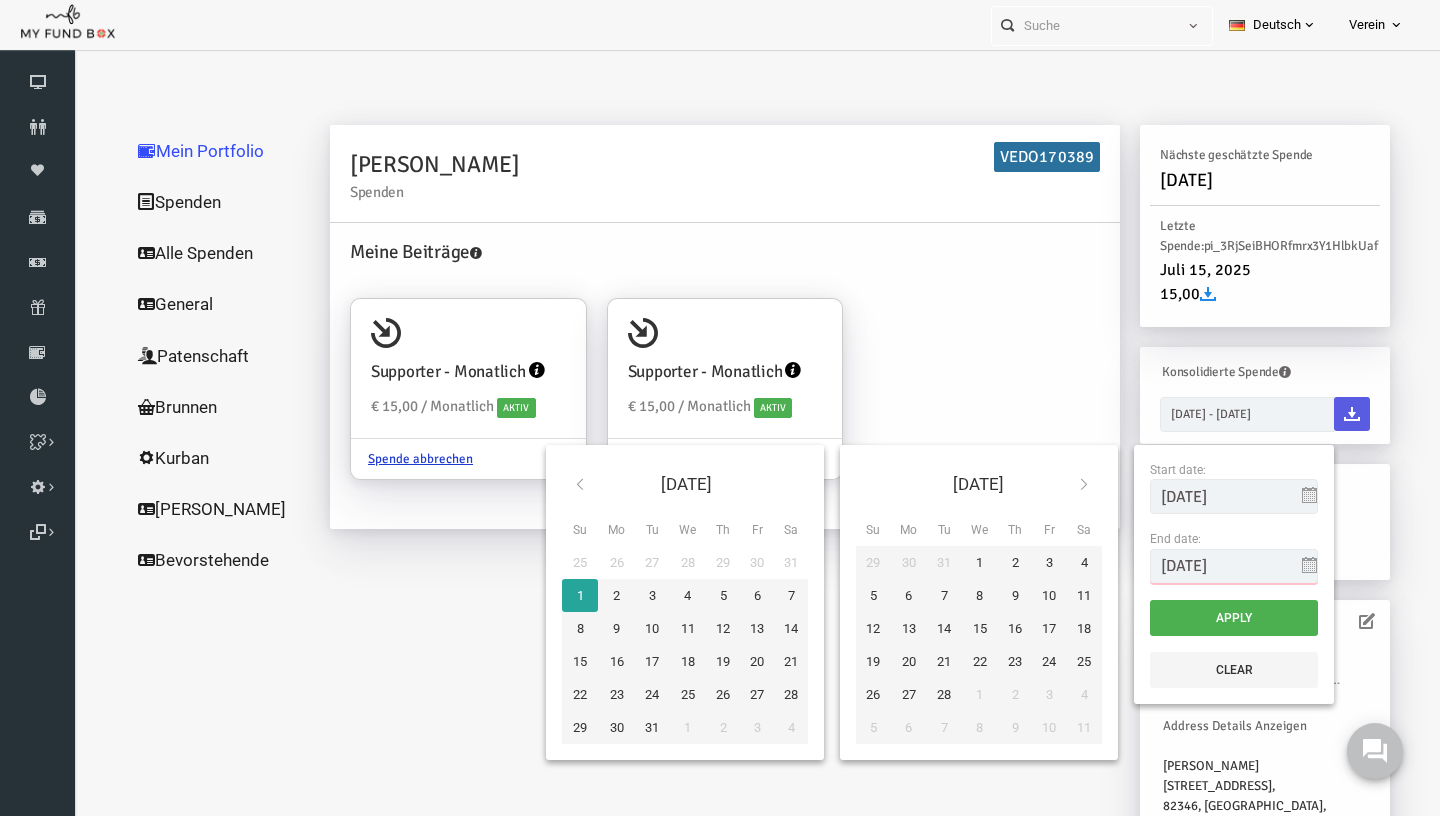 click on "28-07-2025" at bounding box center [1206, 566] 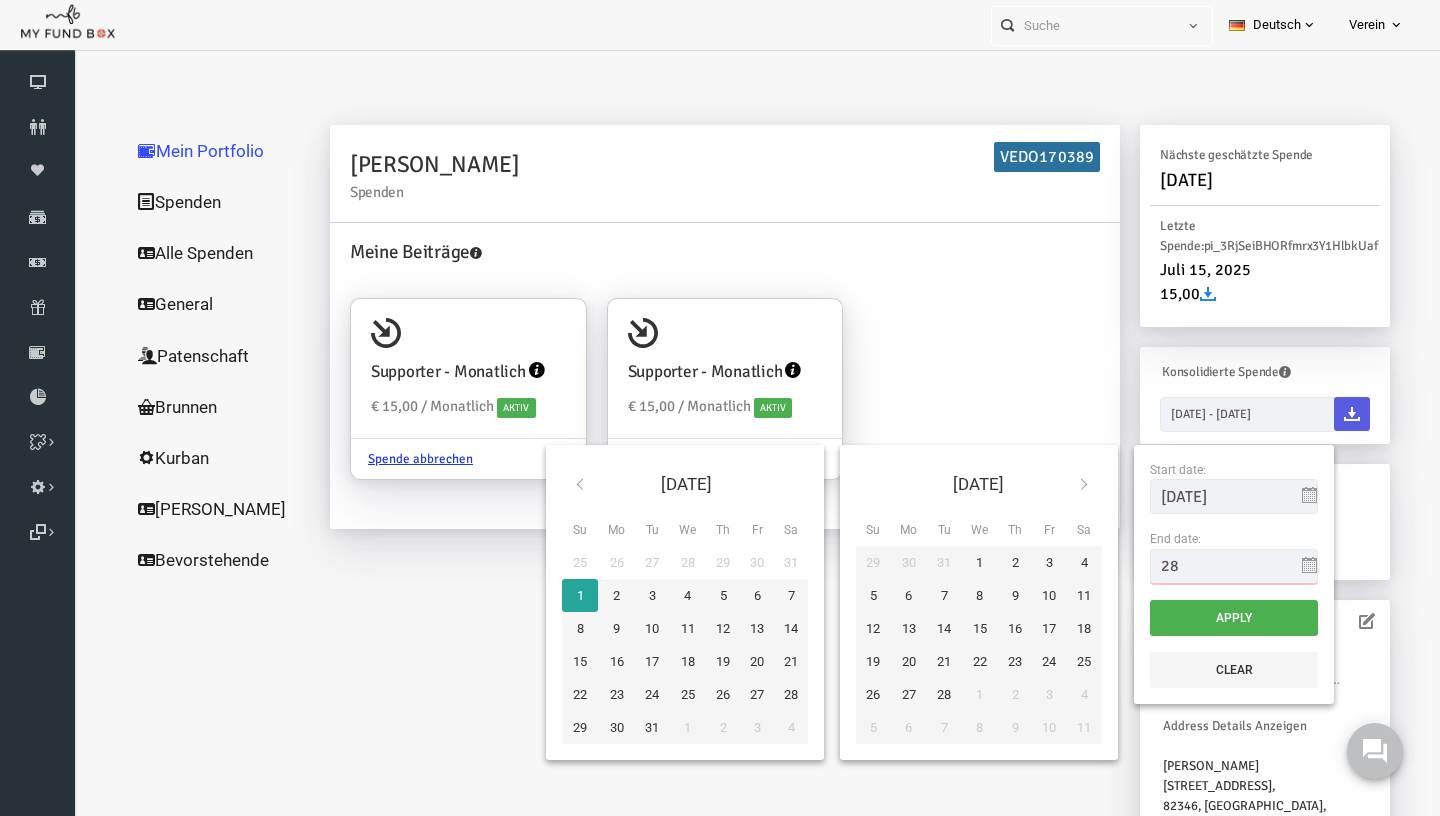 type on "2" 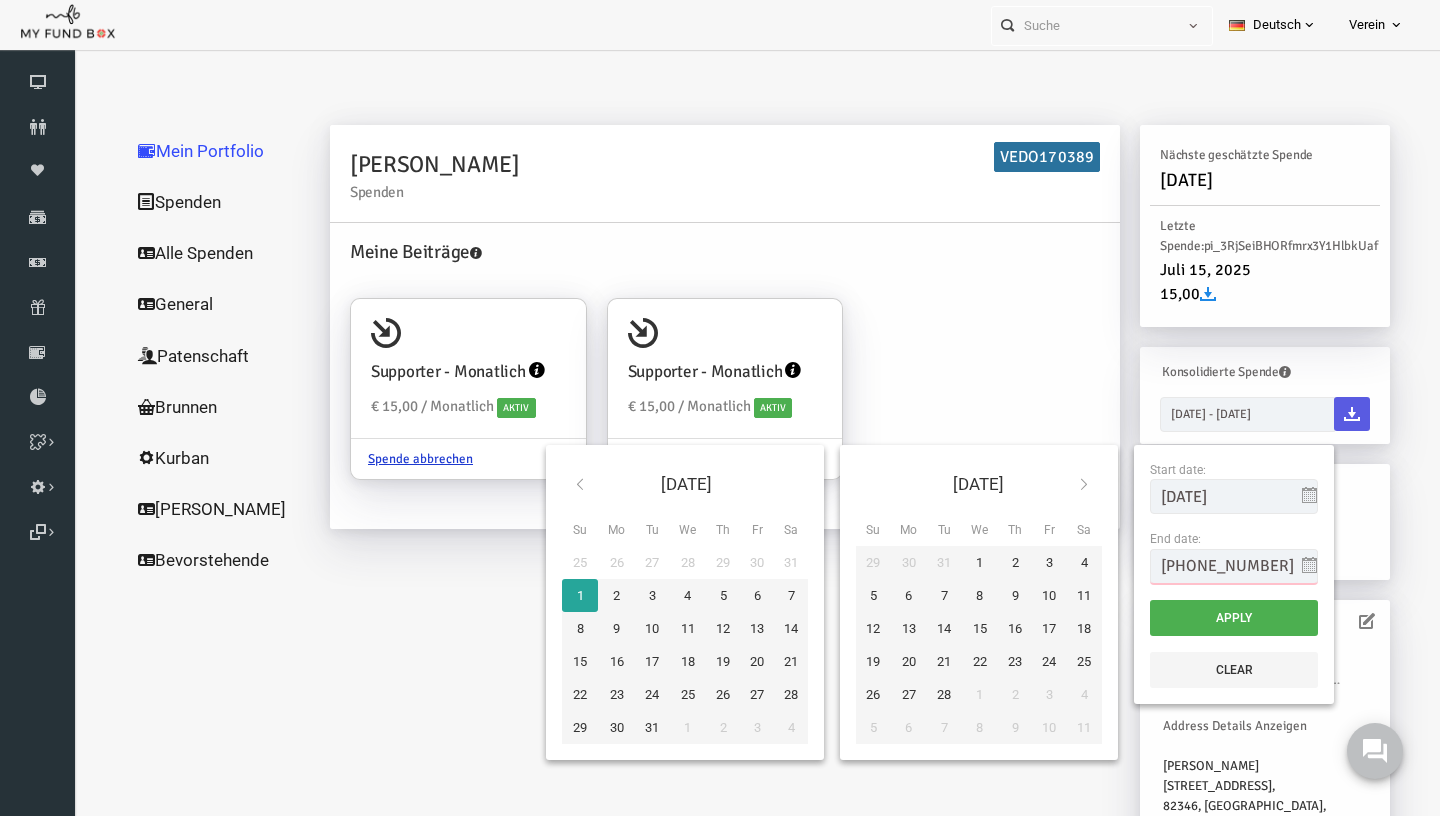type on "31-12-2023" 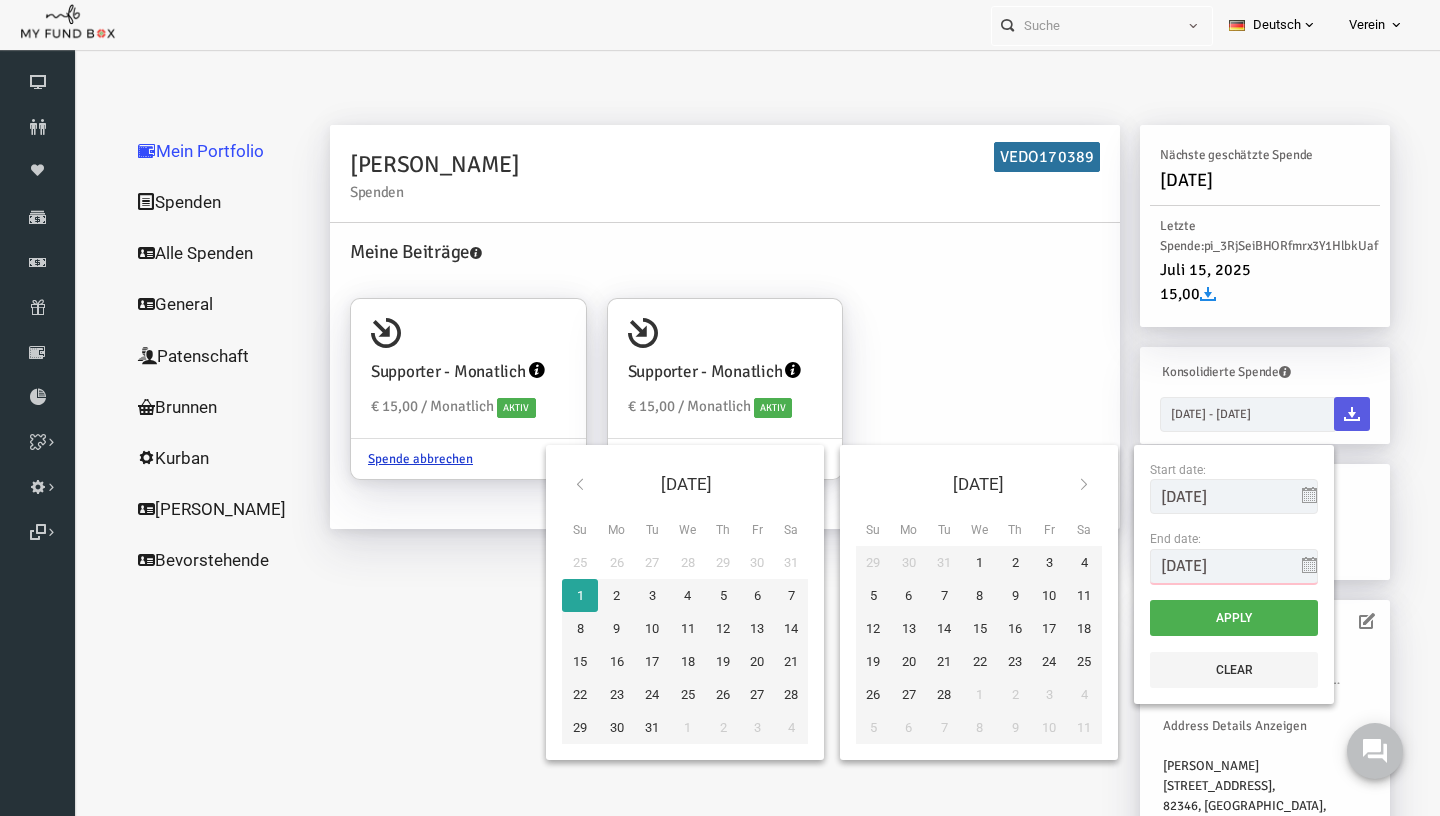 type on "10-02-2023" 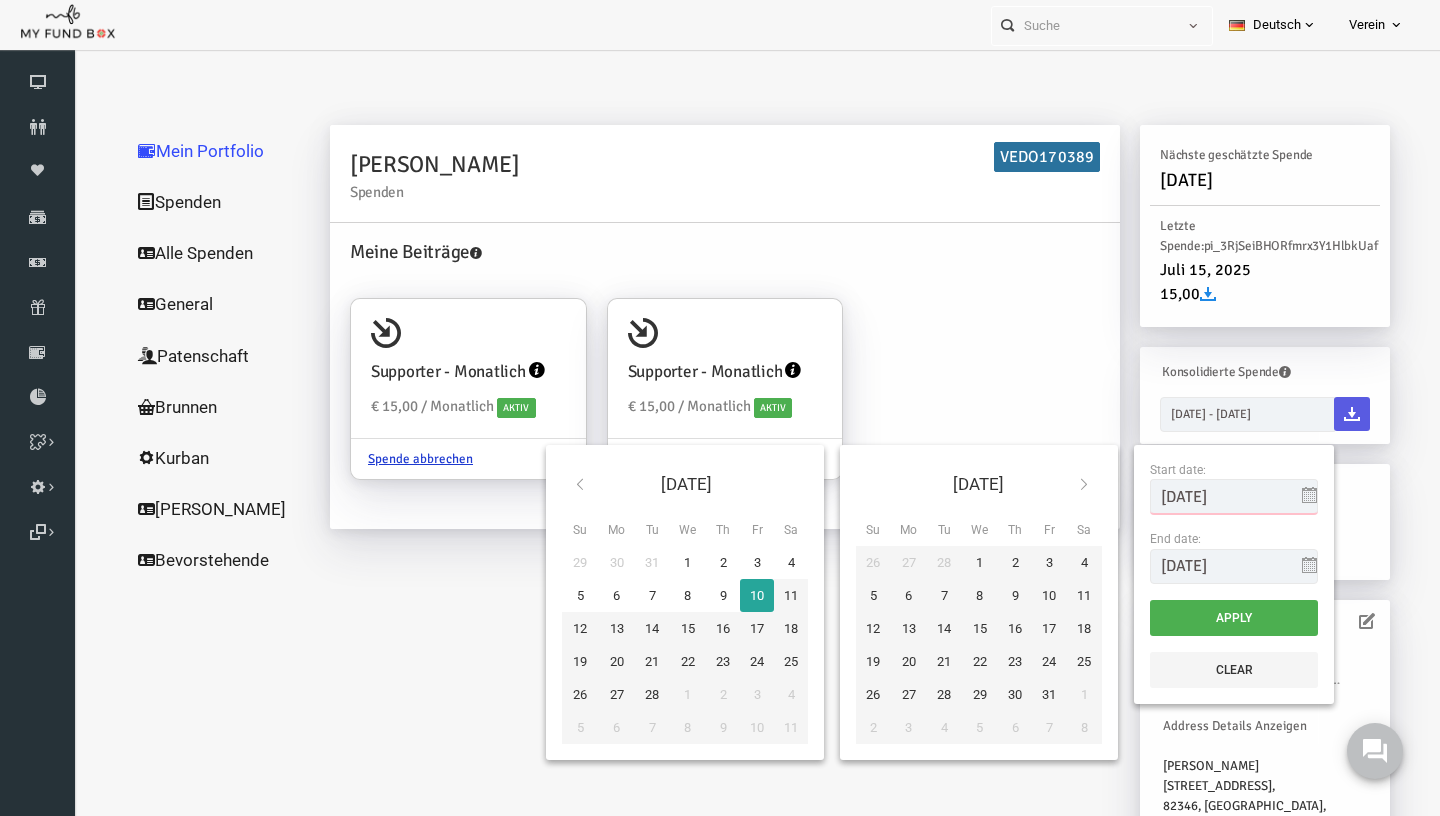 drag, startPoint x: 1233, startPoint y: 494, endPoint x: 974, endPoint y: 494, distance: 259 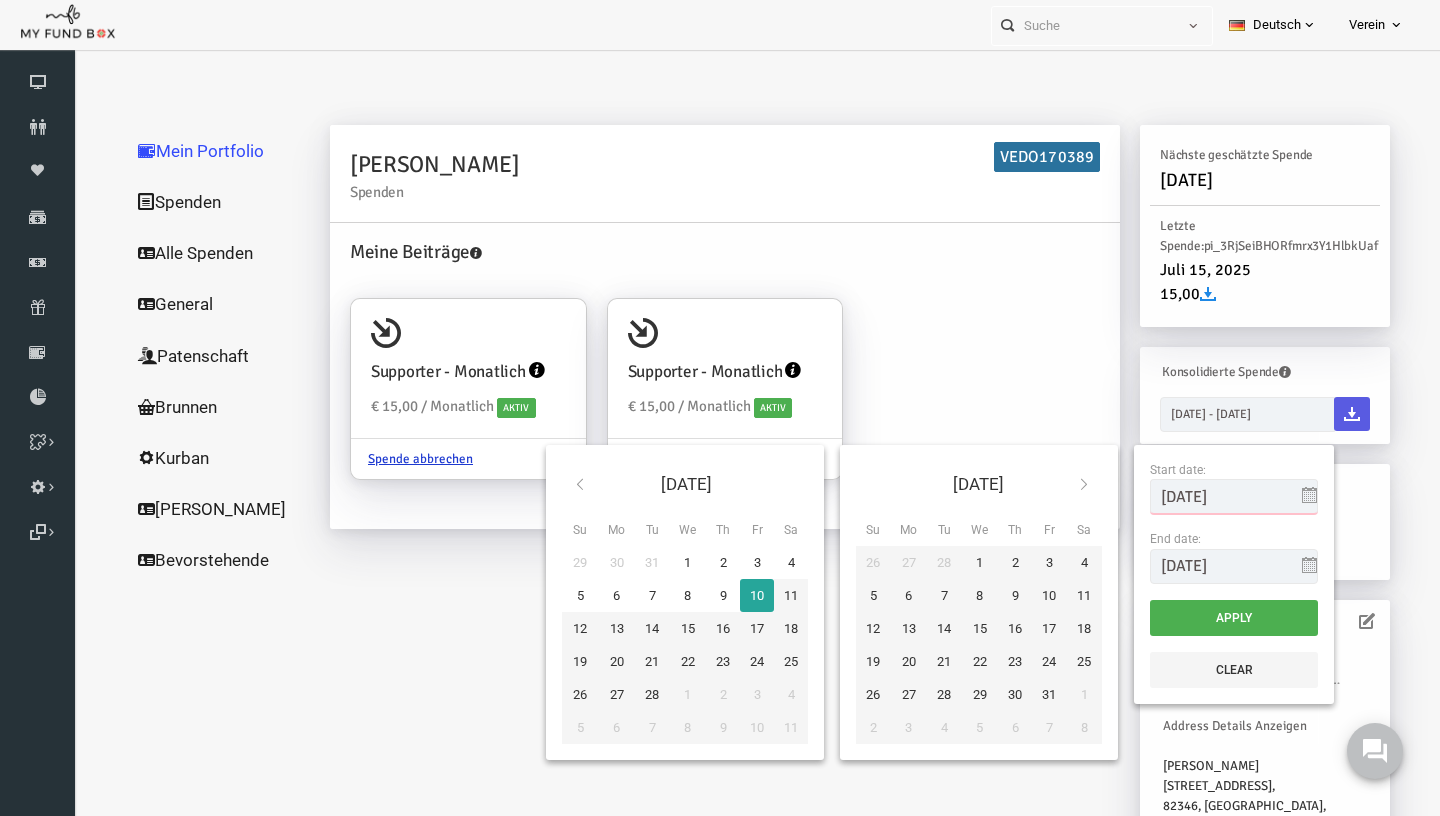 click on "10-02-2023" at bounding box center (1206, 496) 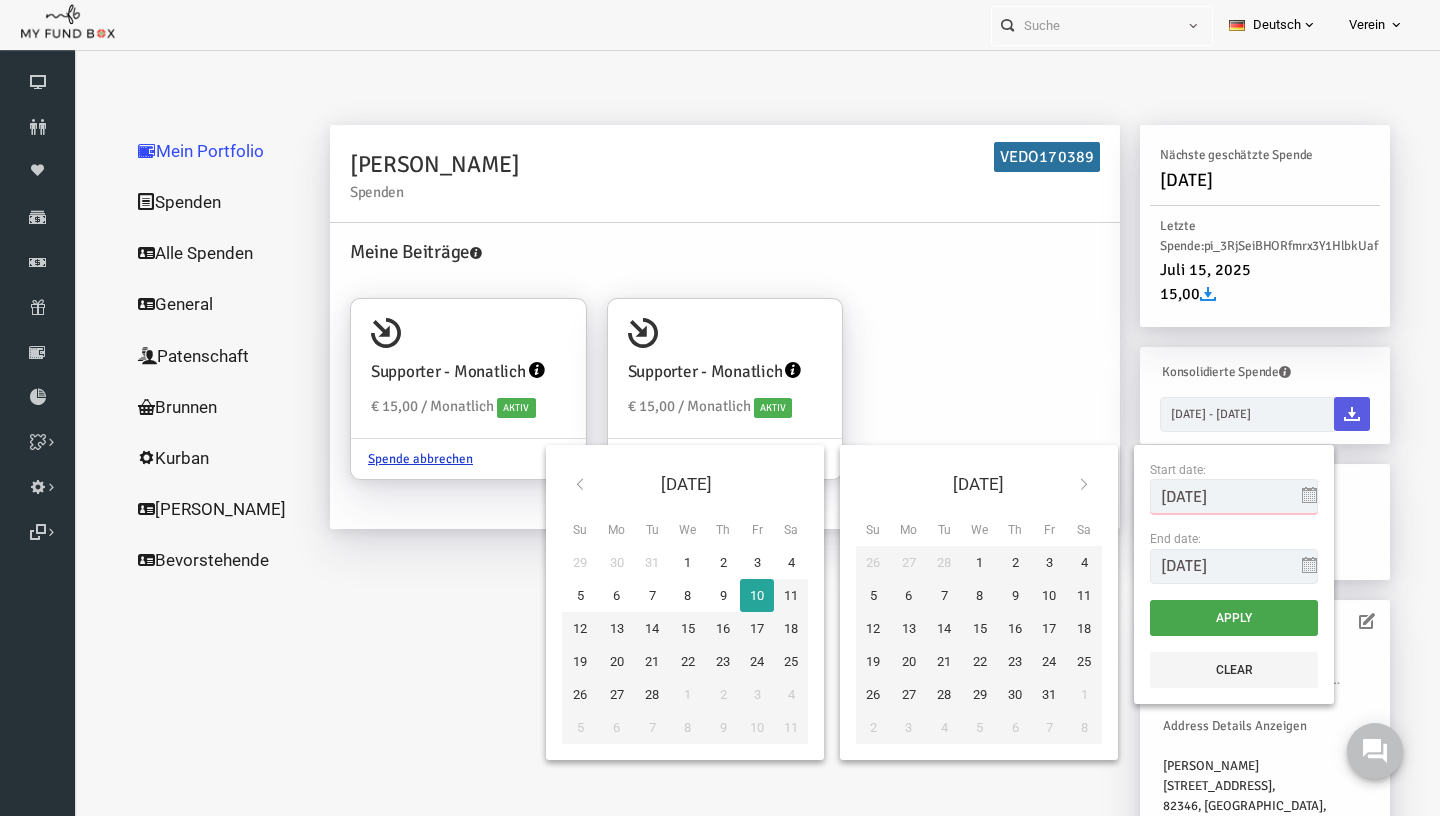 type on "01-01-2023" 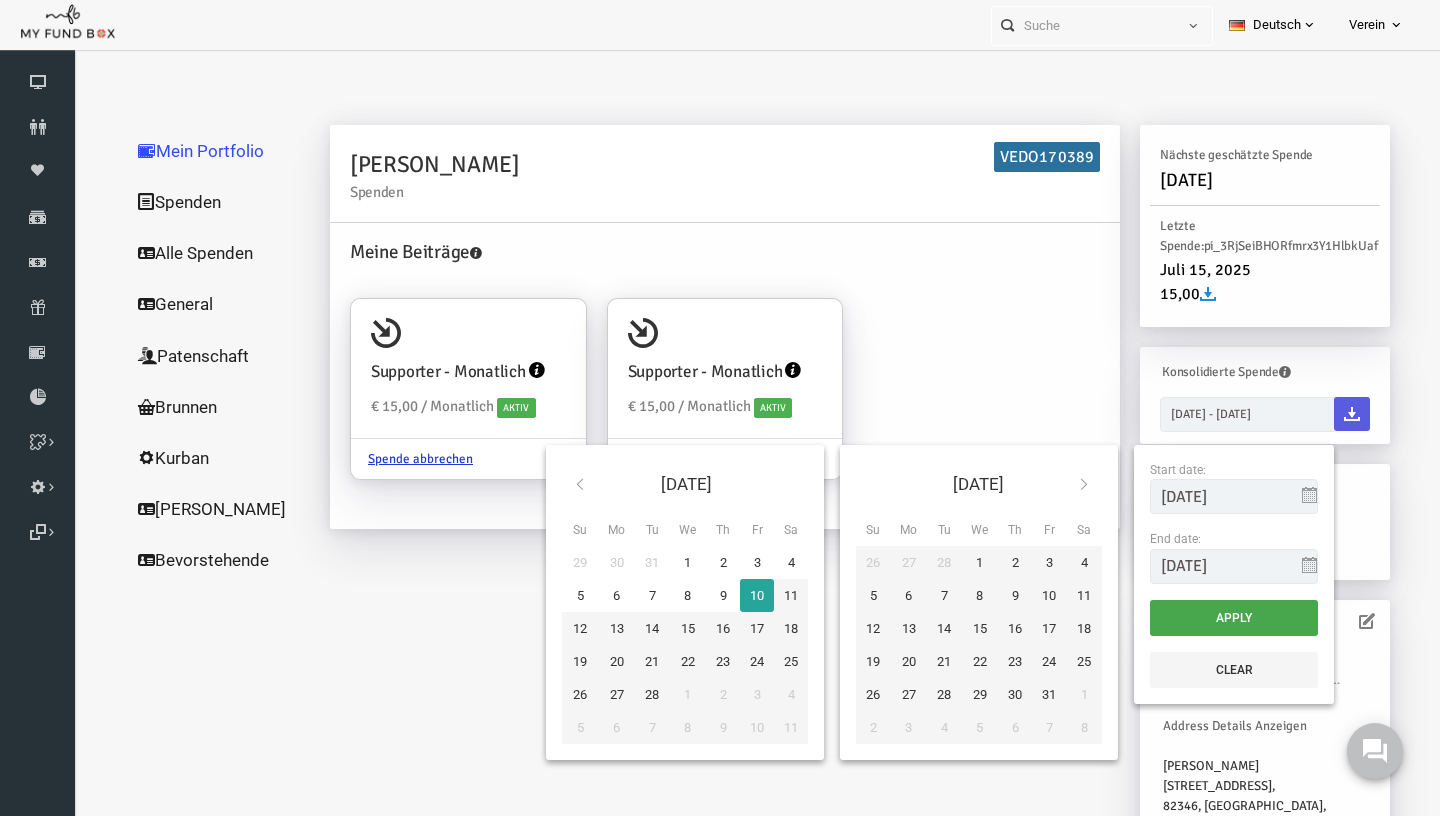 click on "Apply" at bounding box center [1206, 618] 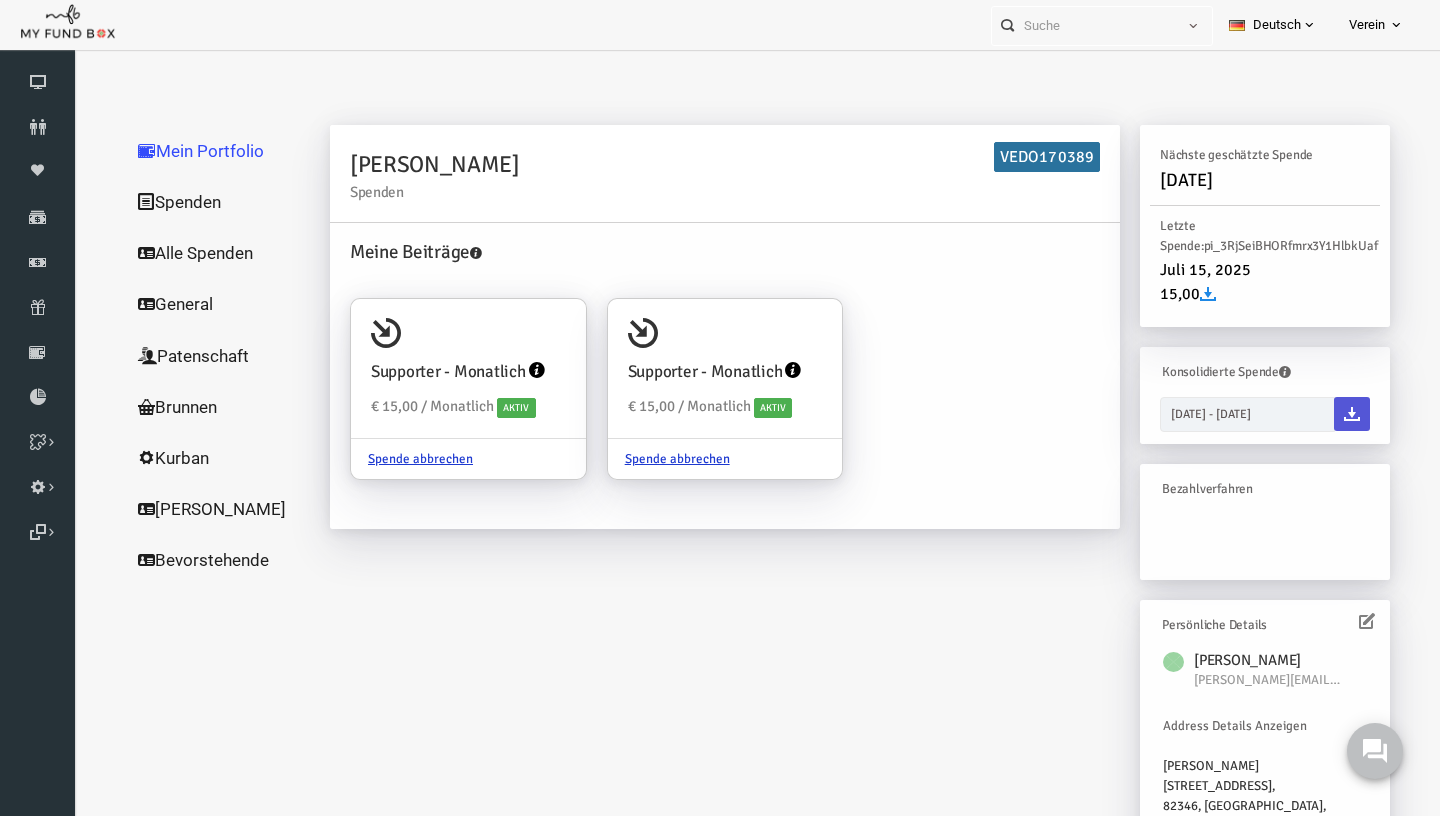 click at bounding box center [1324, 414] 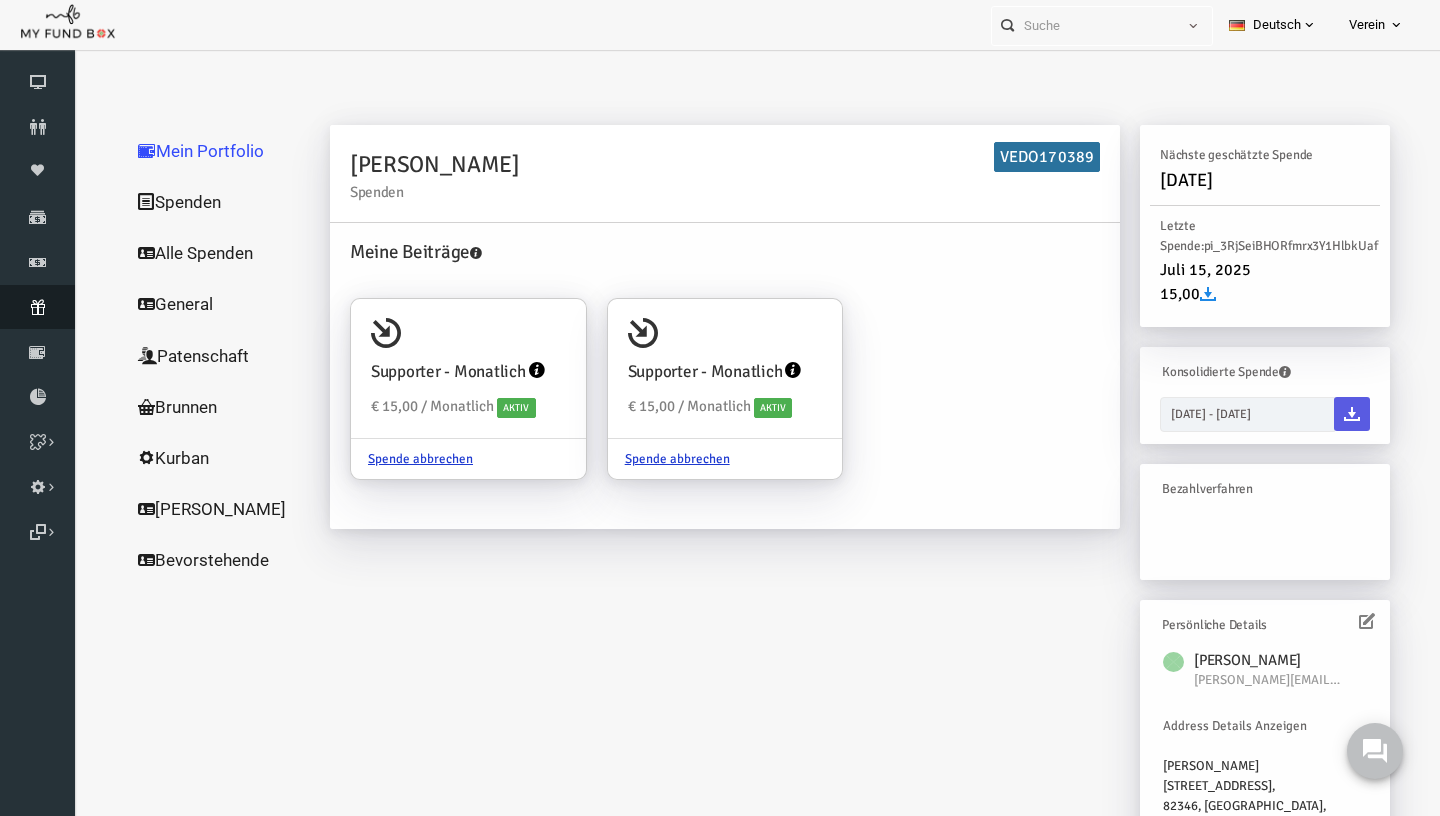 click at bounding box center (37, 307) 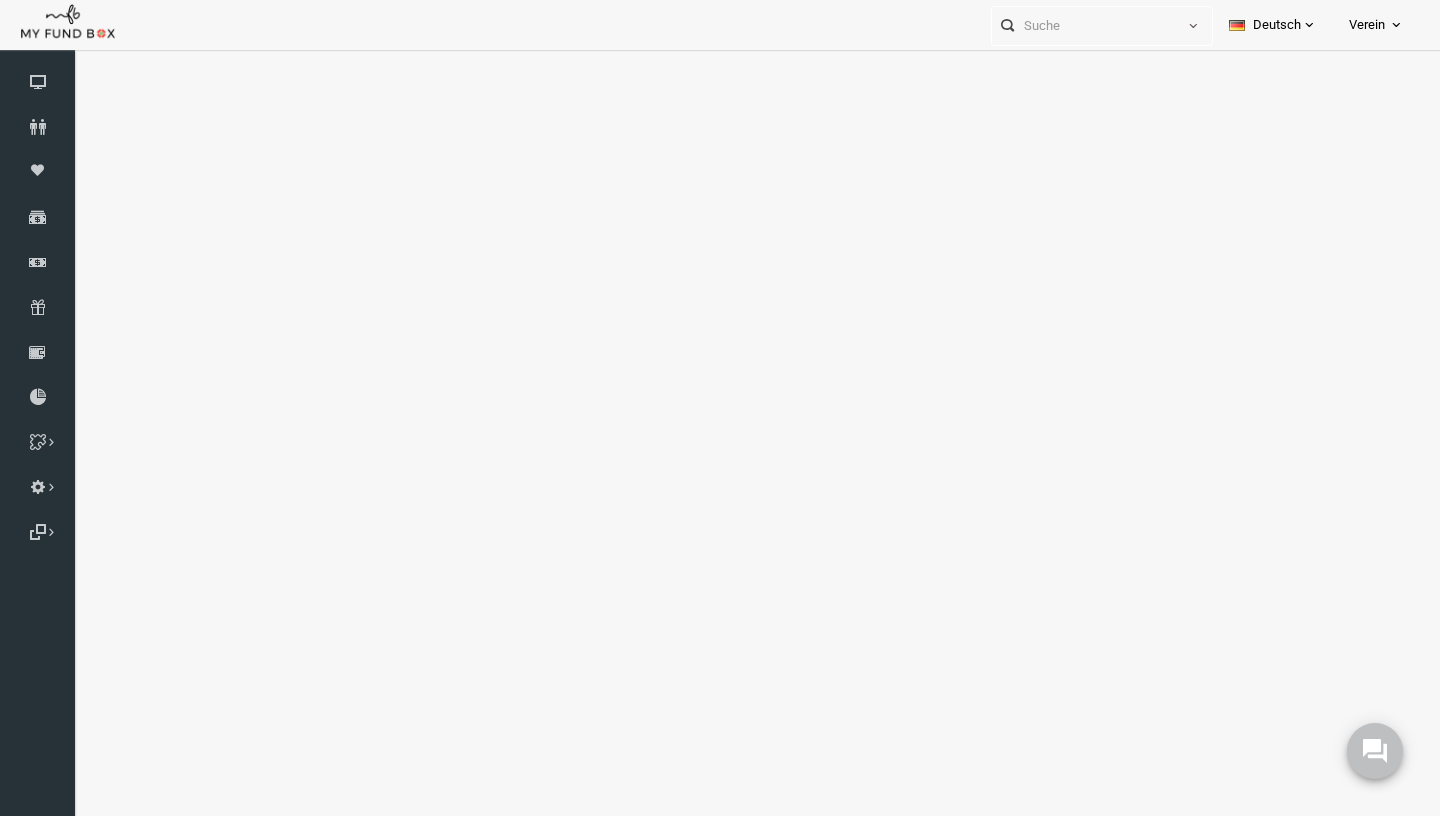 select on "100" 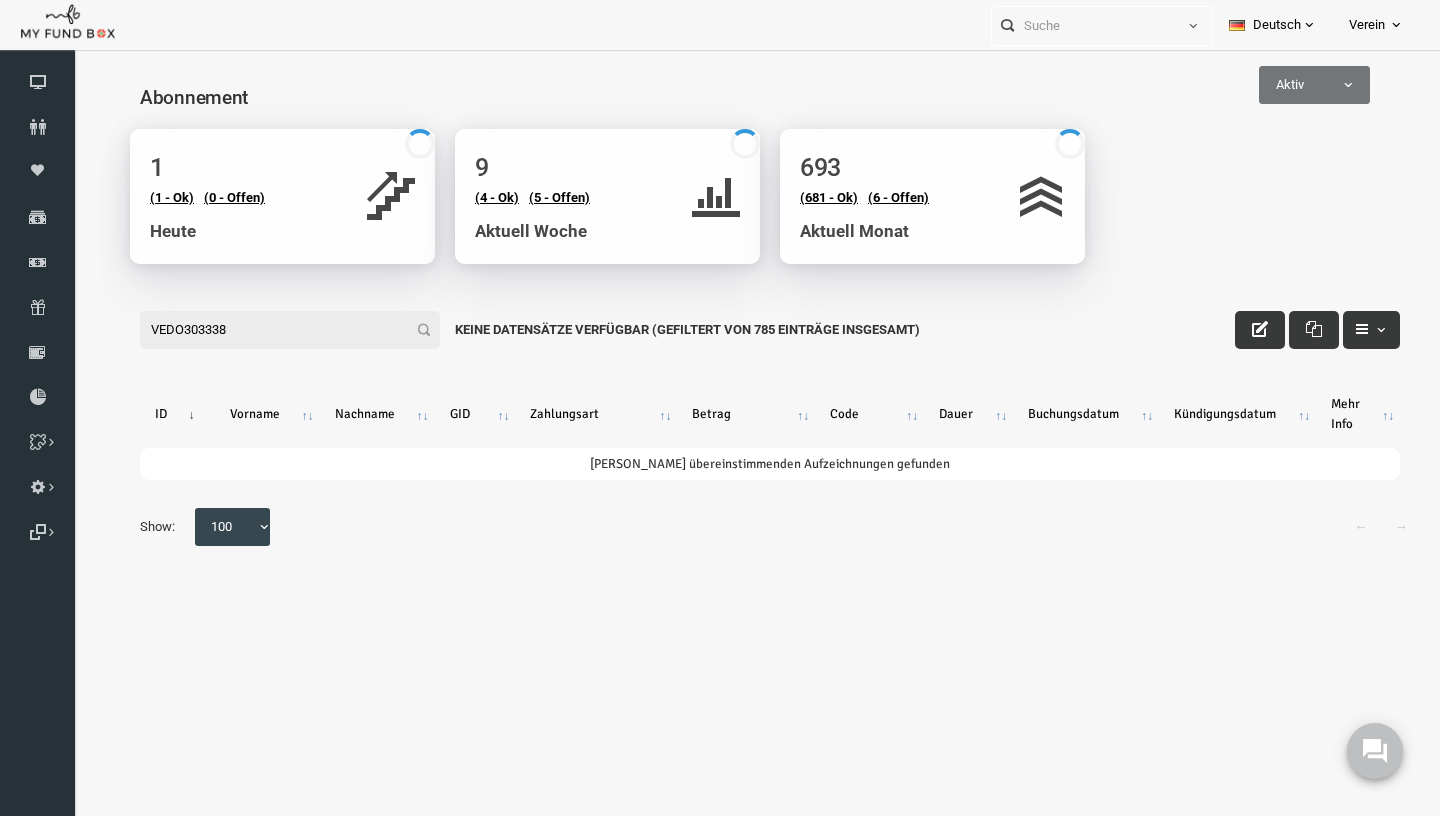 scroll, scrollTop: 0, scrollLeft: 0, axis: both 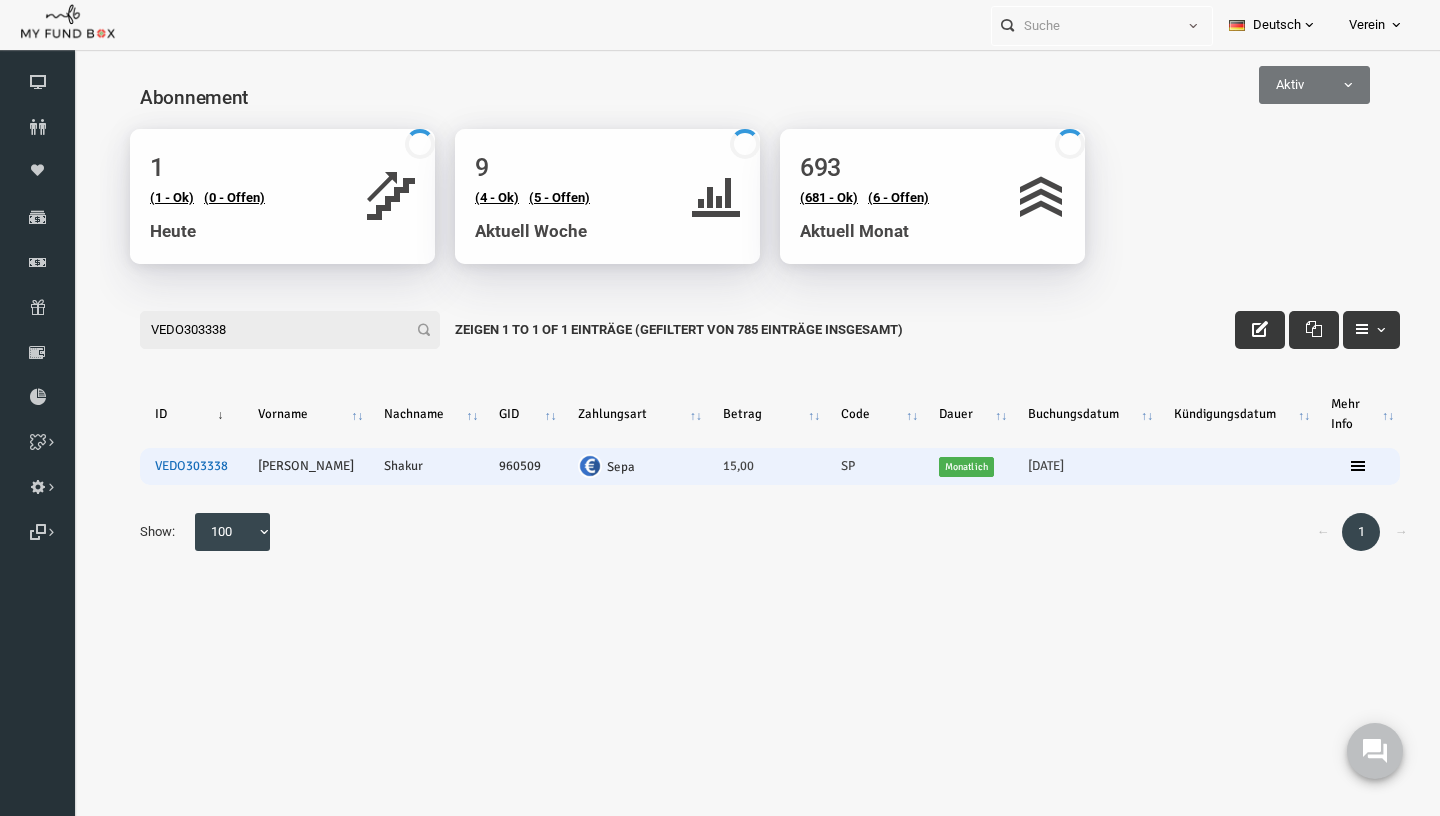type on "VEDO303338" 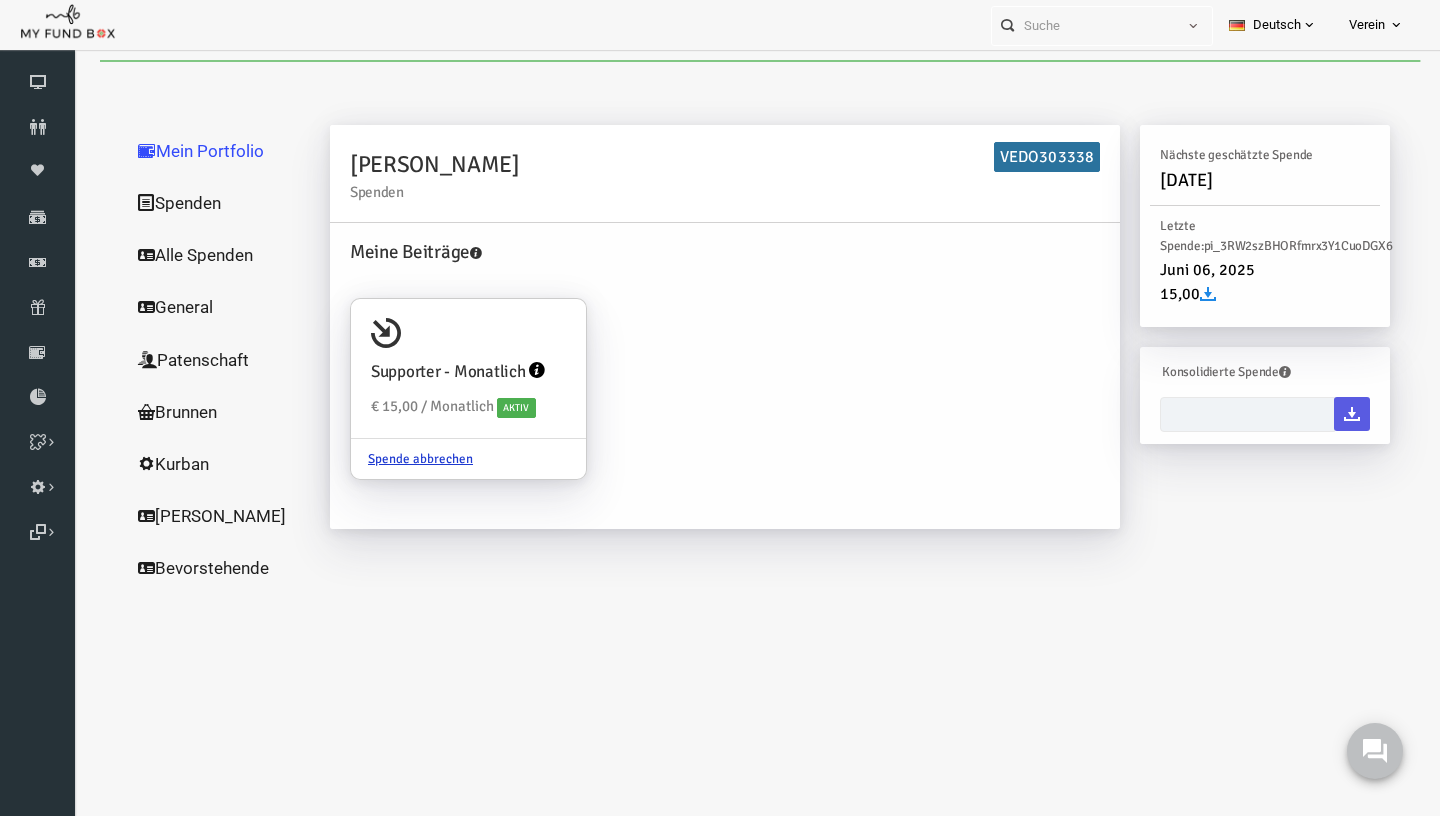 scroll, scrollTop: 0, scrollLeft: 0, axis: both 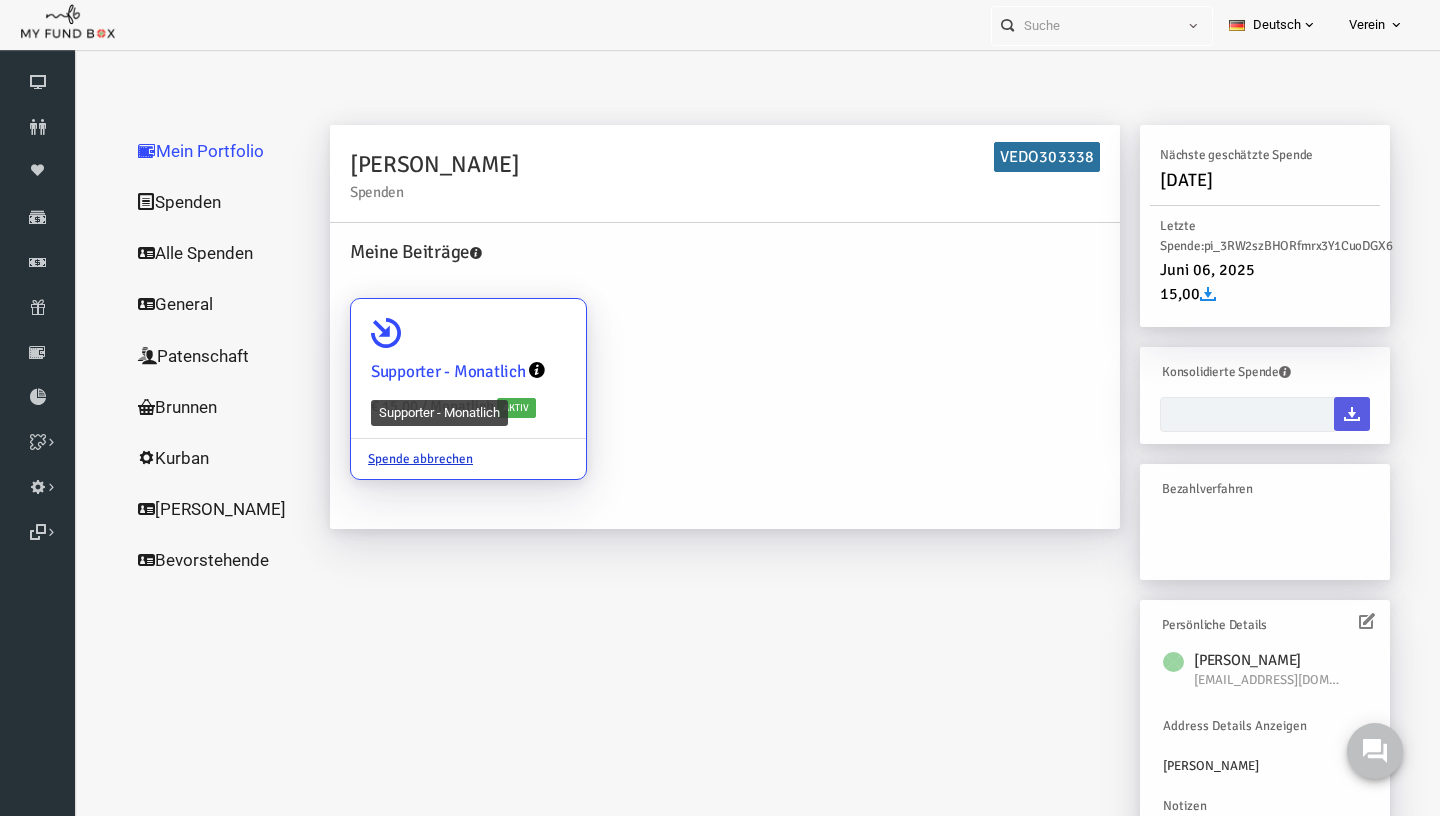 click on "Supporter - Monatlich" at bounding box center (420, 372) 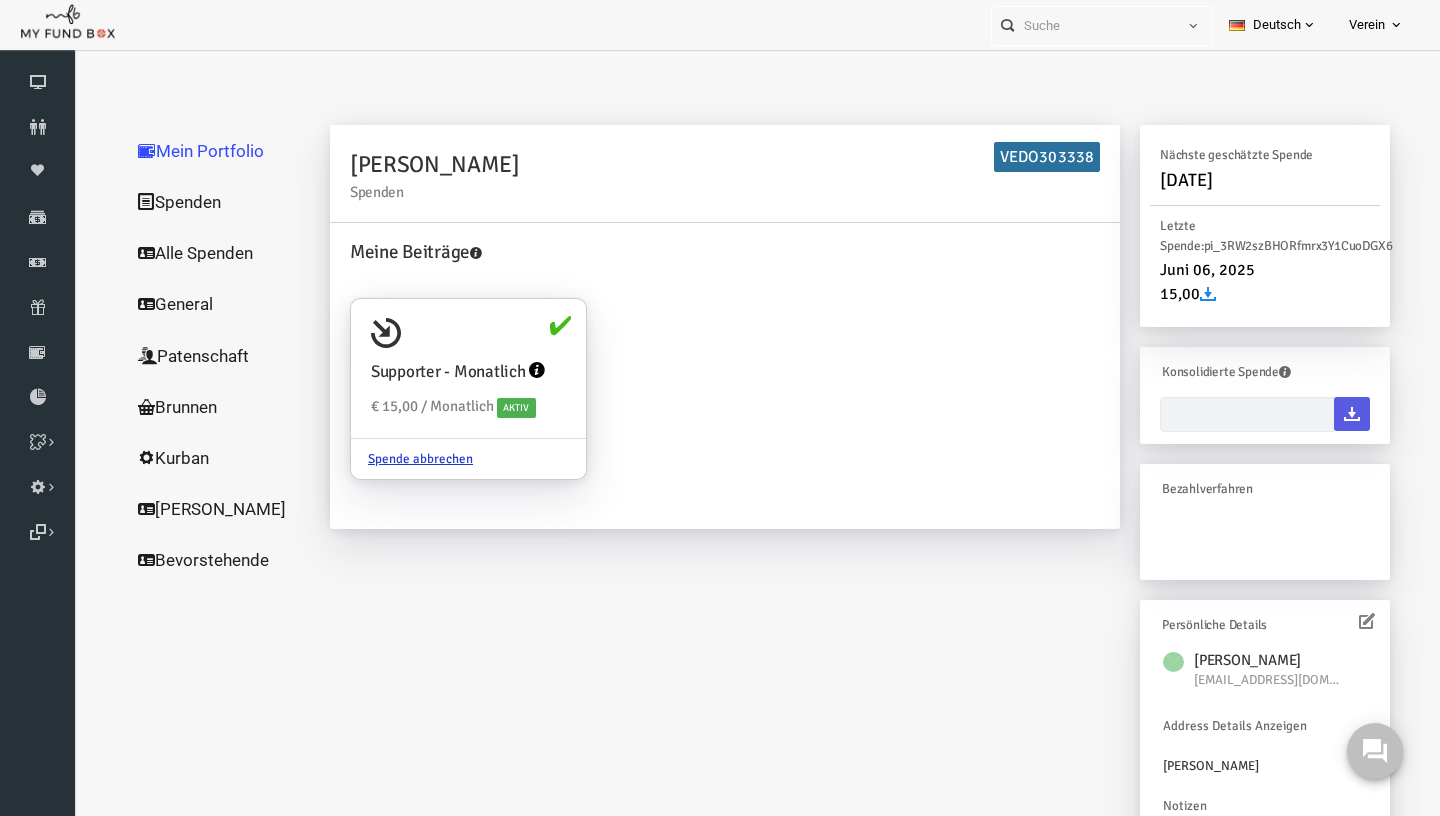 click on "Spenden" at bounding box center (192, 202) 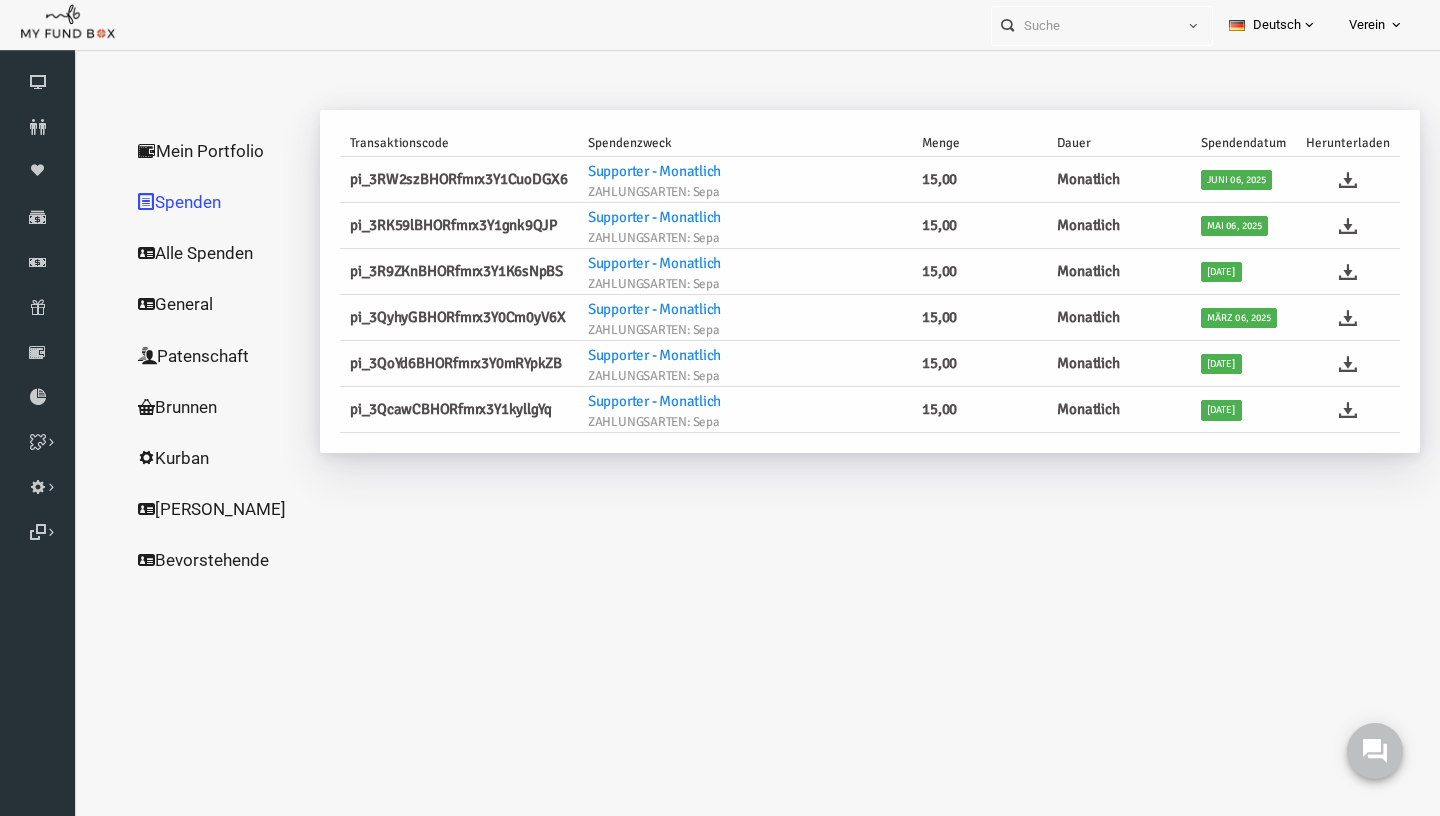 click on "Alle Spenden" at bounding box center (192, 253) 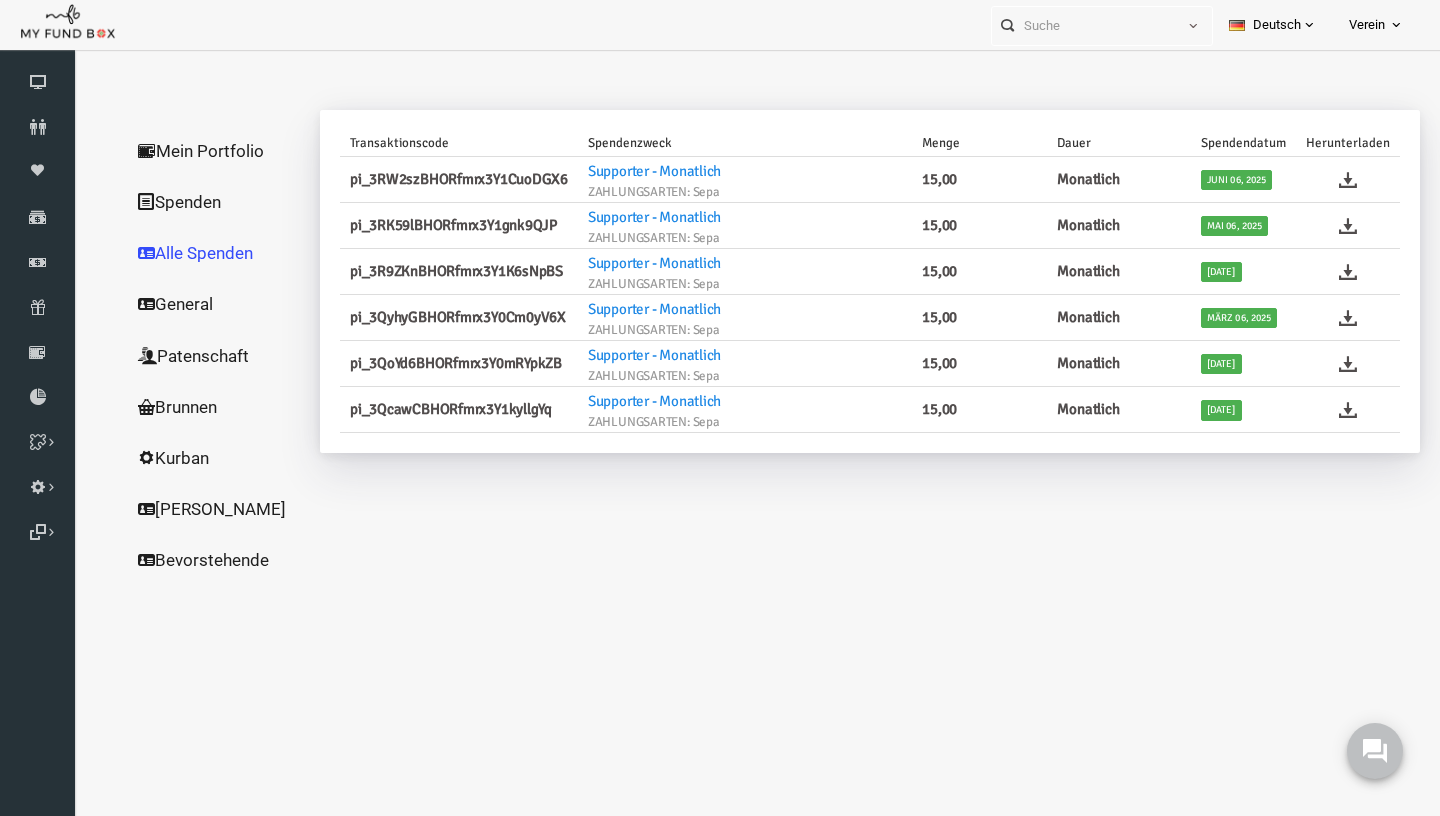 click on "Alle Spenden" at bounding box center [192, 253] 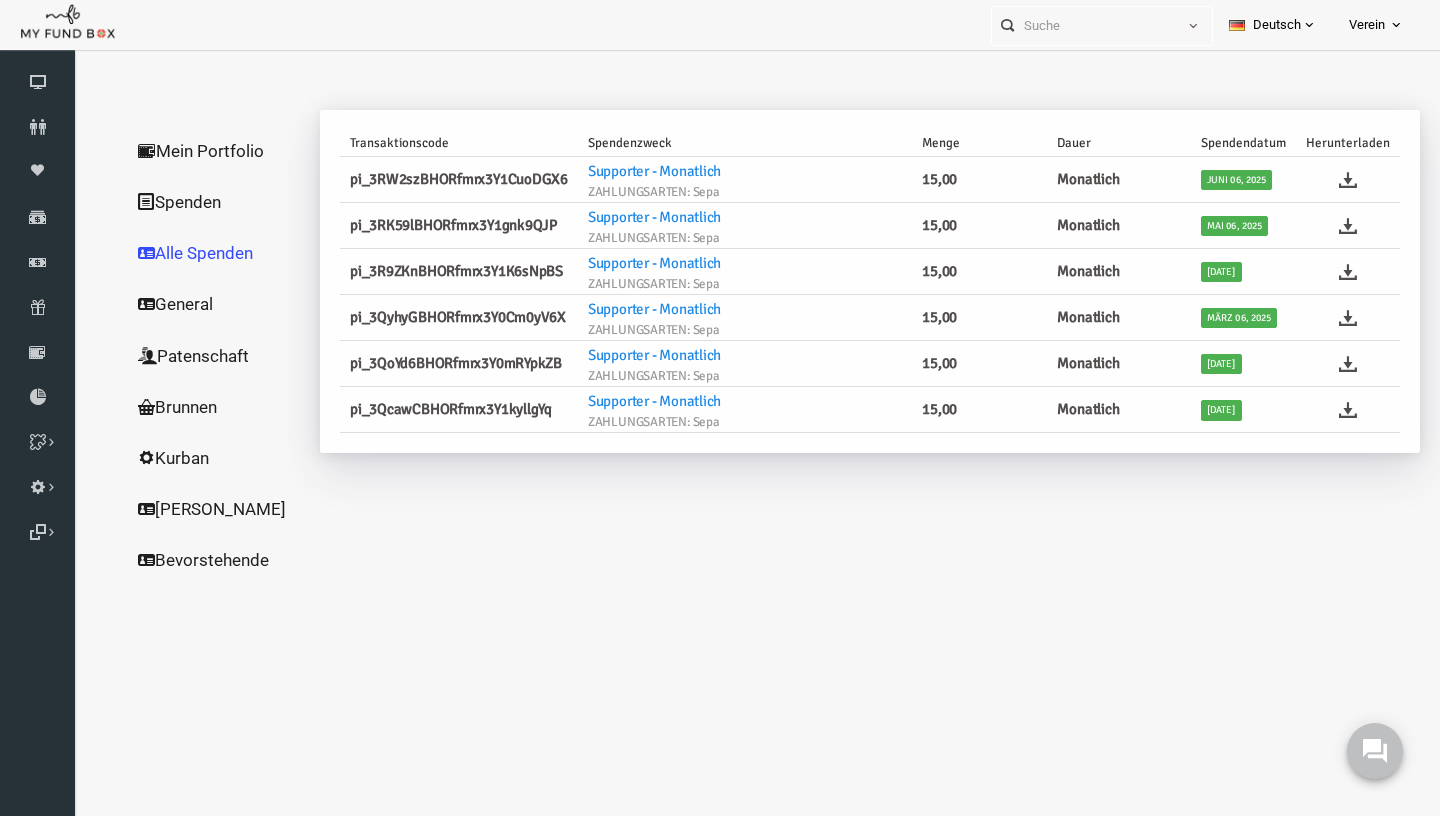 click on "Spenden" at bounding box center (192, 202) 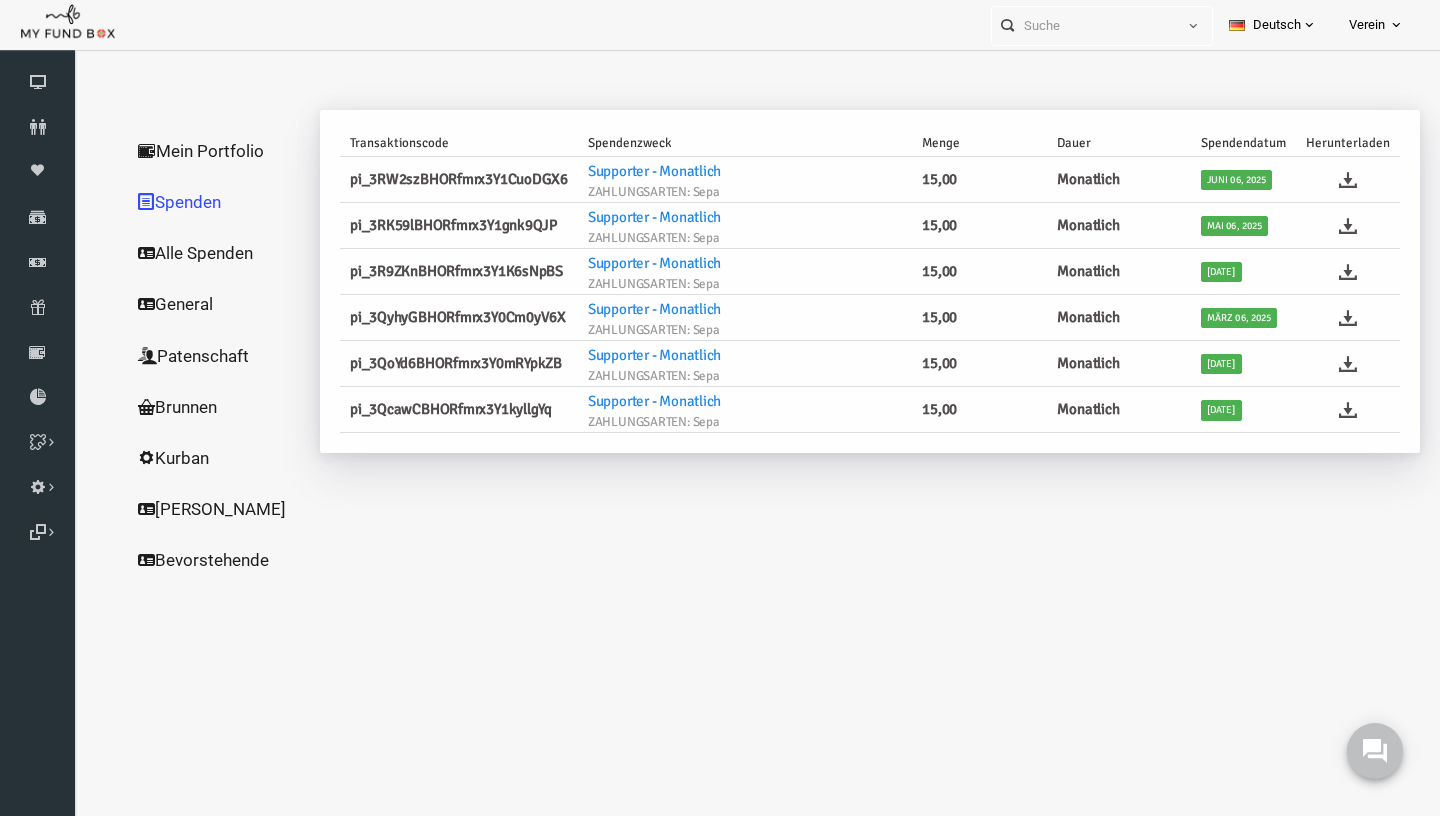 click on "Alle Spenden" at bounding box center [192, 253] 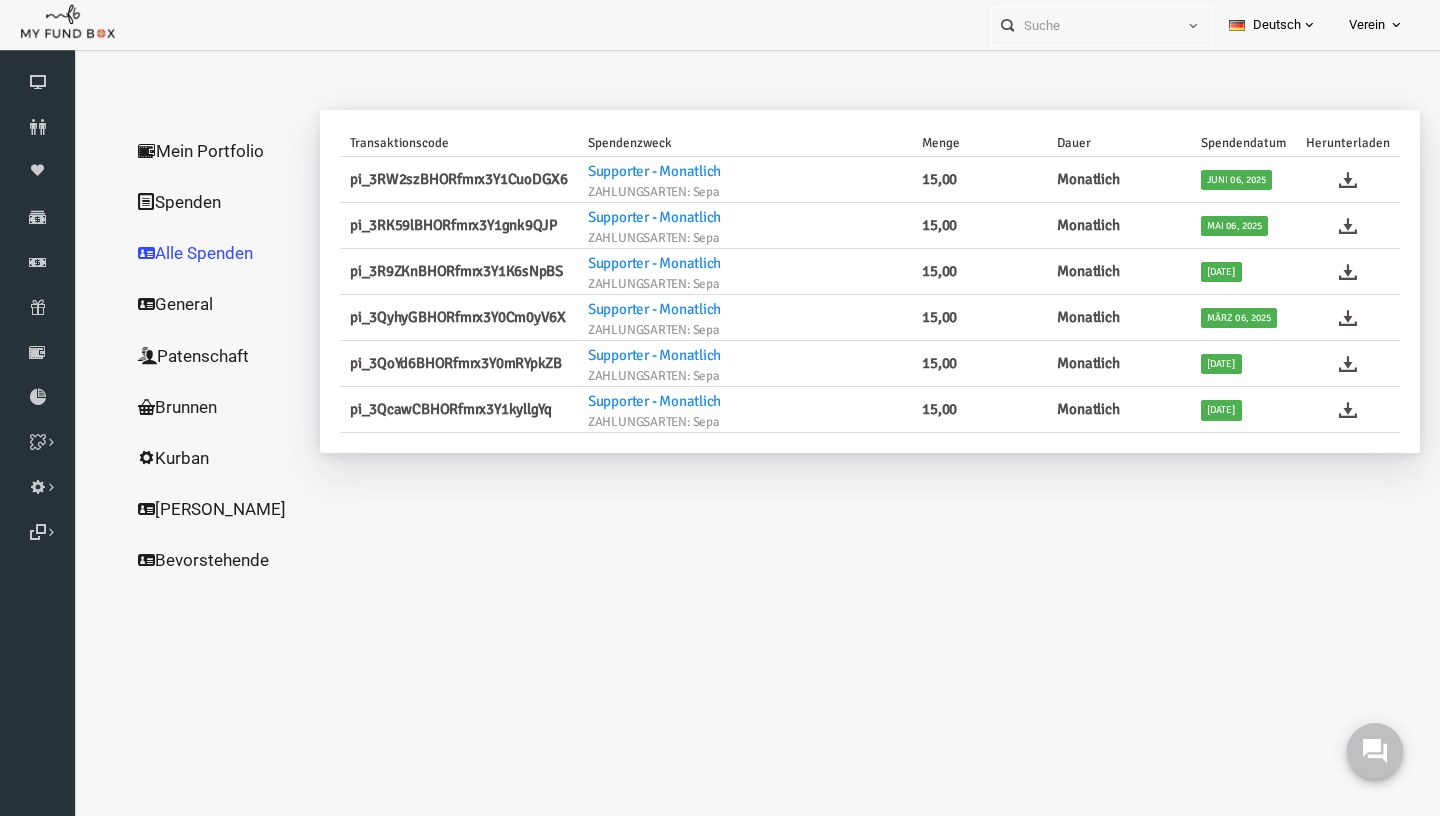 click on "Alle Spenden" at bounding box center (192, 253) 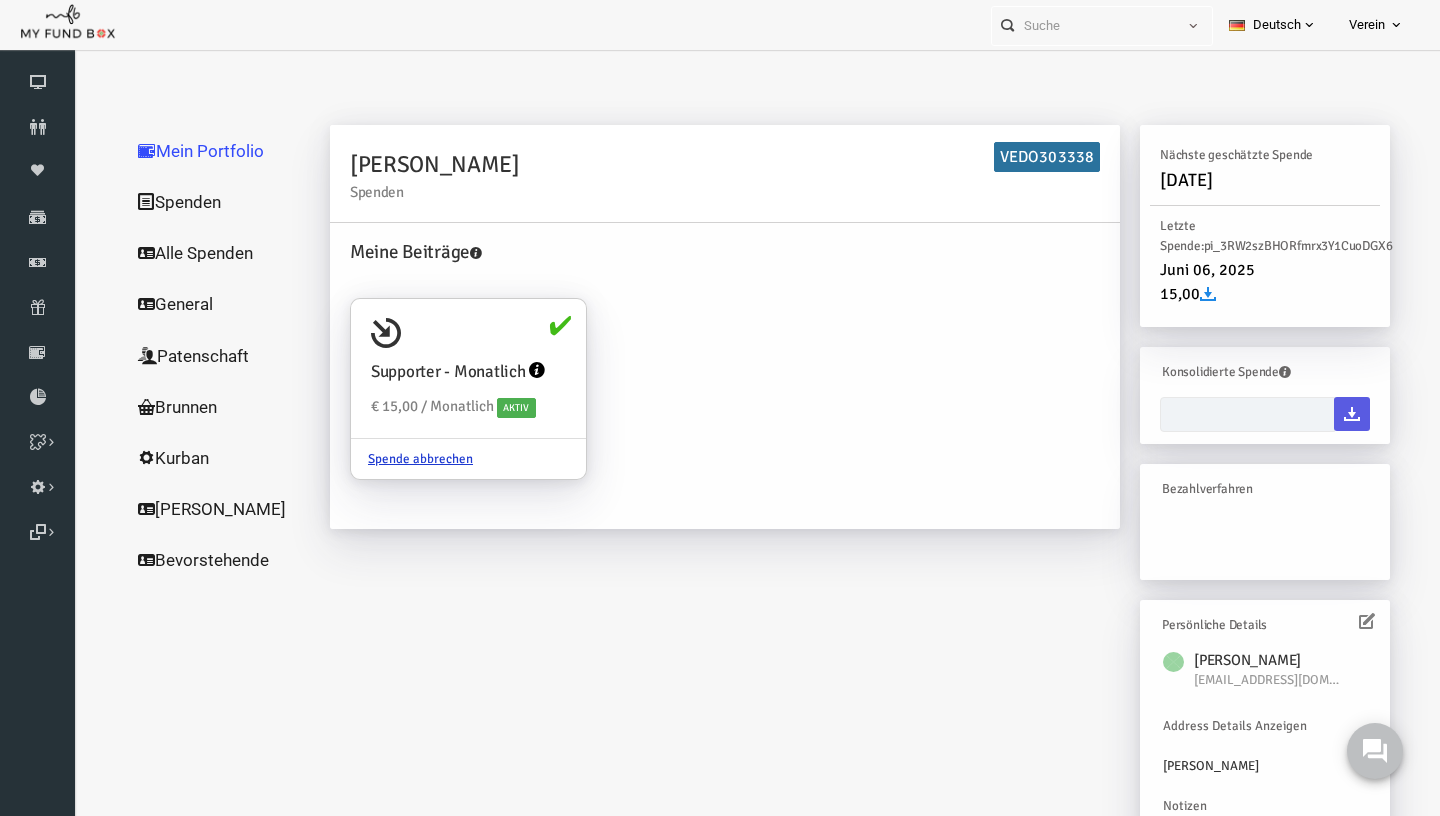 click on "General" at bounding box center (192, 304) 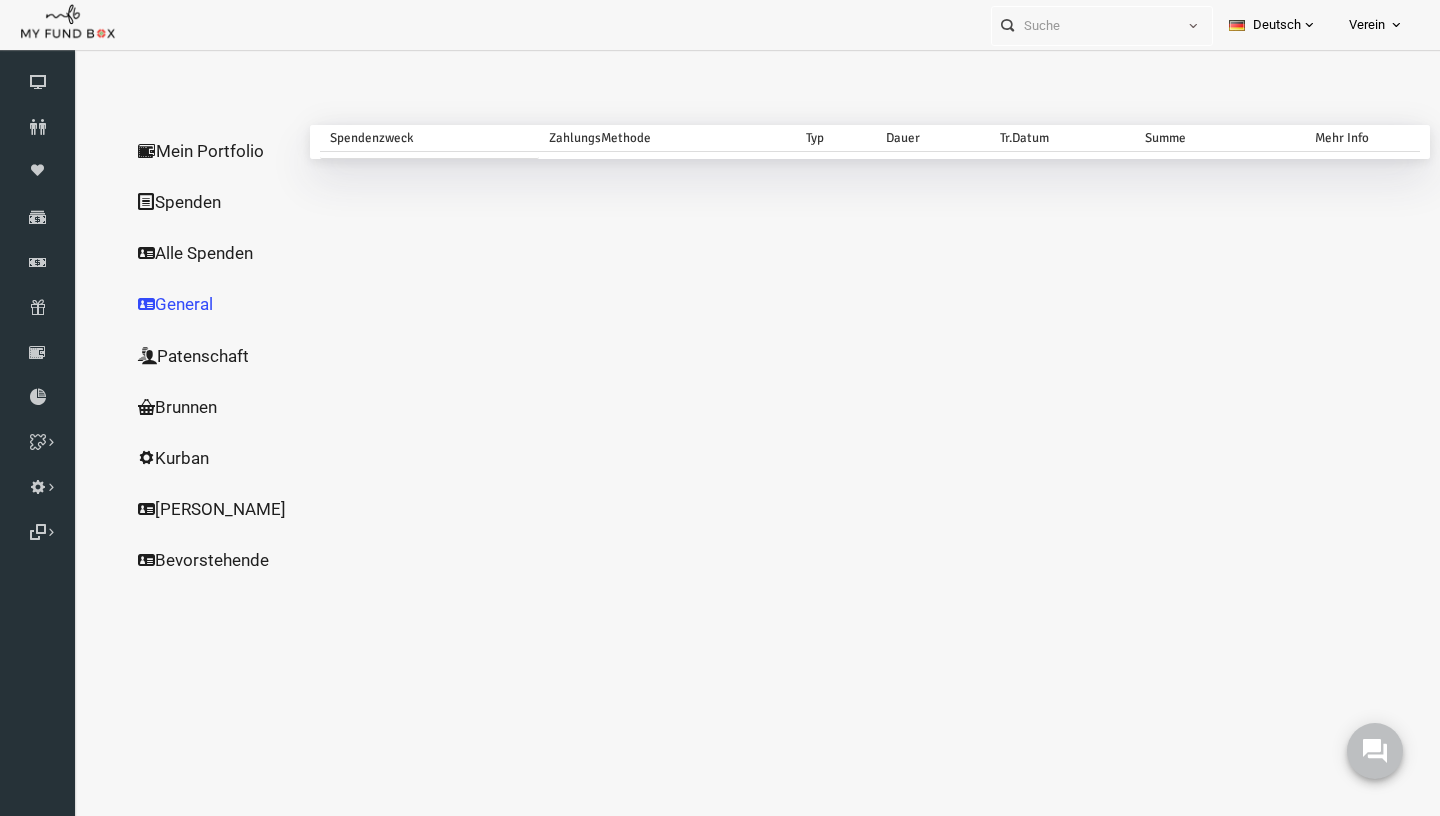click on "Alle Spenden" at bounding box center (192, 253) 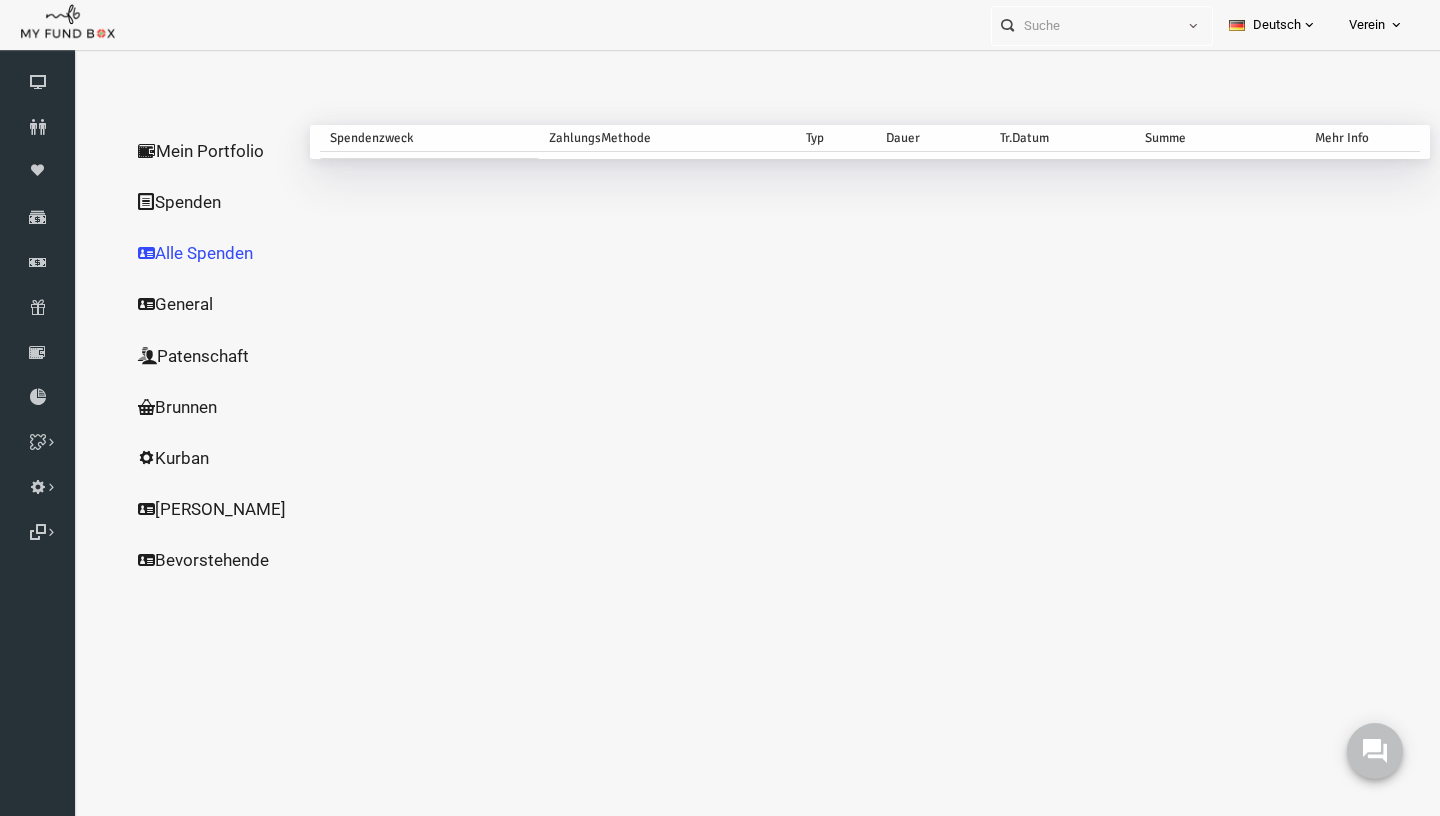 click on "Mein Portfolio" at bounding box center (192, 151) 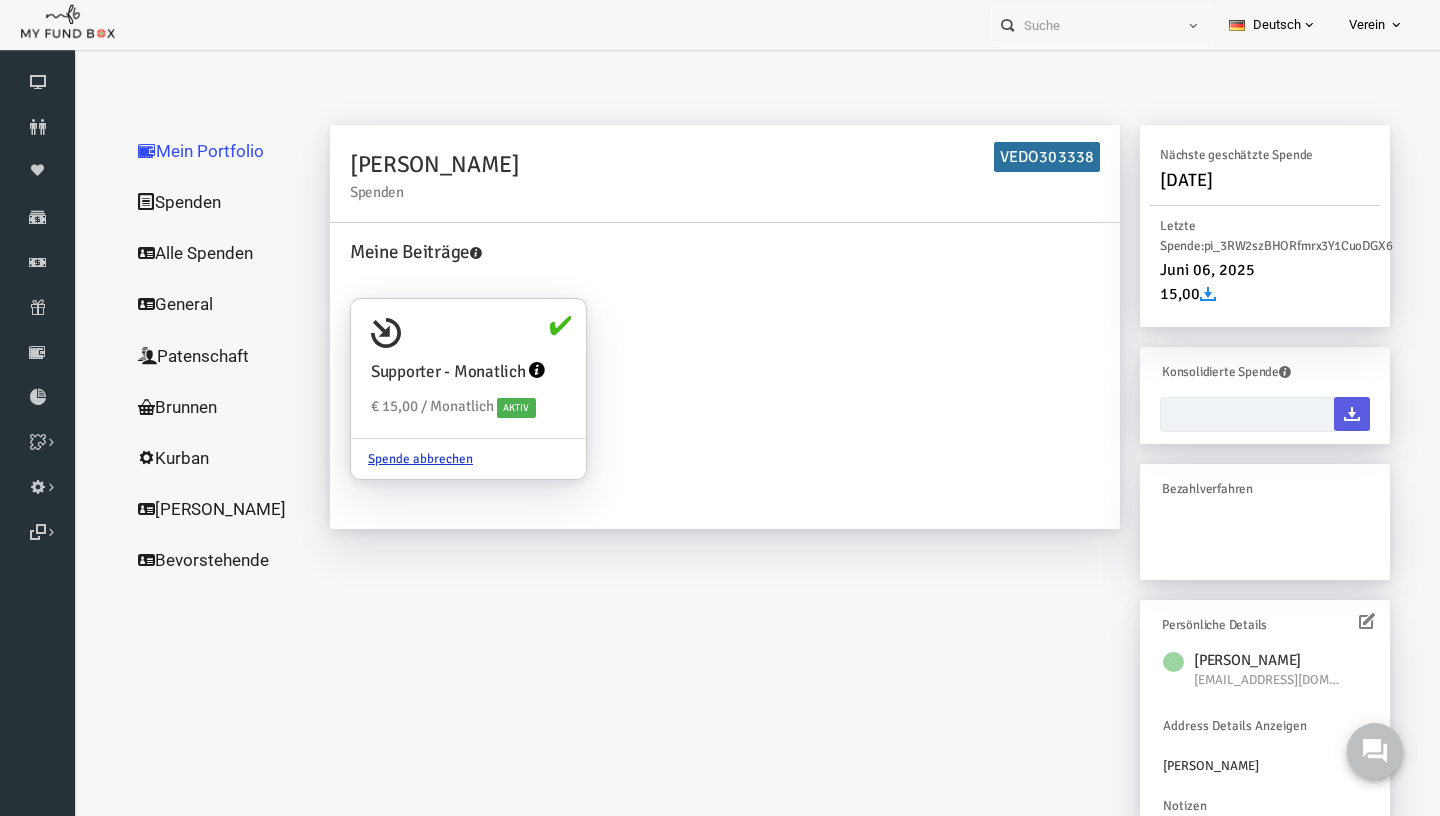 click on "Mein Portfolio" at bounding box center (192, 151) 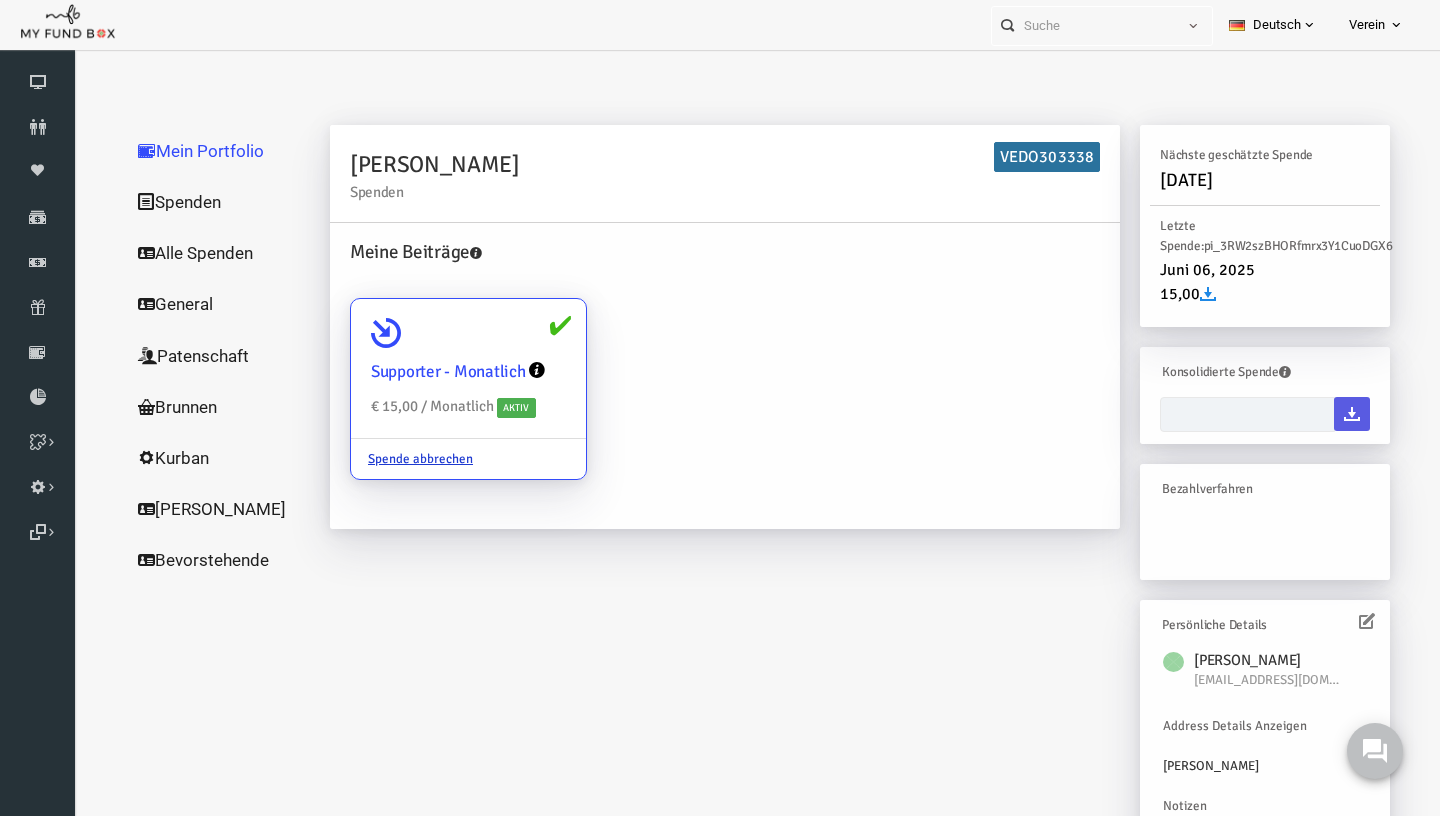 click on "Supporter - Monatlich
€ 15,00  / Monatlich
Aktiv" at bounding box center (440, 369) 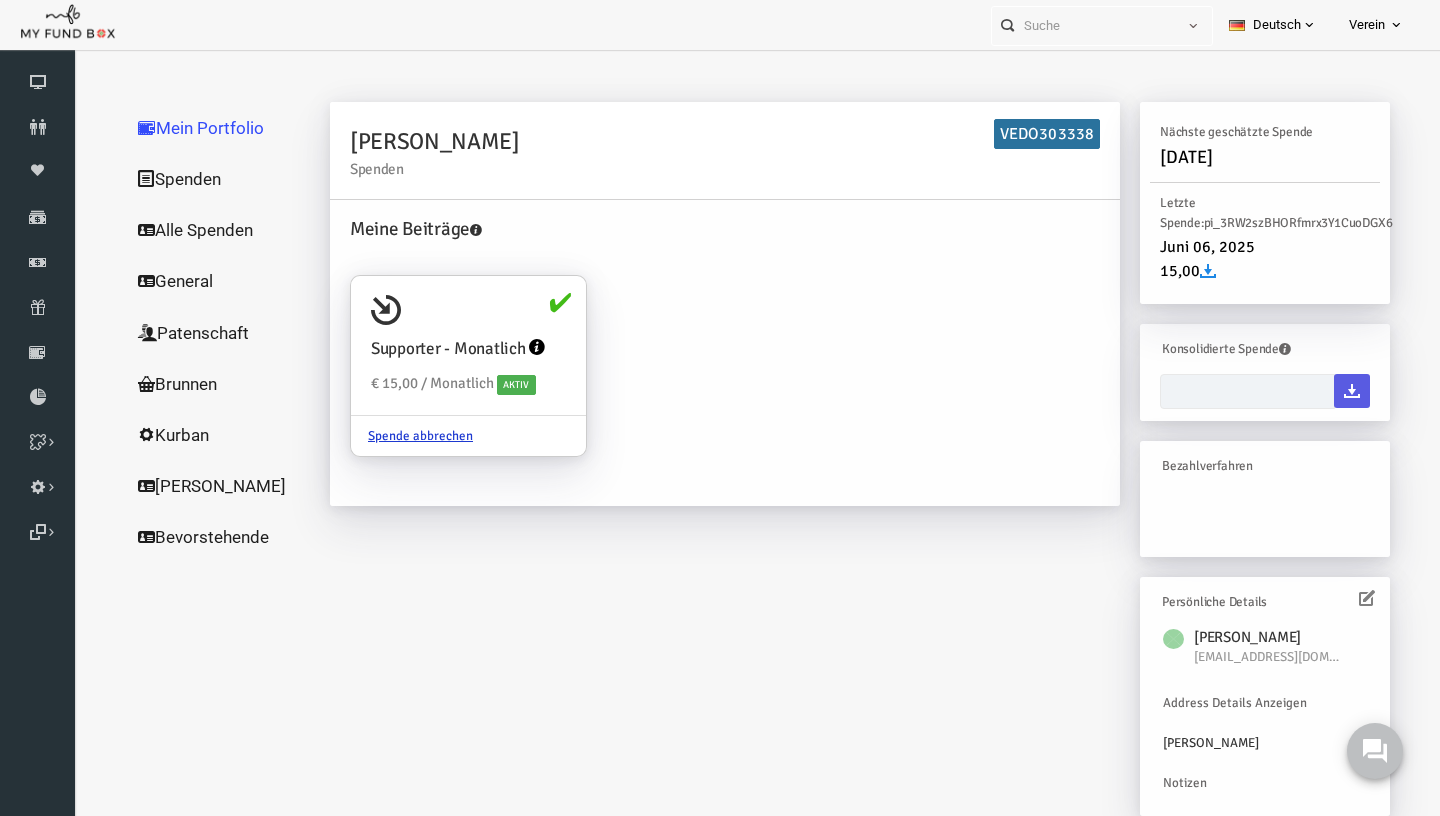 scroll, scrollTop: 0, scrollLeft: 0, axis: both 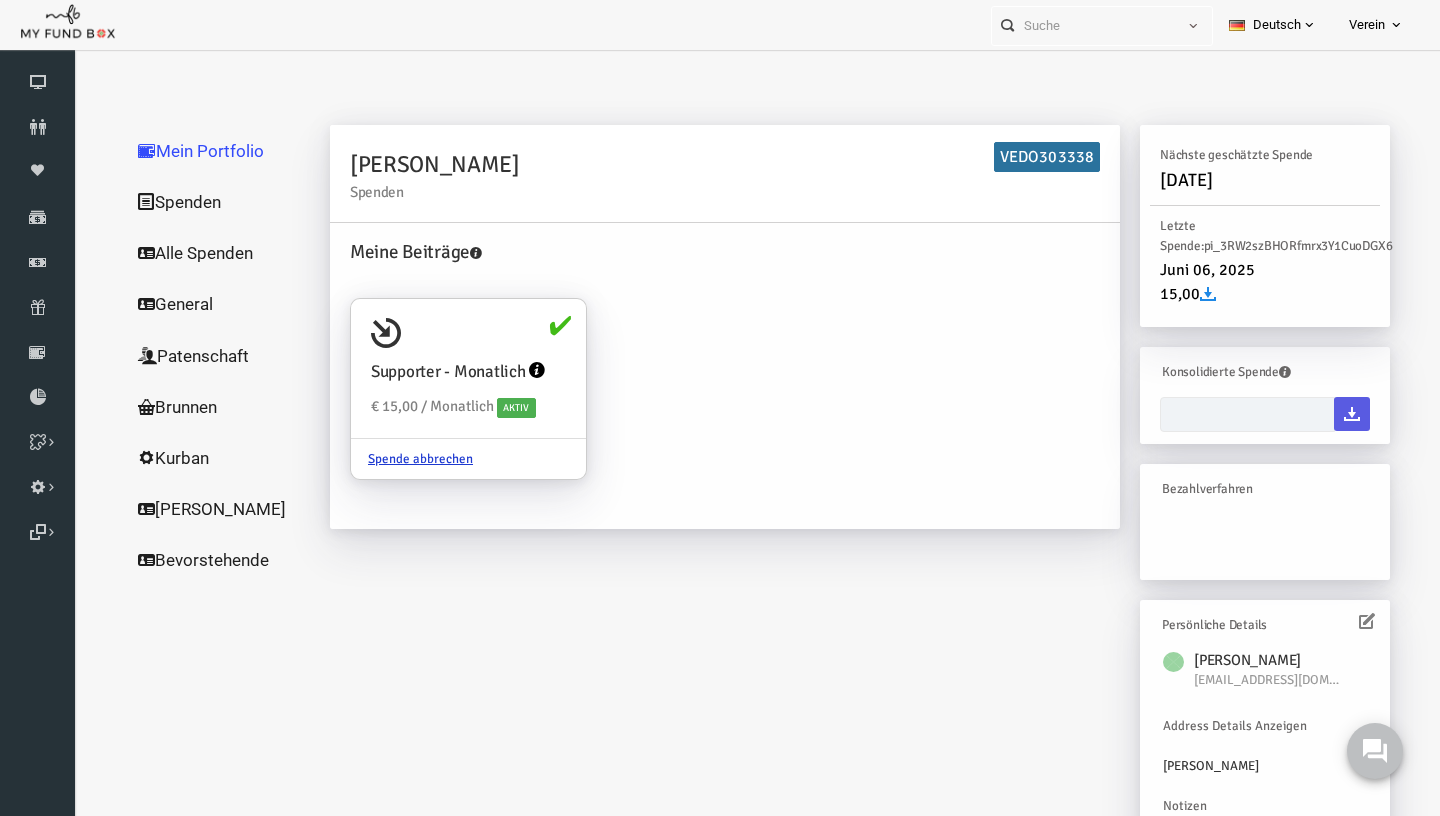click on "Meine Beiträge
Supporter - Monatlich
€ 15,00  / Monatlich
Aktiv
Spende abbrechen" at bounding box center [697, 373] 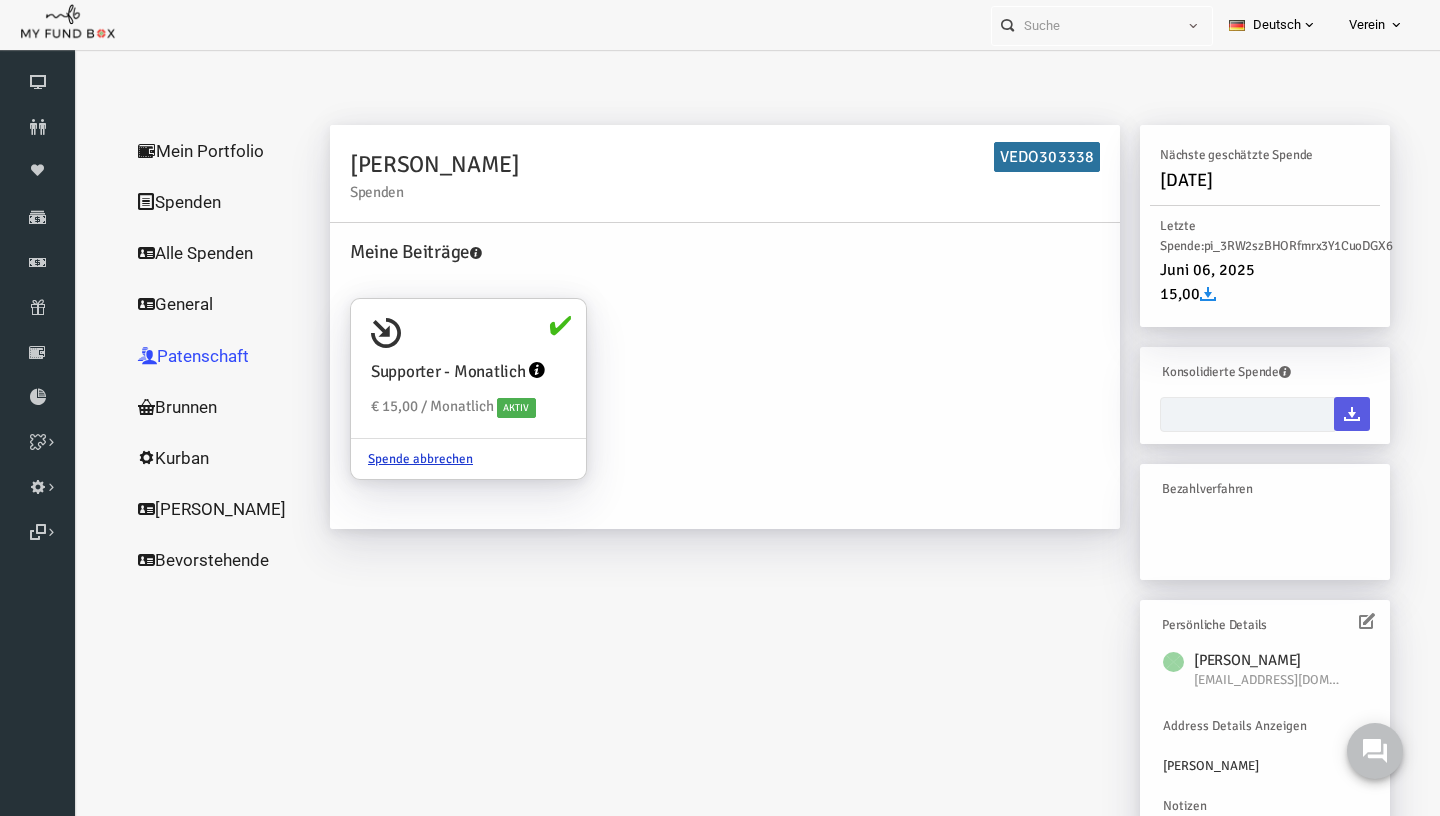 click on "Alle Spenden" at bounding box center (192, 253) 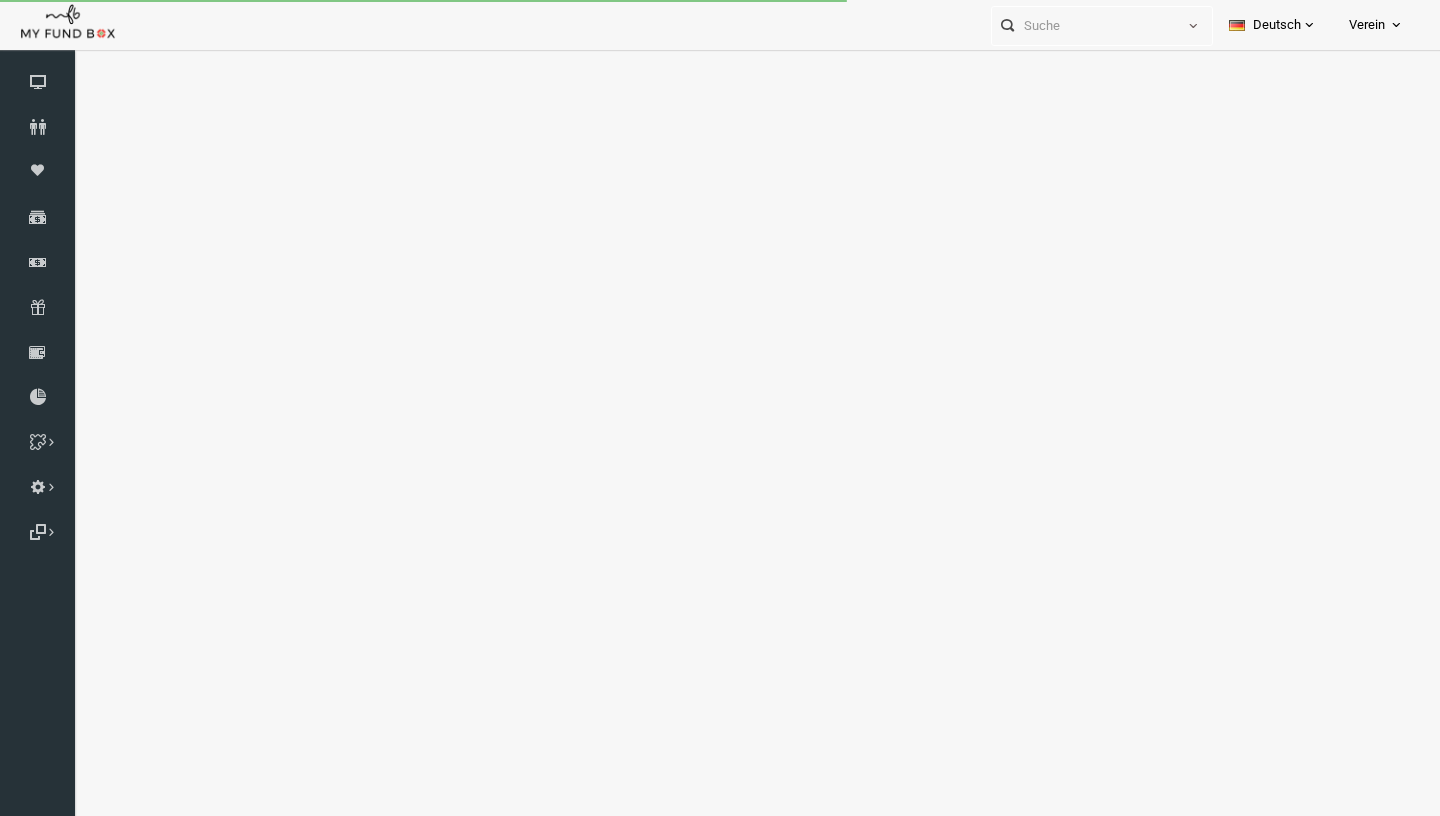 scroll, scrollTop: 0, scrollLeft: 0, axis: both 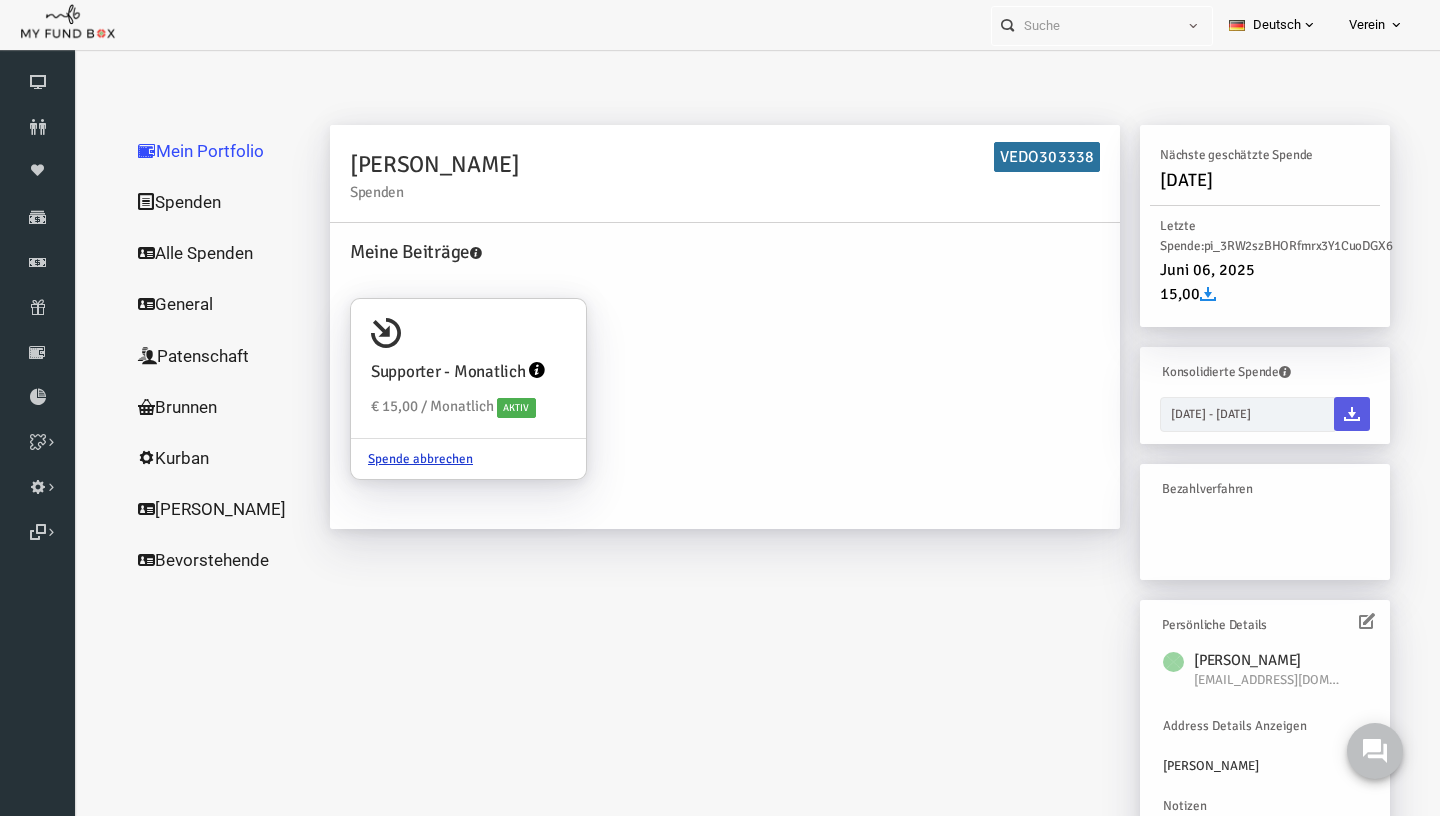 click on "Alle Spenden" at bounding box center [192, 253] 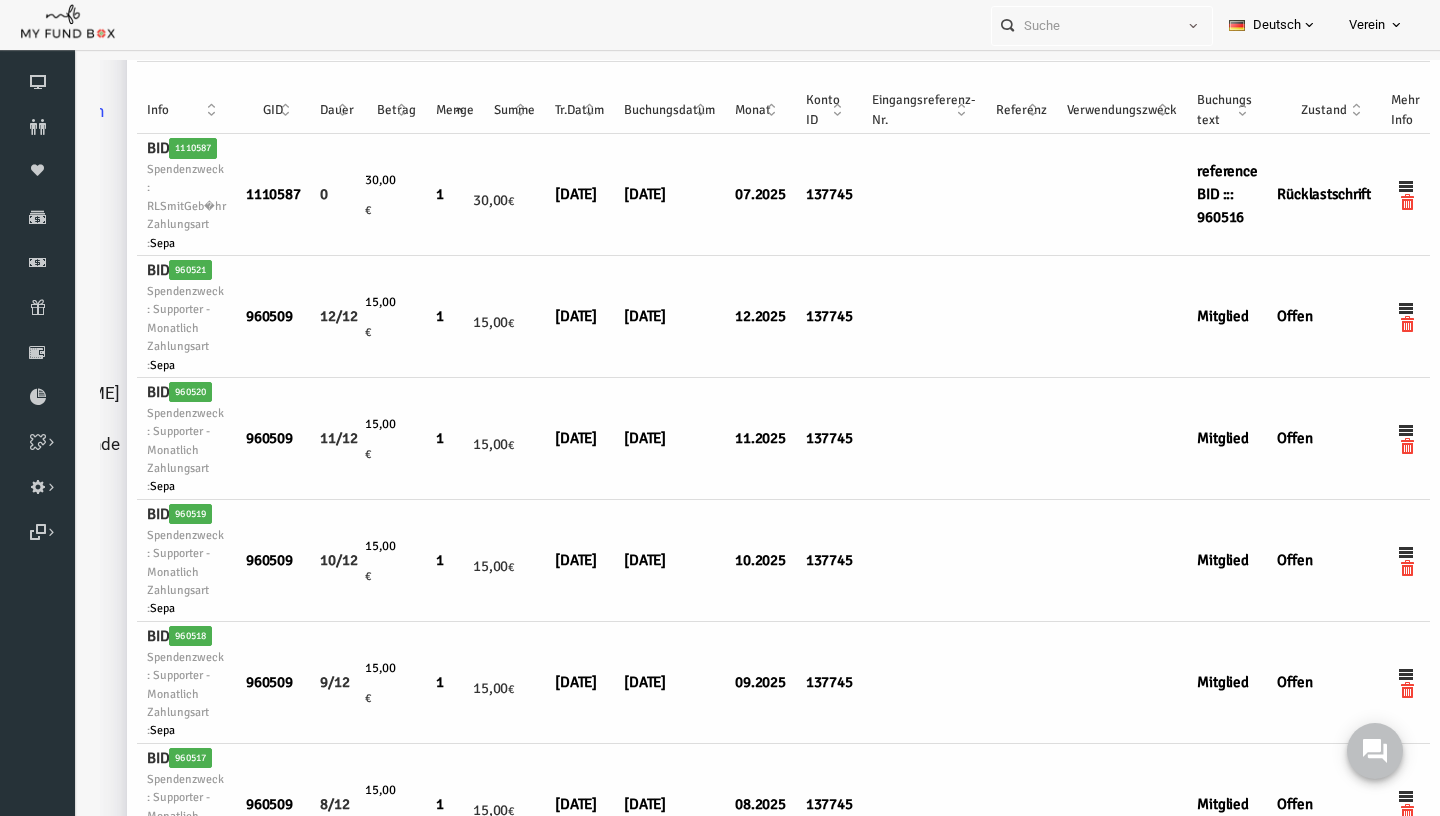 scroll, scrollTop: 0, scrollLeft: 164, axis: horizontal 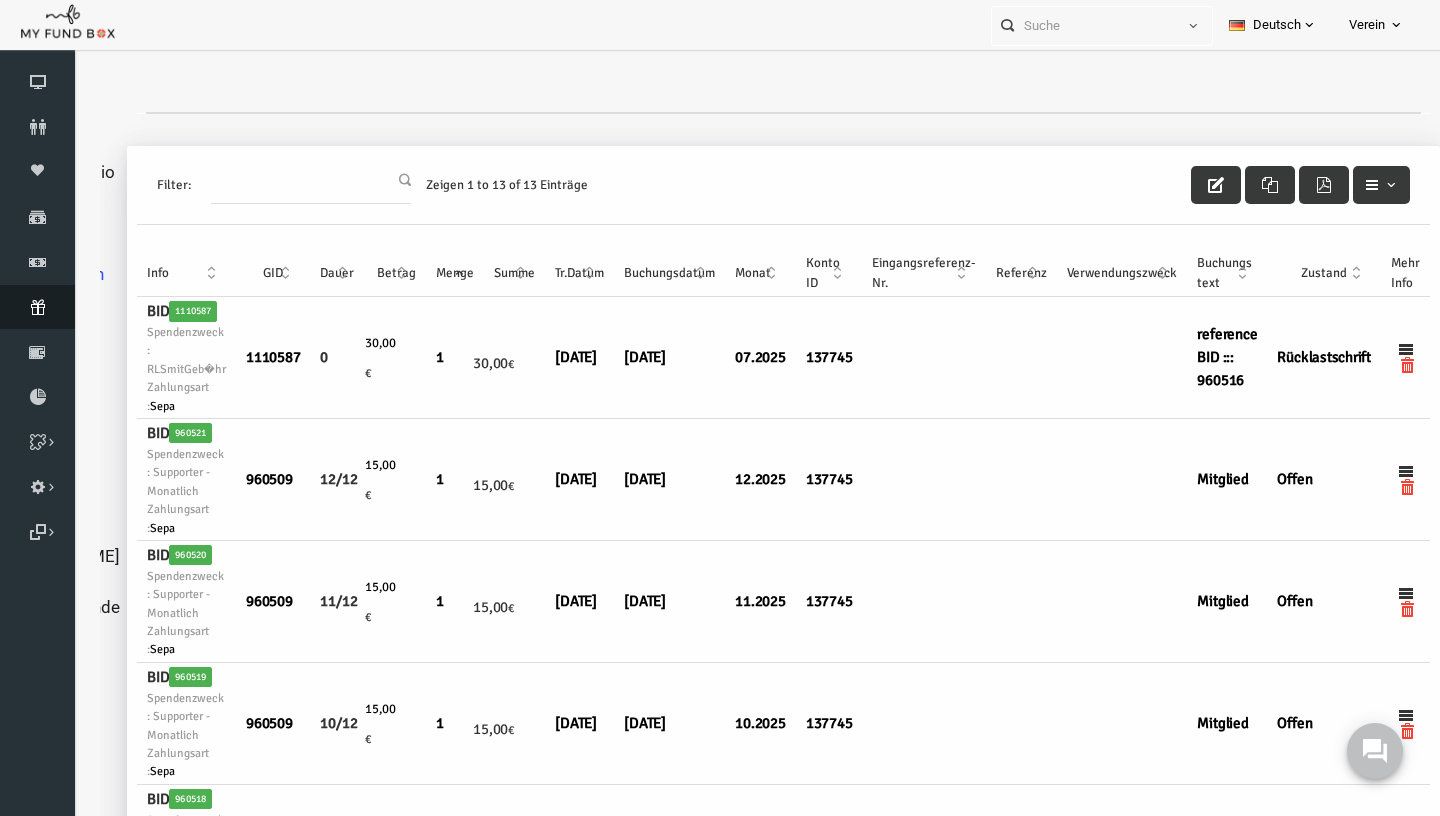 click on "Abonnement" at bounding box center (37, 307) 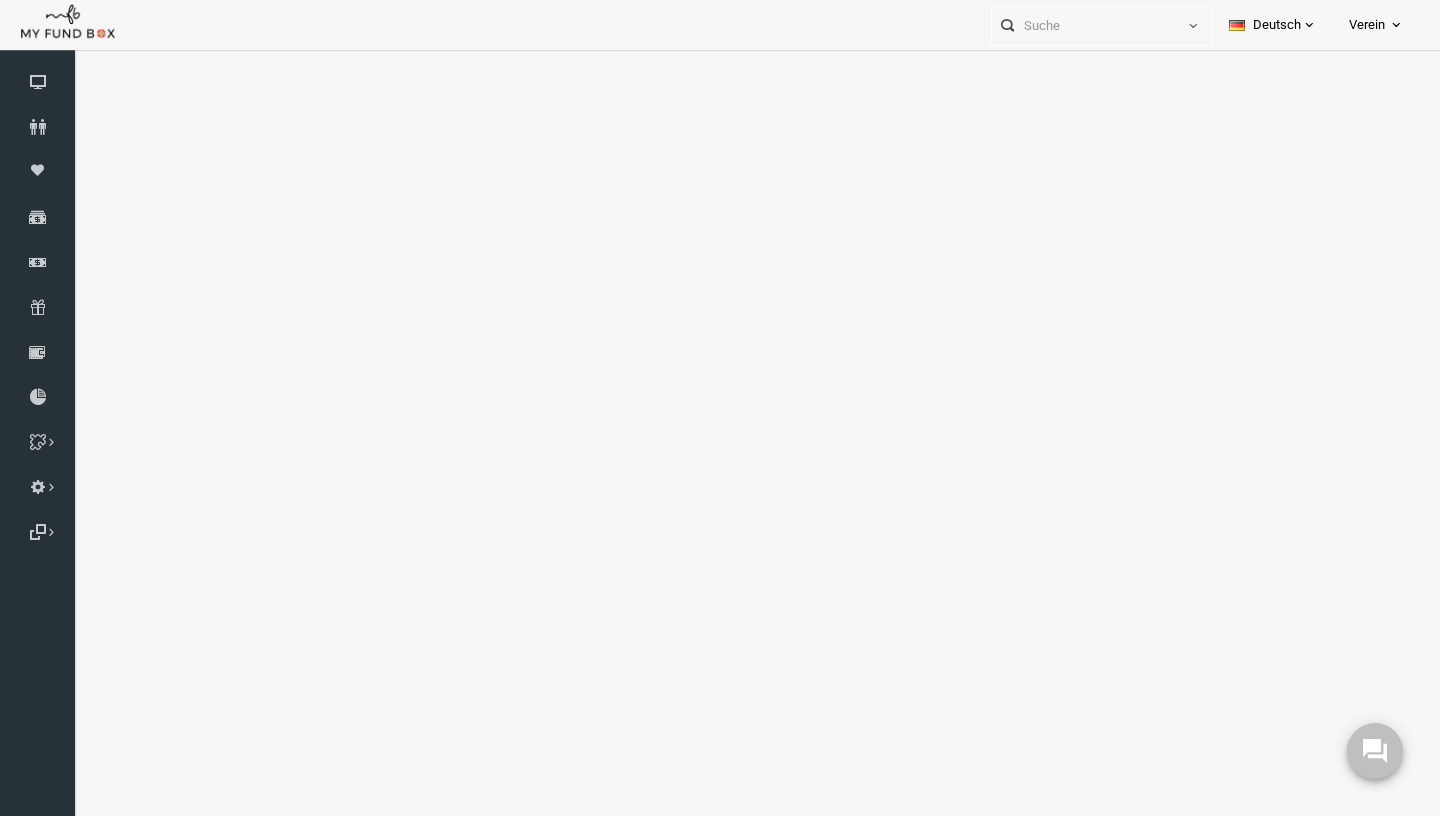 select on "100" 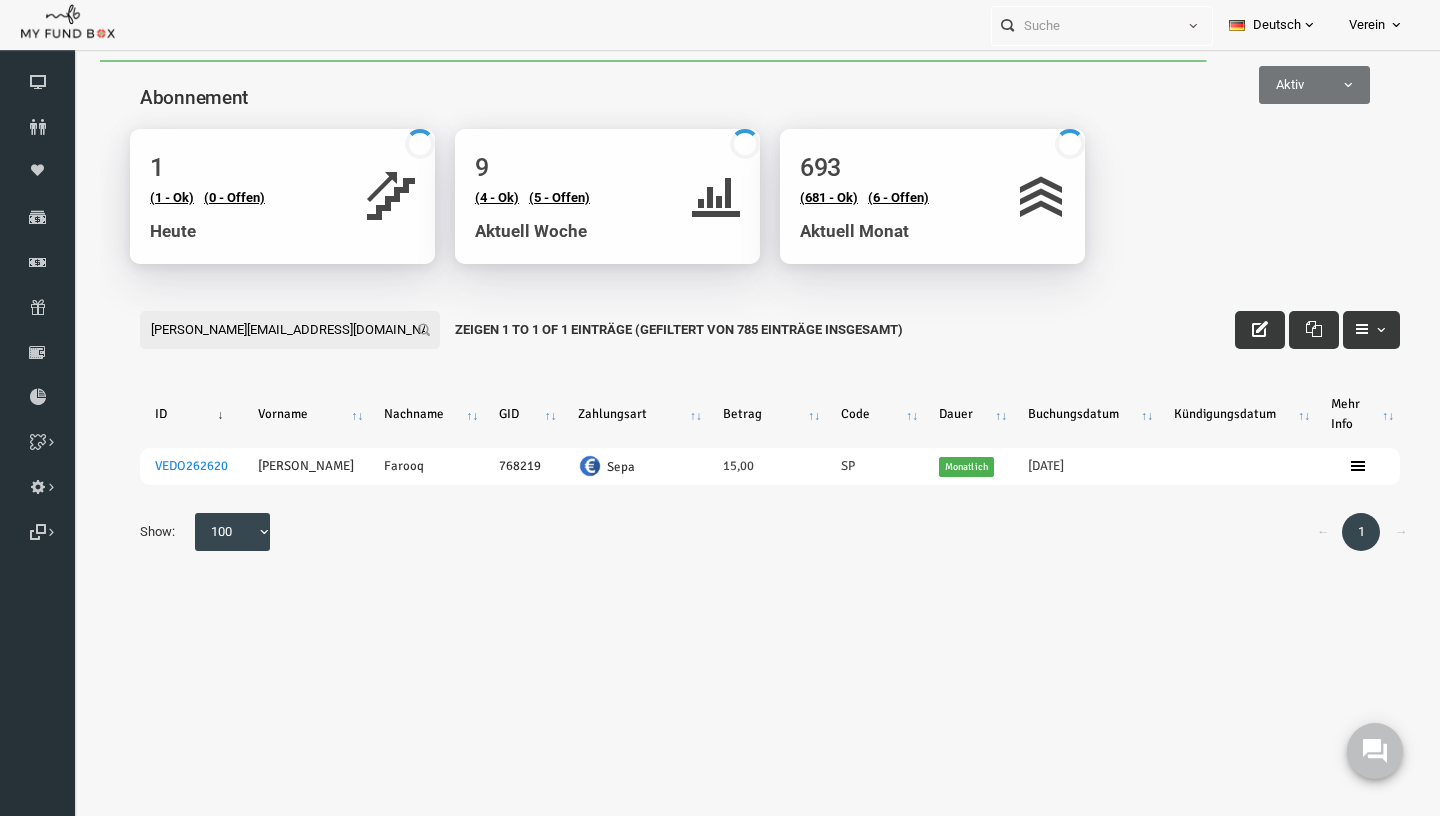 scroll, scrollTop: 0, scrollLeft: 0, axis: both 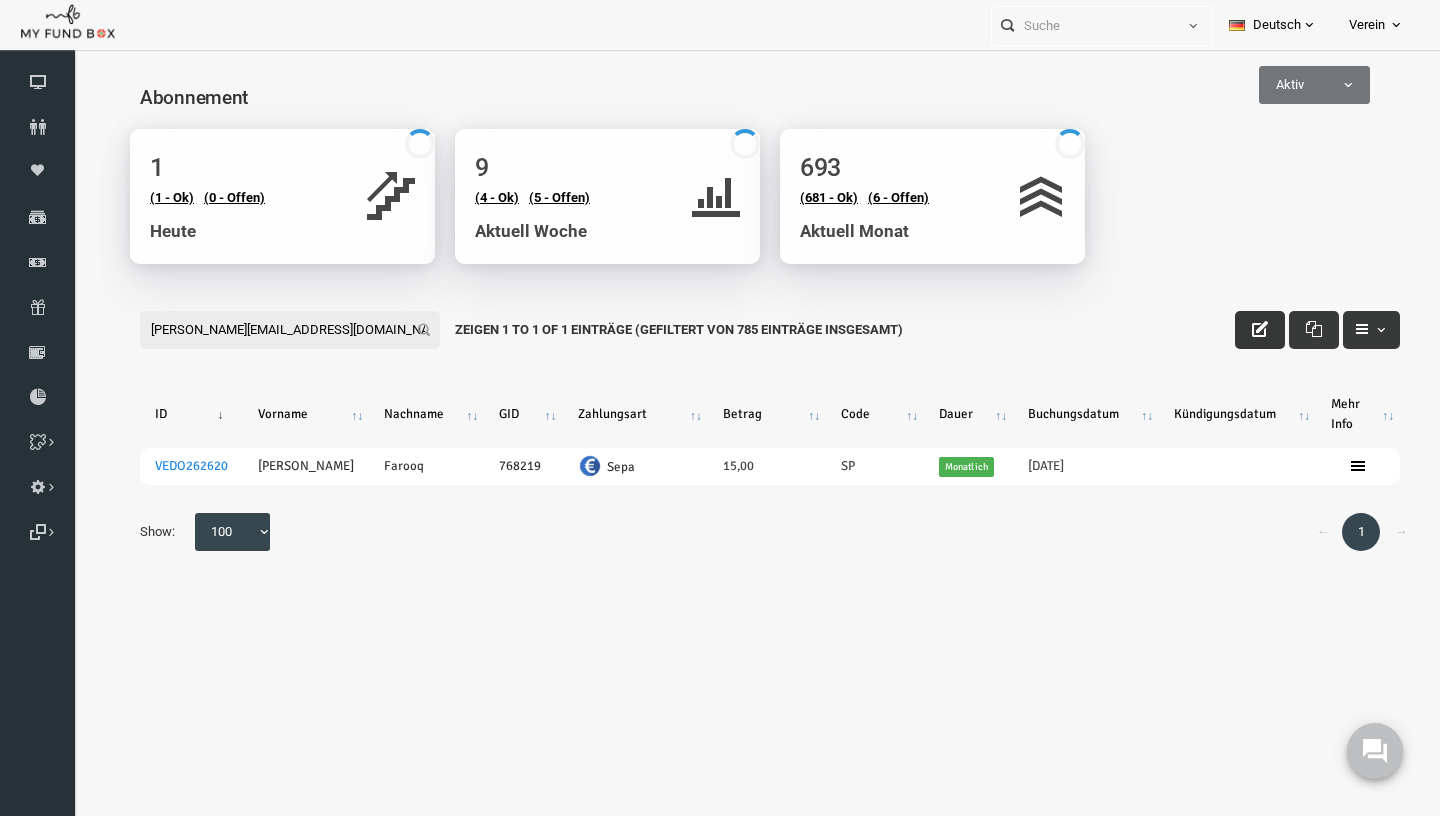 type on "omar_farooq@hotmail.de" 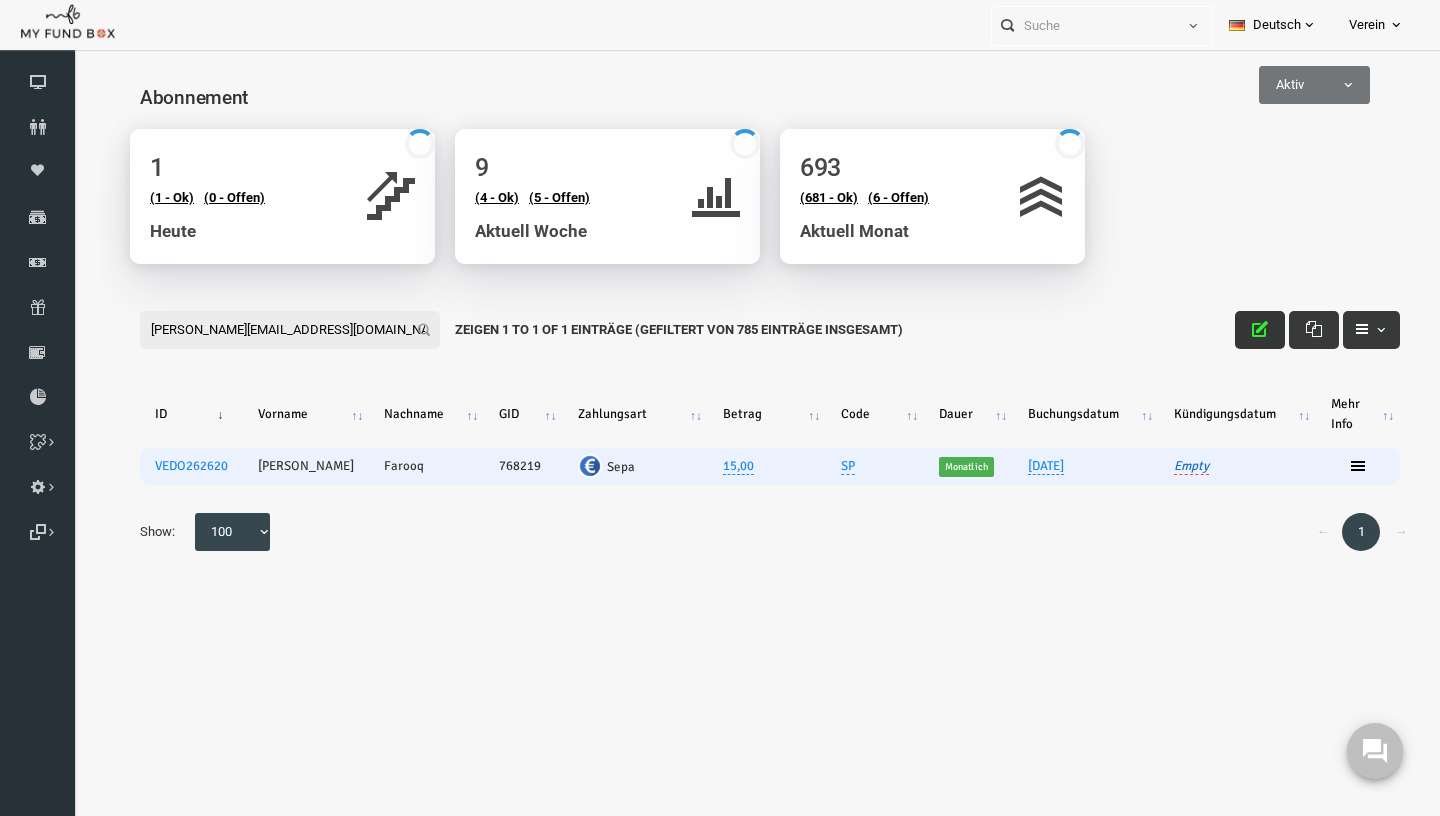 click on "Empty" at bounding box center (1163, 466) 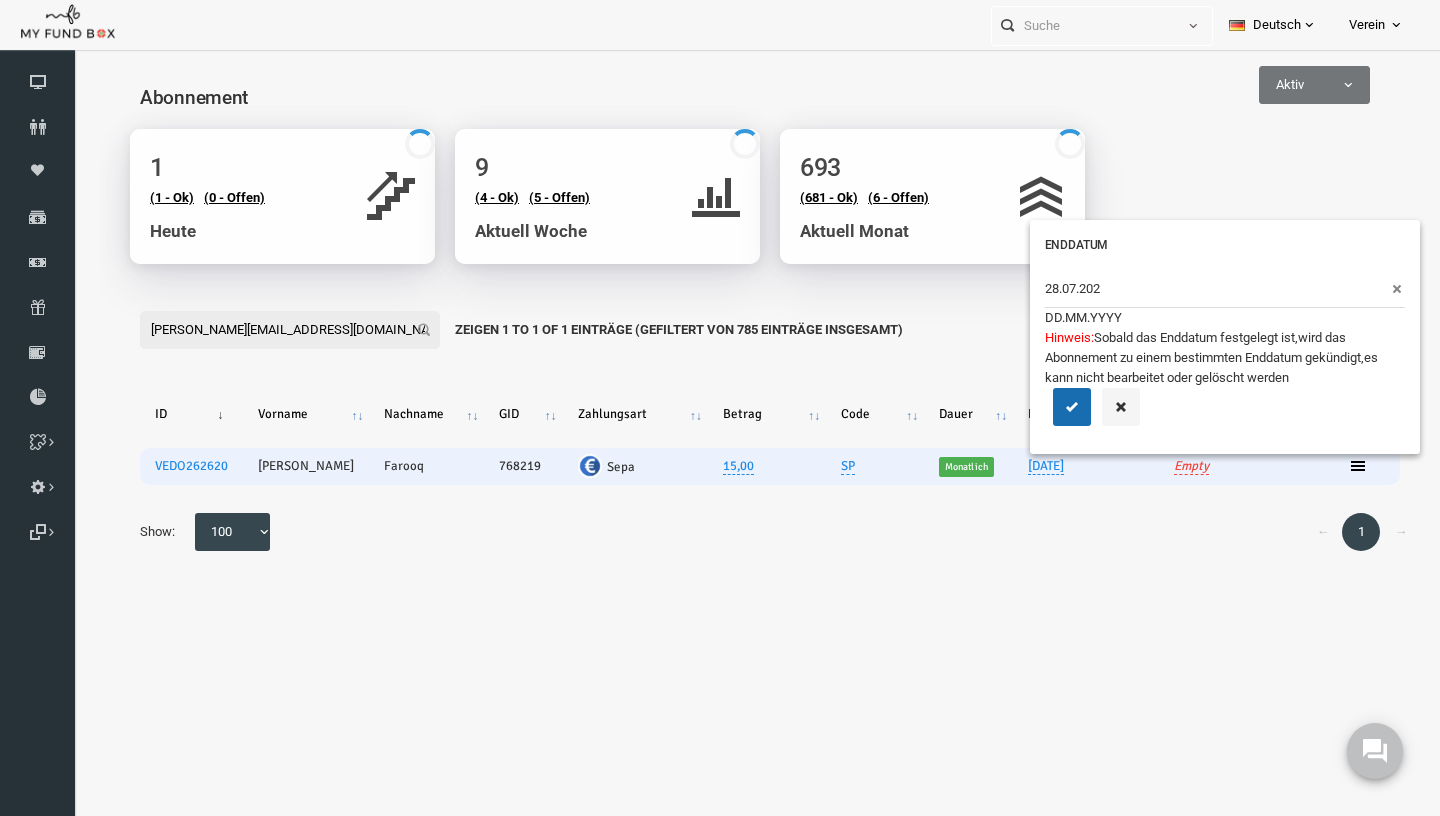type on "28.07.2025" 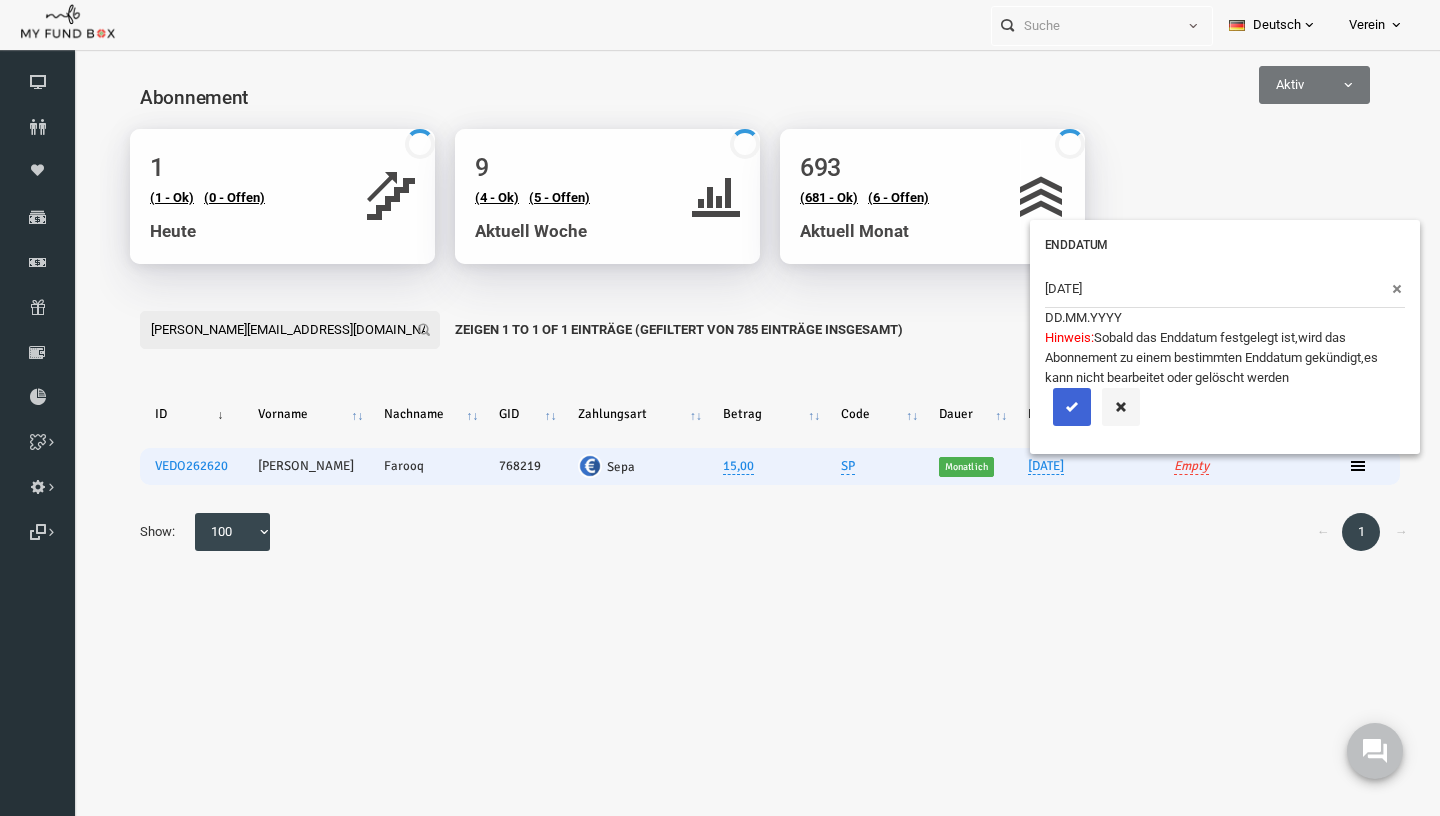 click at bounding box center [1044, 407] 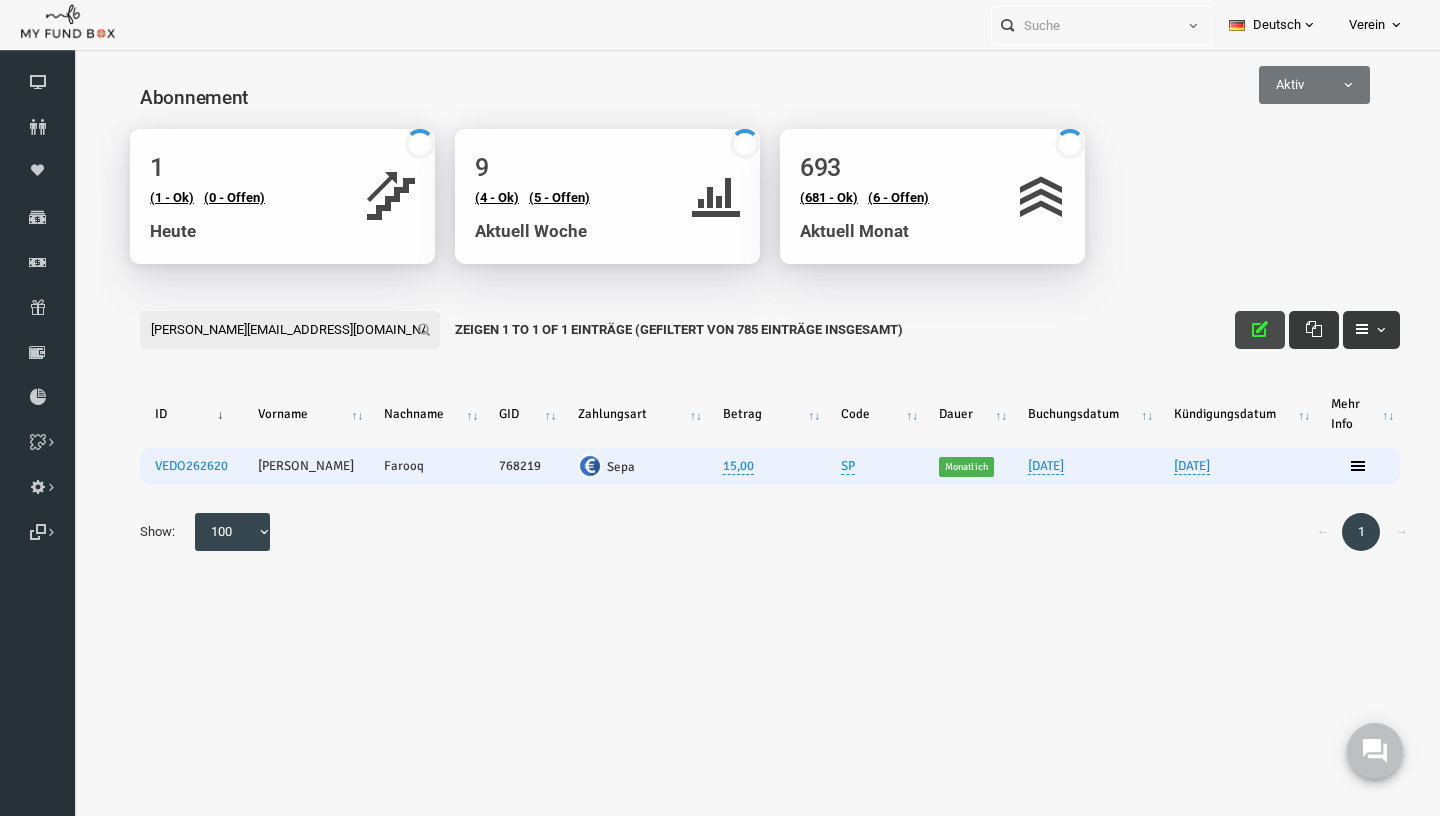 click at bounding box center (1232, 330) 